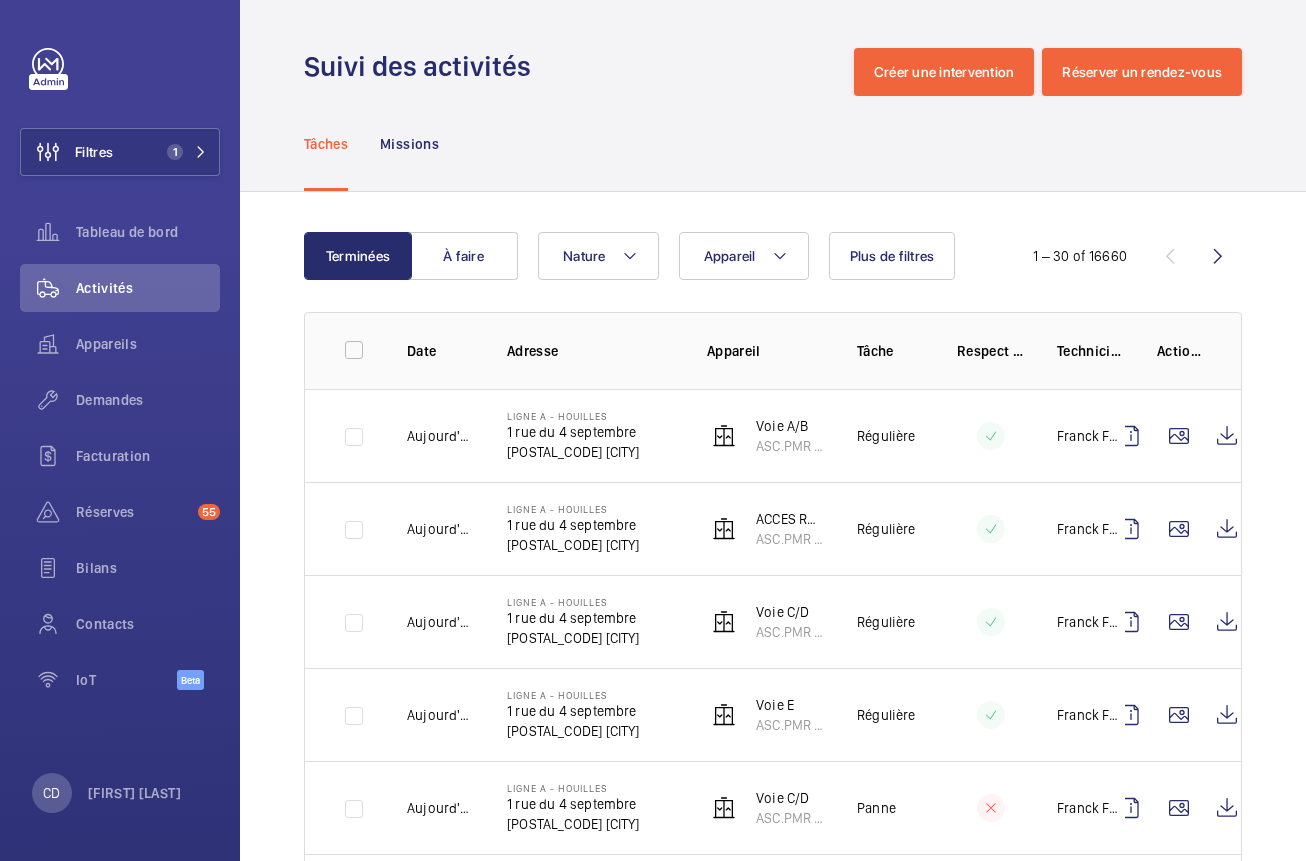scroll, scrollTop: 0, scrollLeft: 0, axis: both 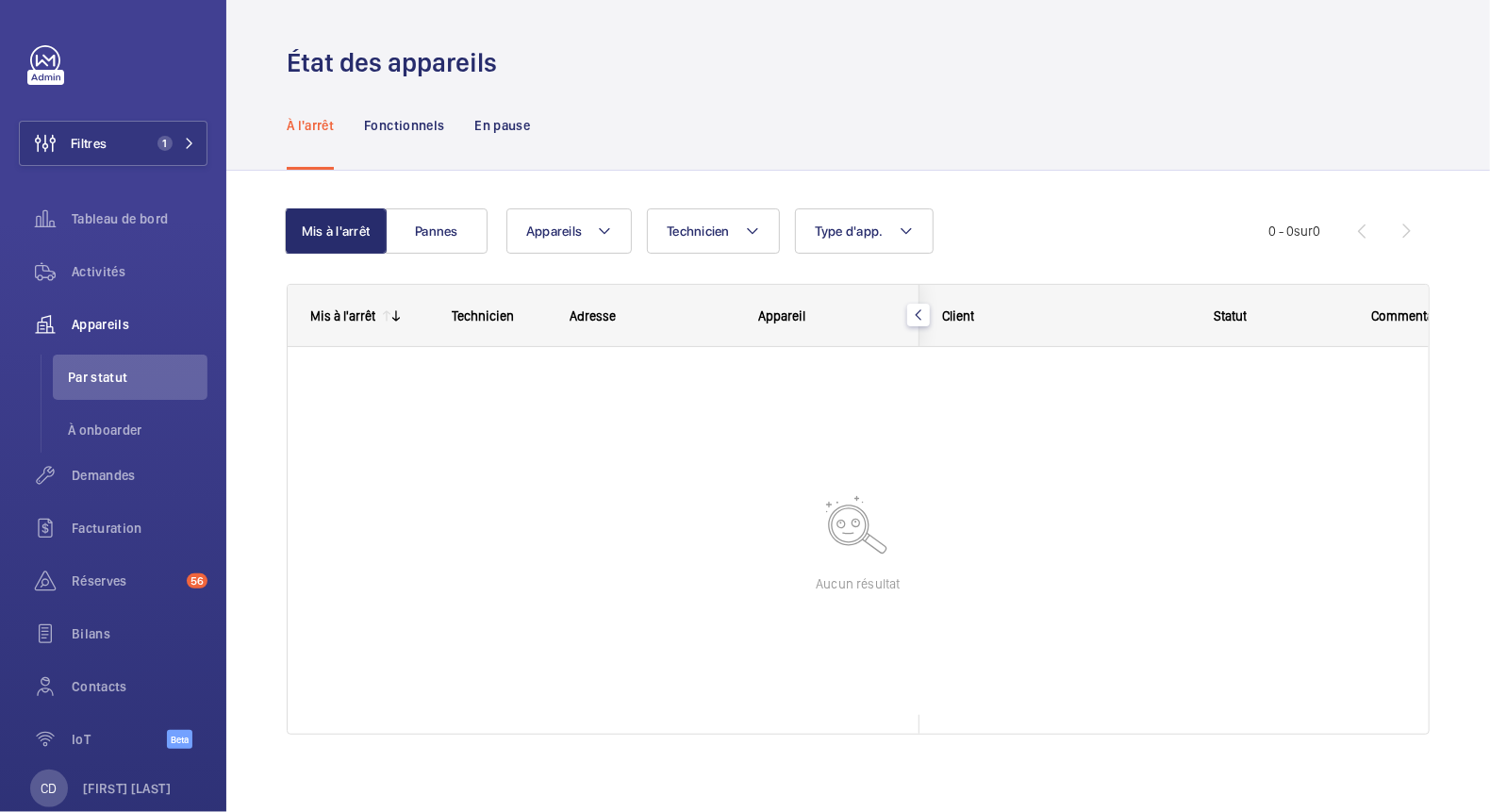 click 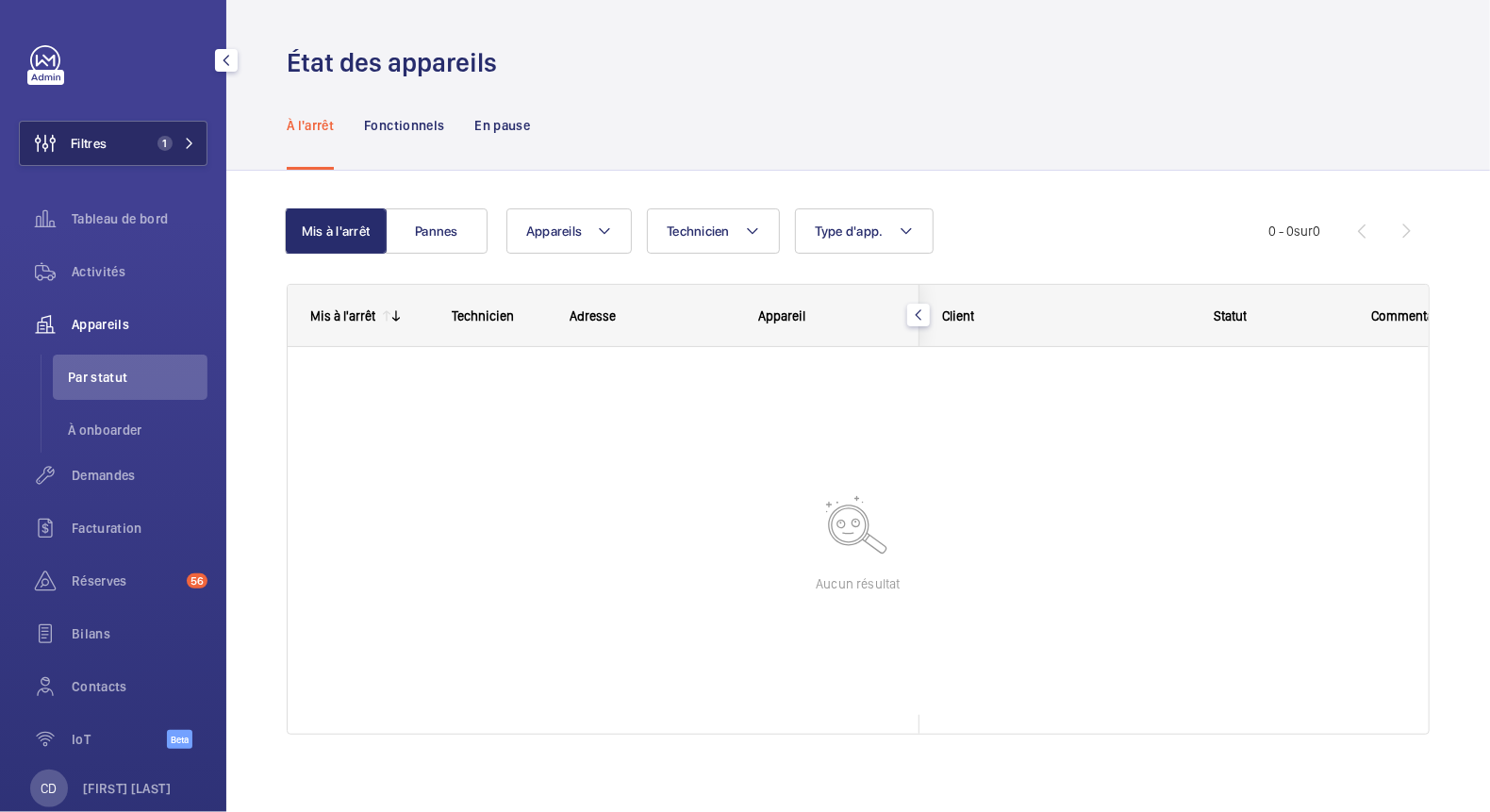 click on "Filtres 1" 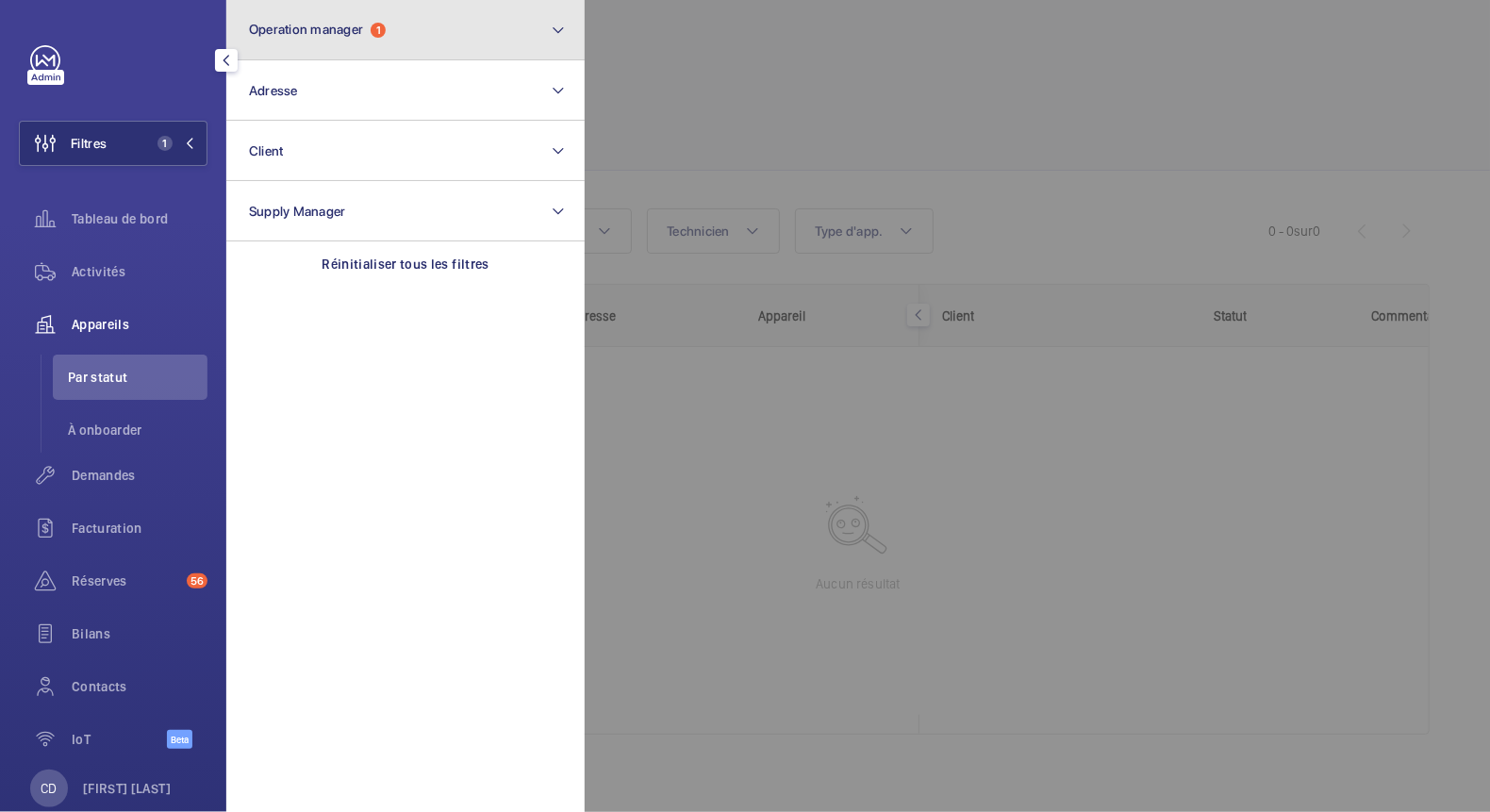 click on "Operation manager  1" 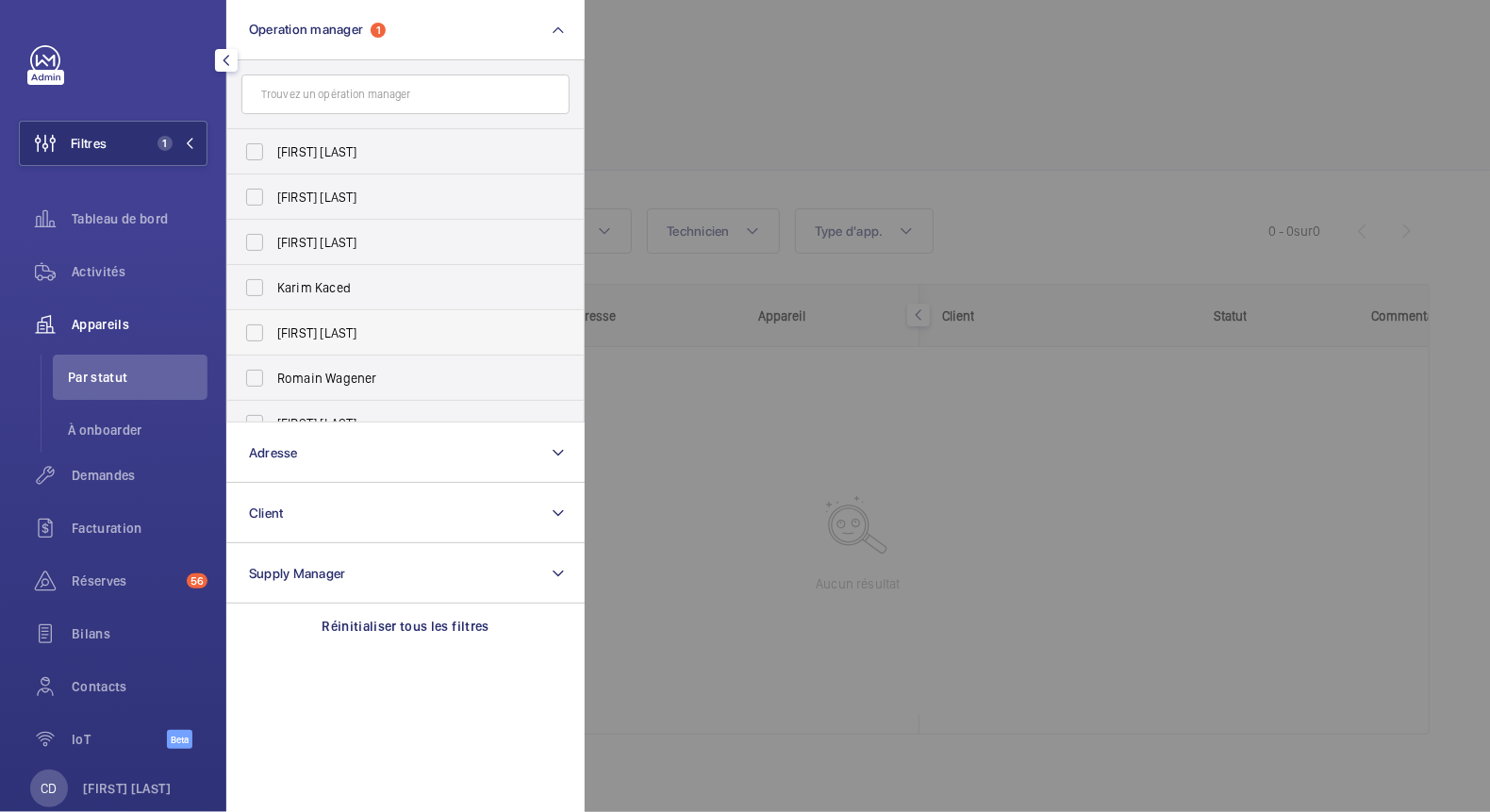 click on "[FIRST] [LAST]" at bounding box center [406, 333] 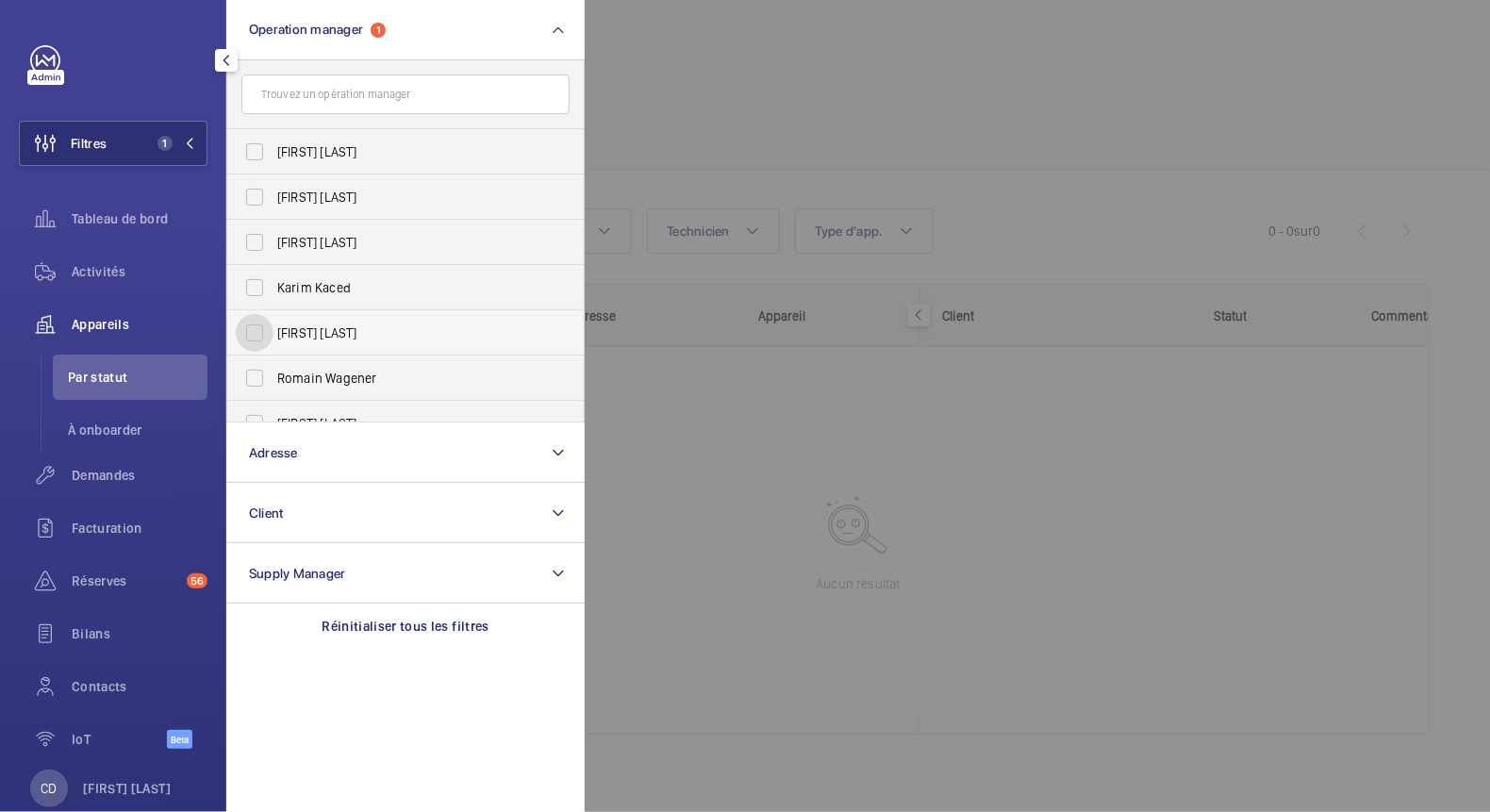 click on "[FIRST] [LAST]" at bounding box center (255, 333) 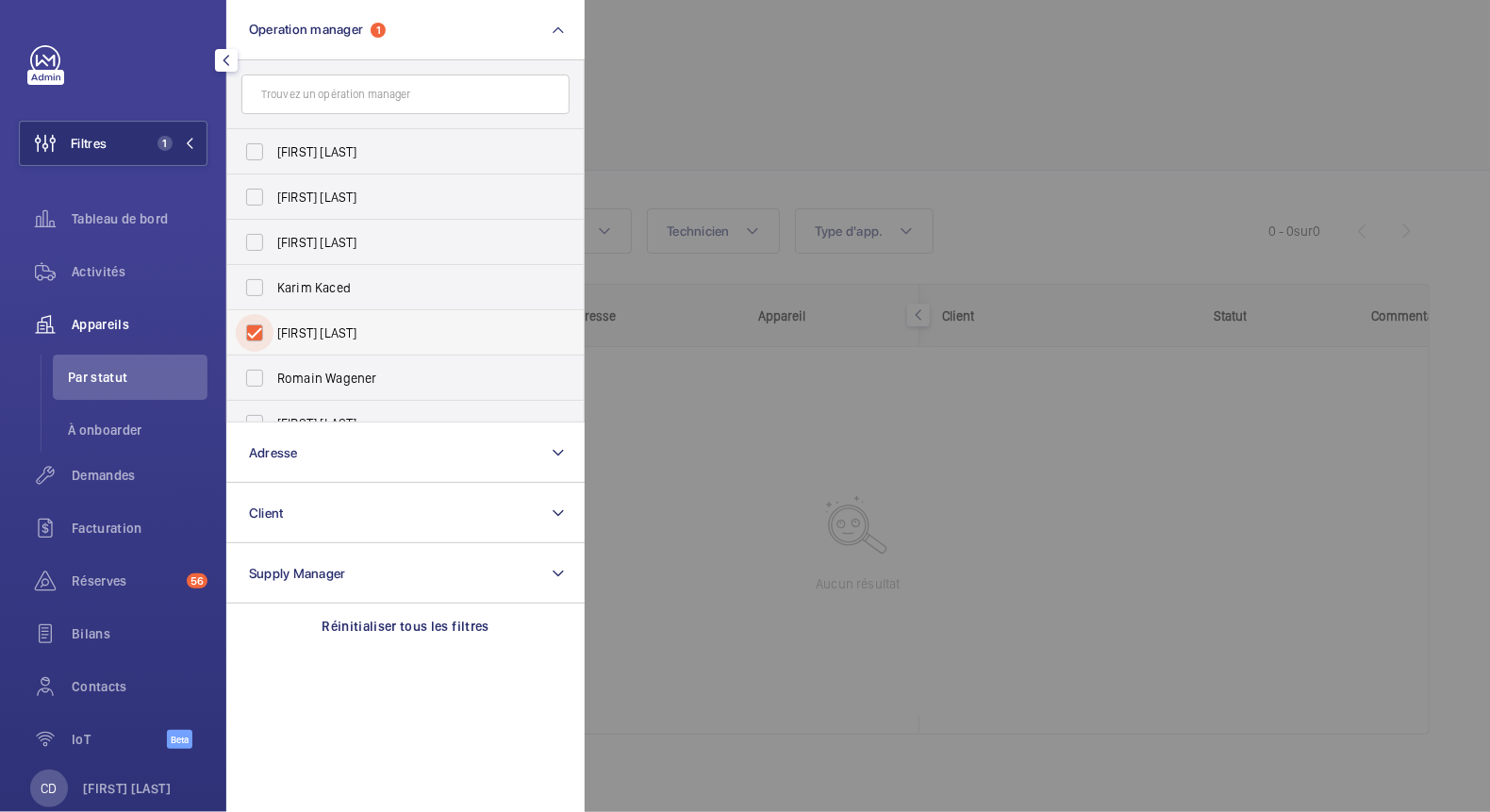 checkbox on "true" 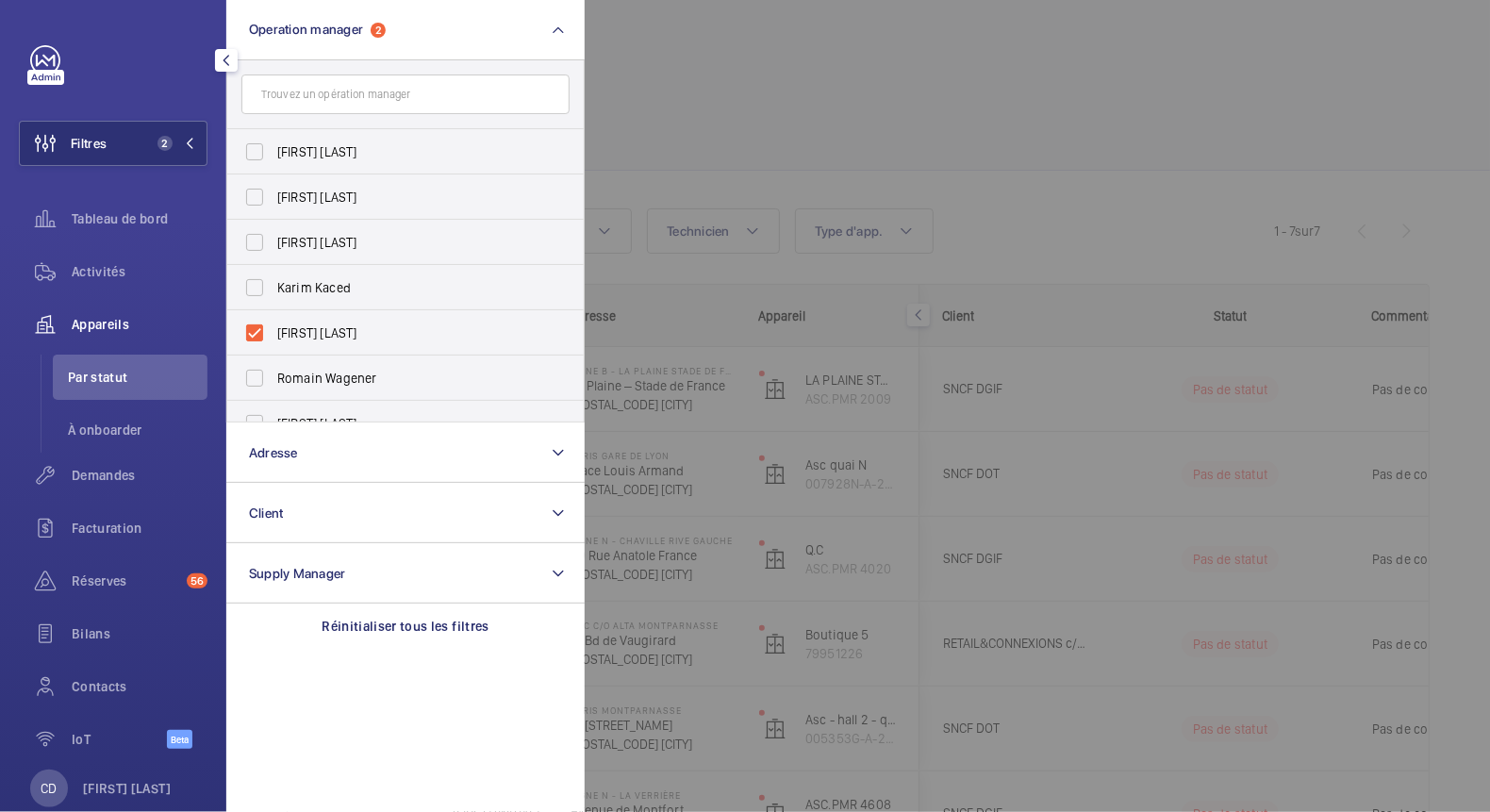 click 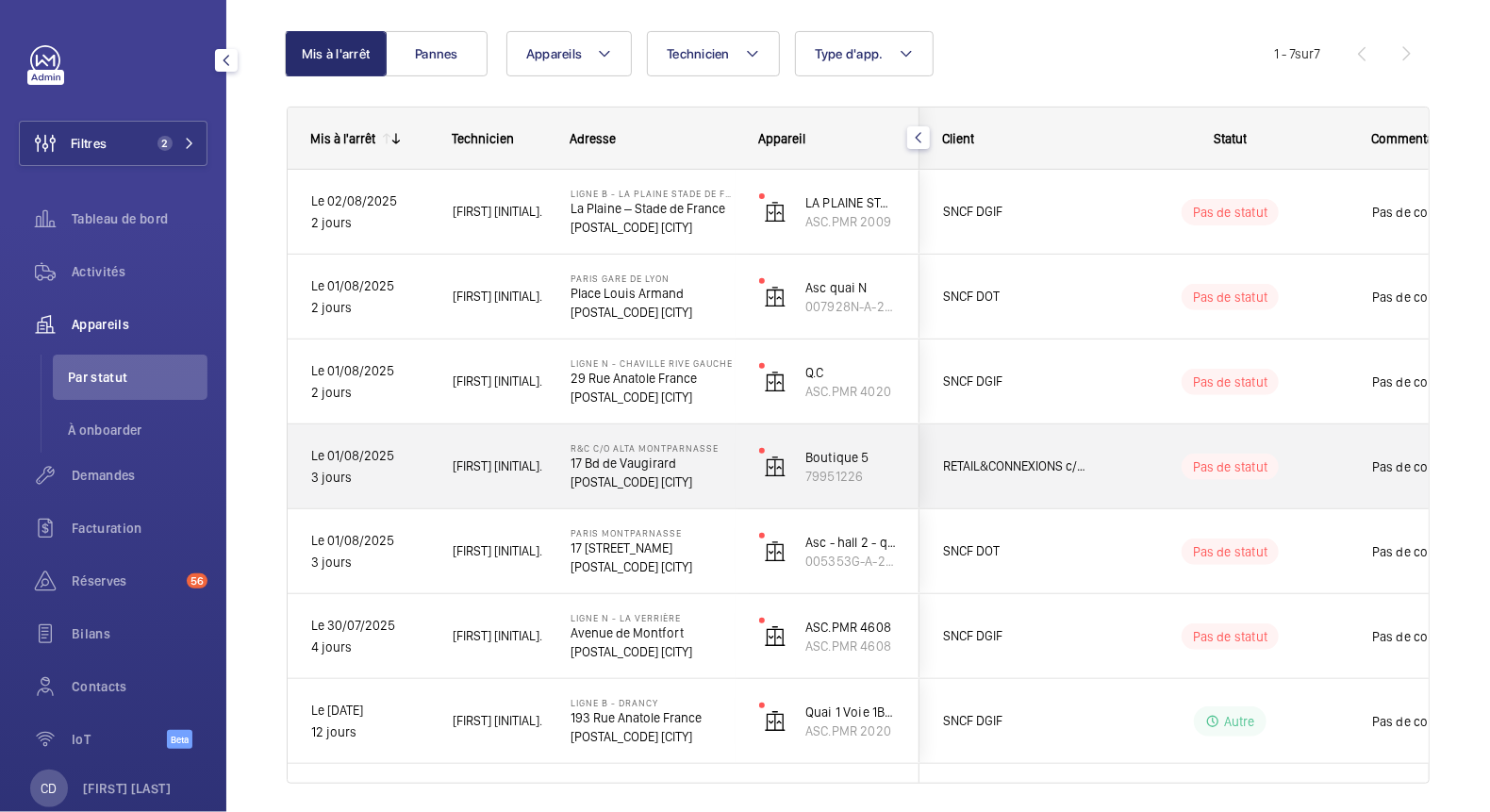 scroll, scrollTop: 239, scrollLeft: 0, axis: vertical 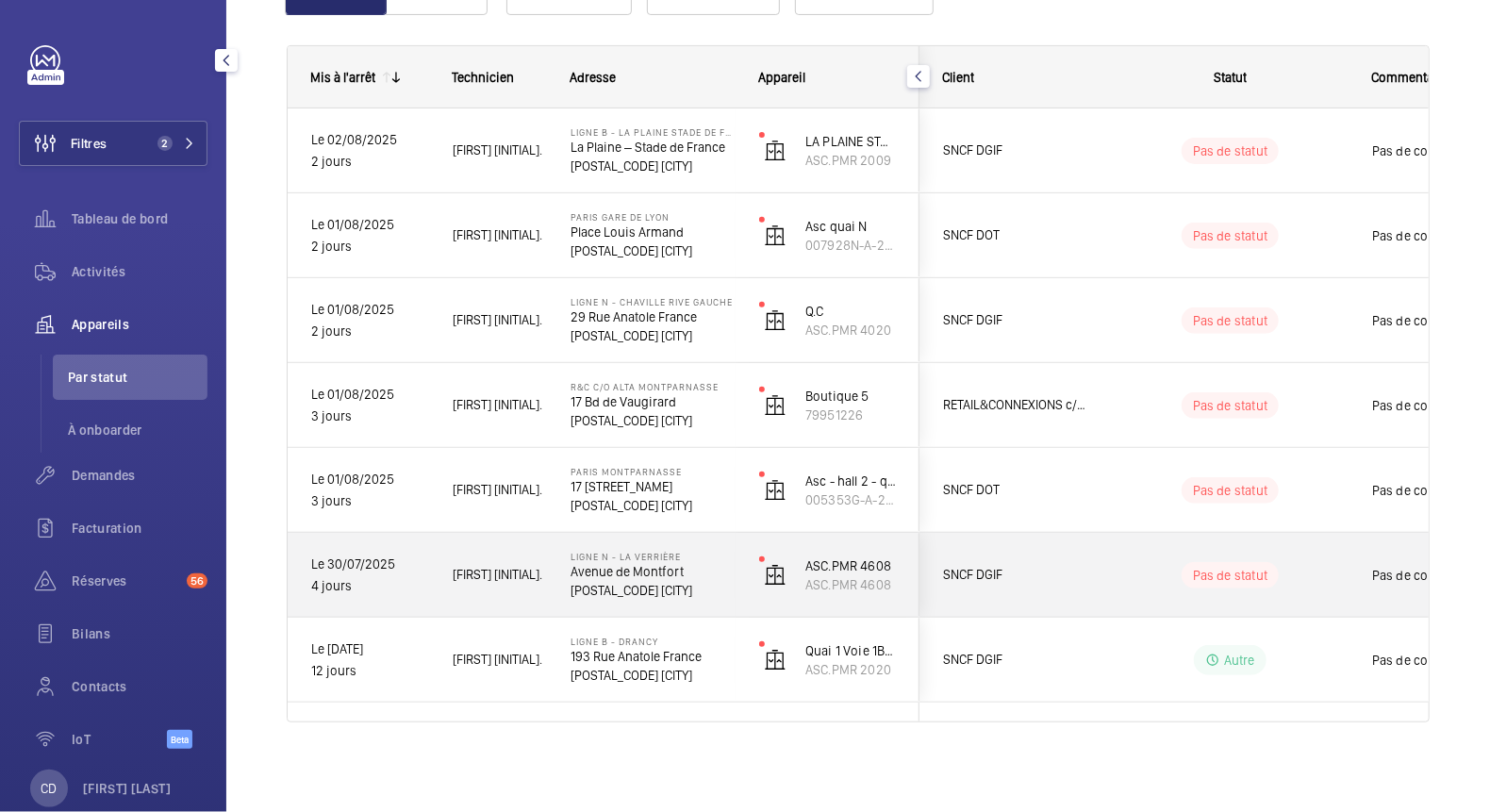click on "[FIRST] [LAST]" 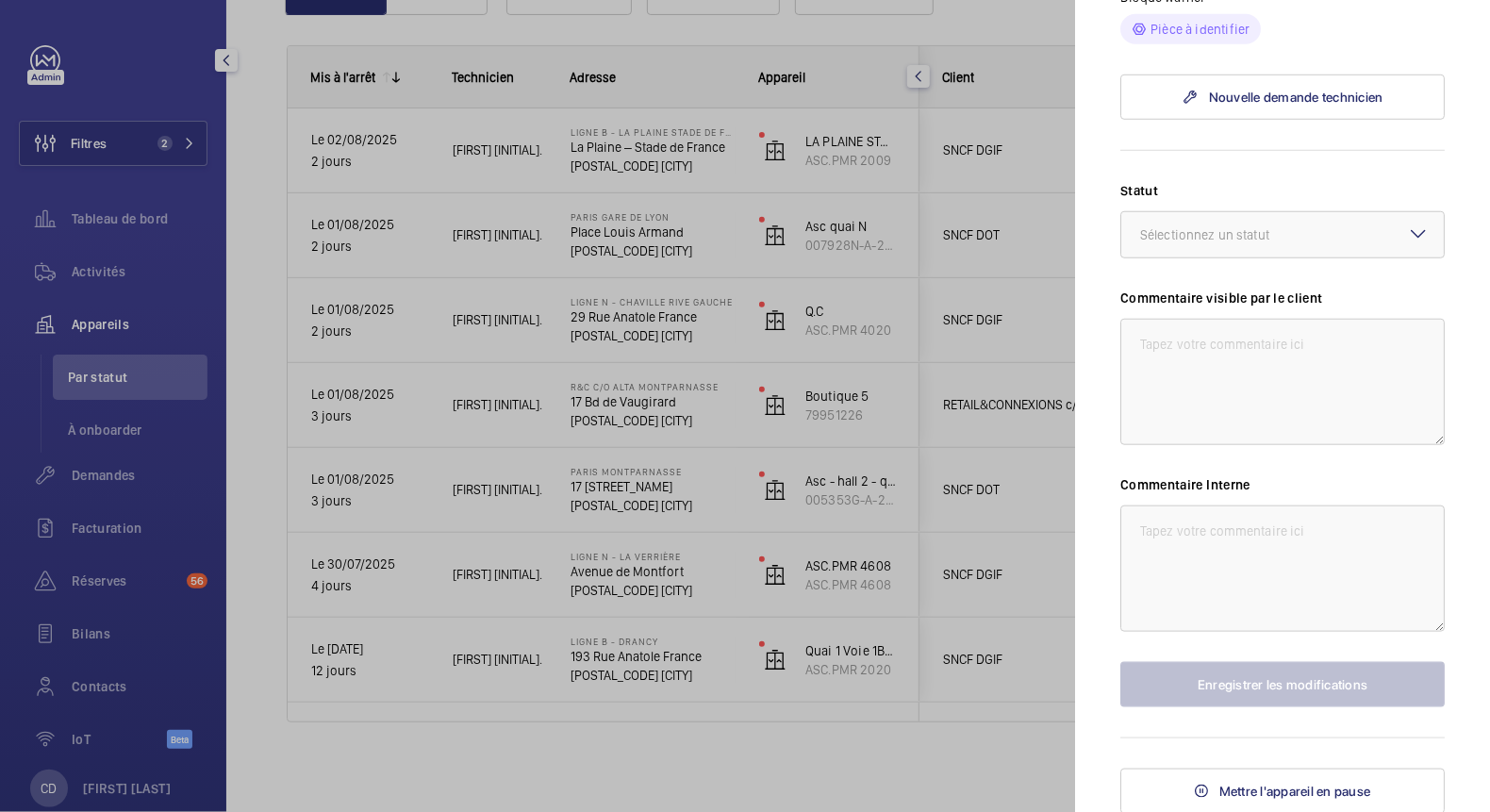 scroll, scrollTop: 250, scrollLeft: 0, axis: vertical 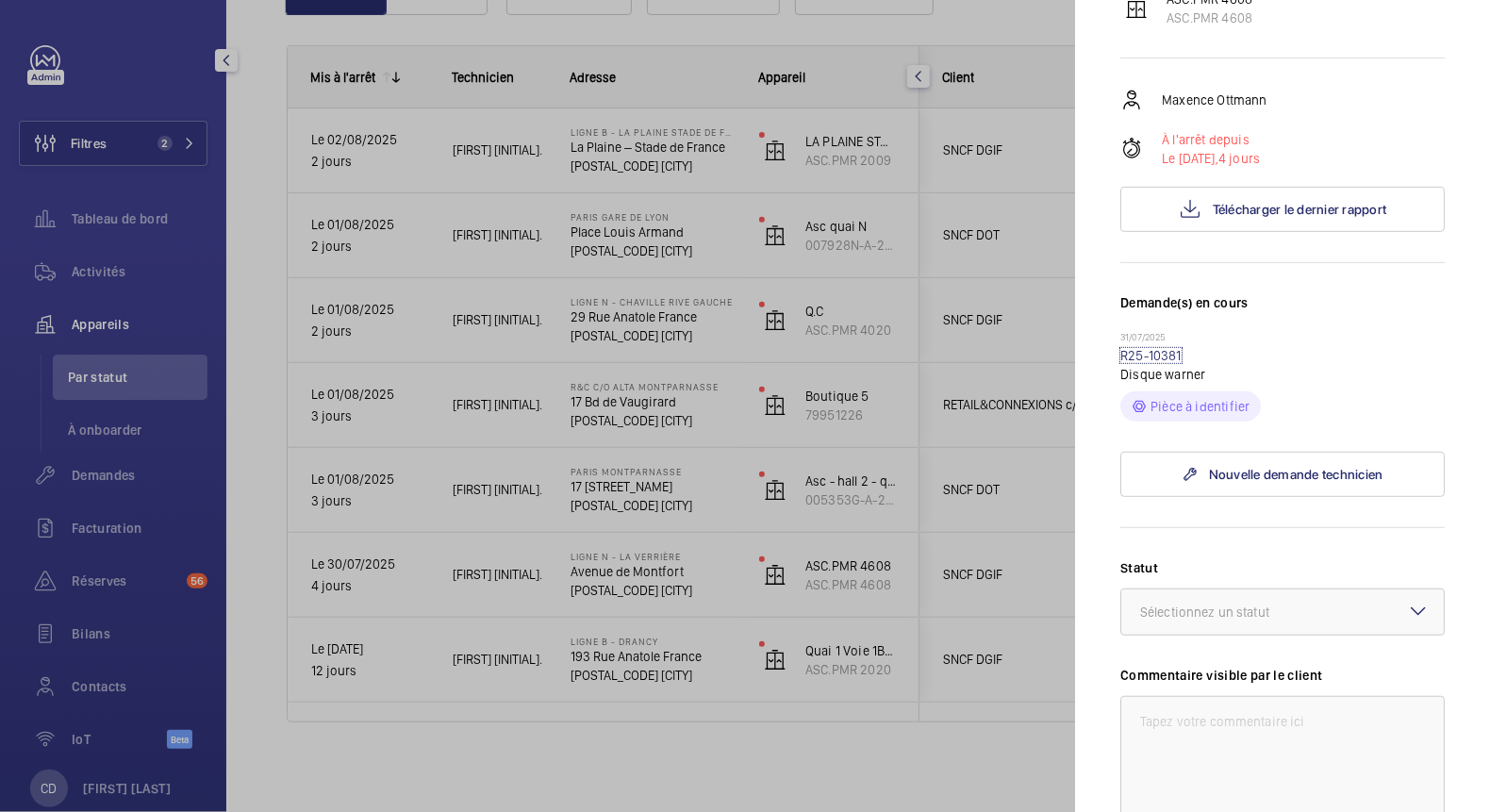 click on "R25-10381" 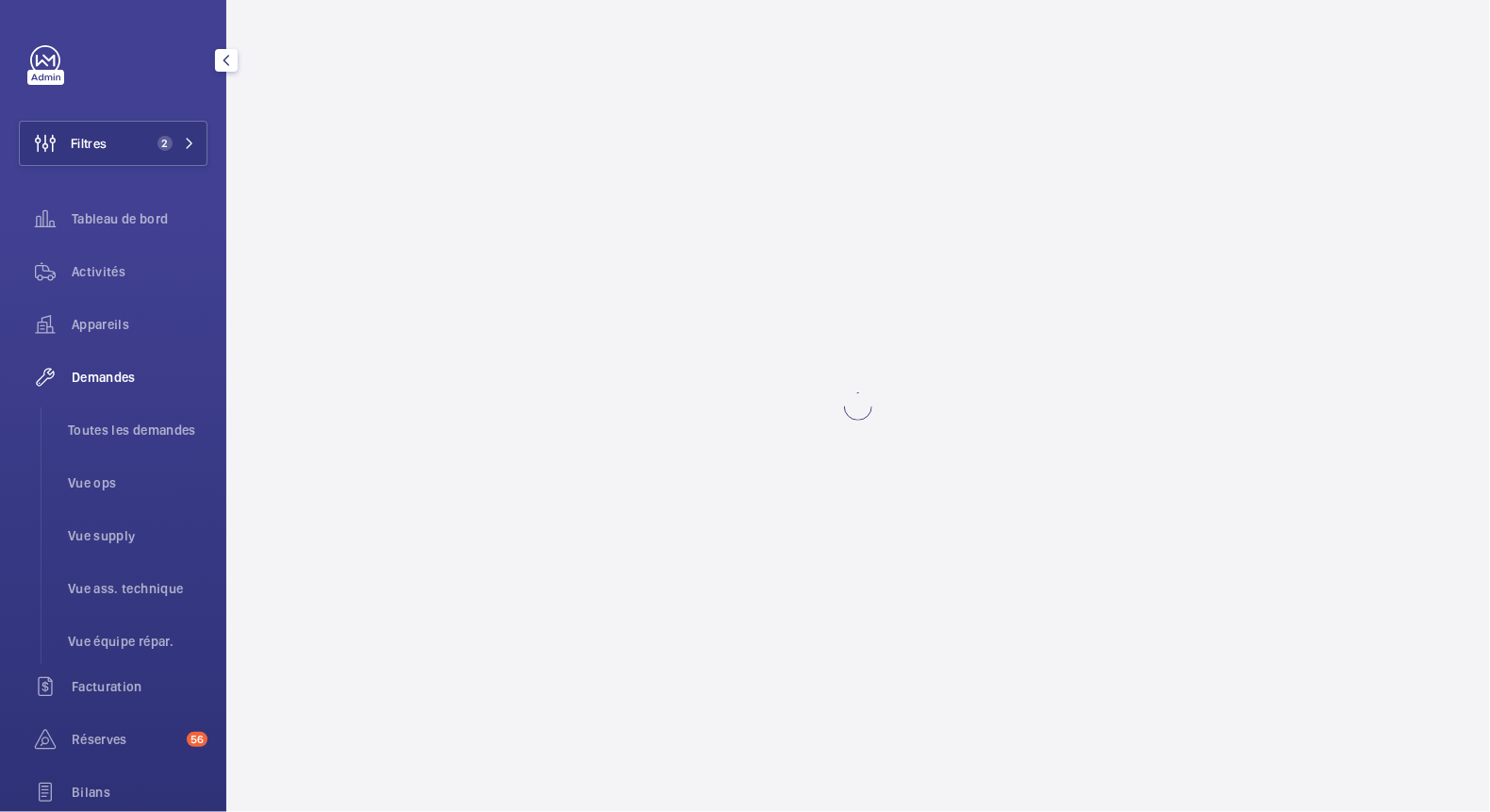 scroll, scrollTop: 0, scrollLeft: 0, axis: both 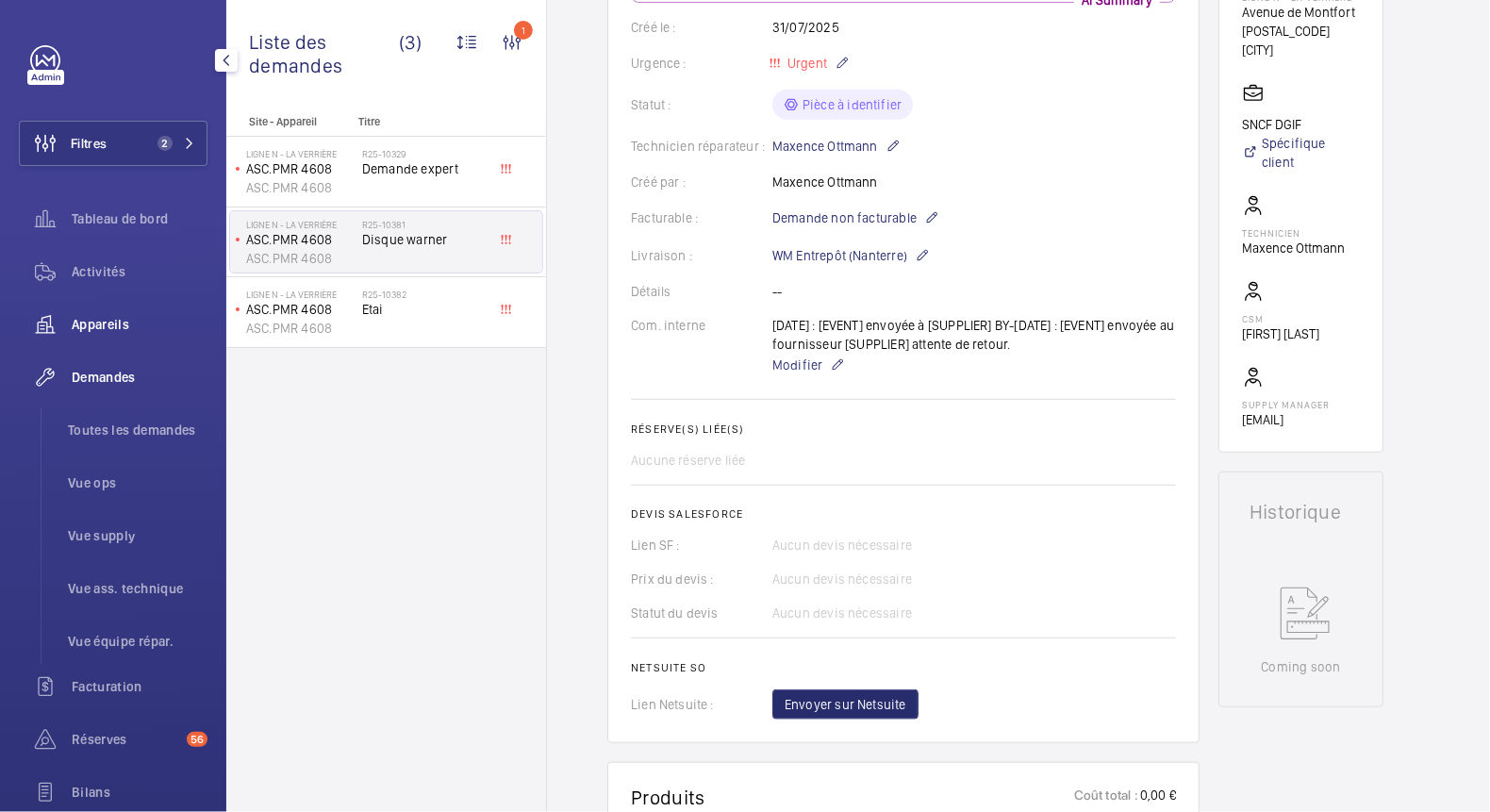 click on "Activités" 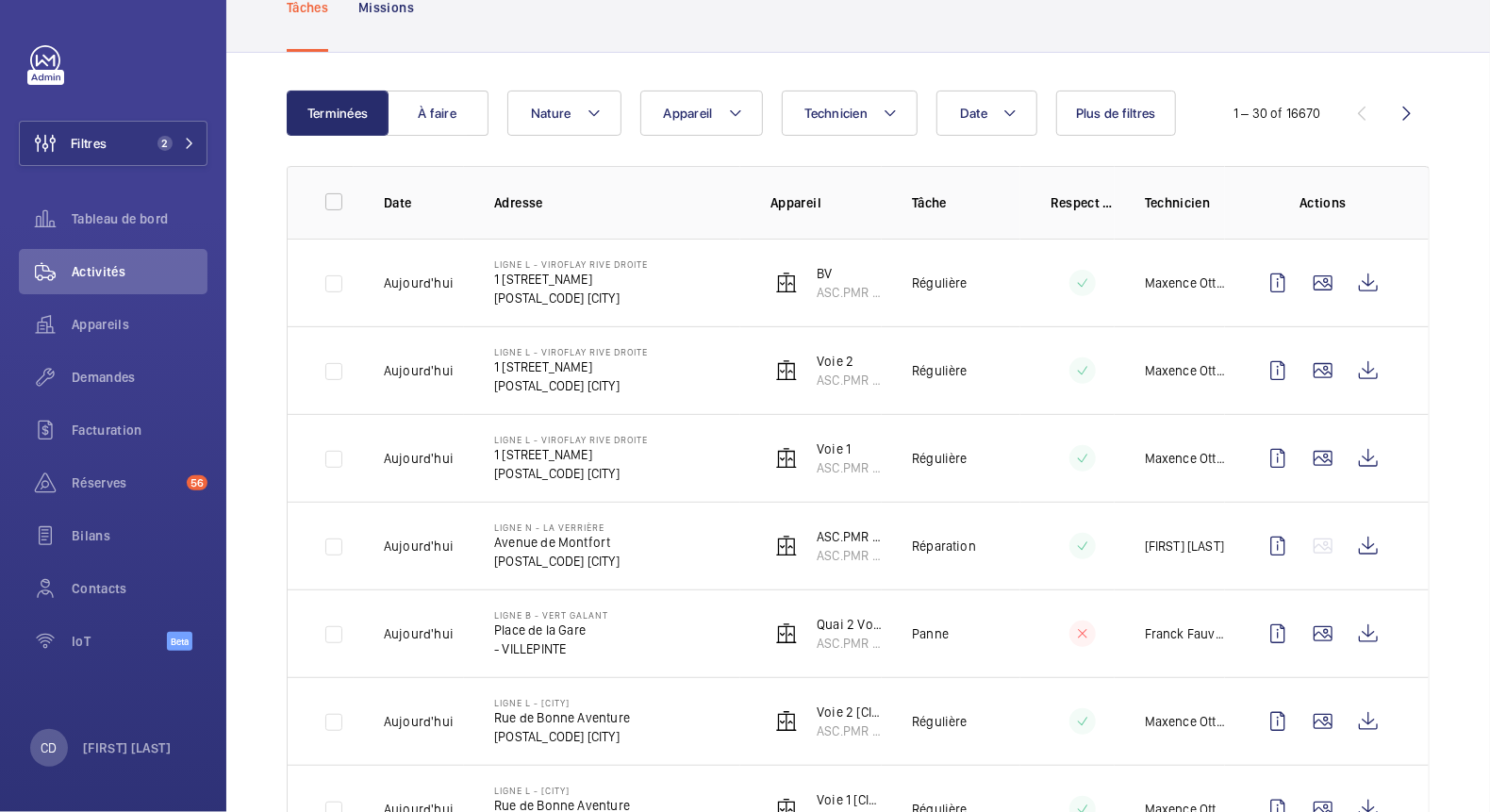 scroll, scrollTop: 251, scrollLeft: 0, axis: vertical 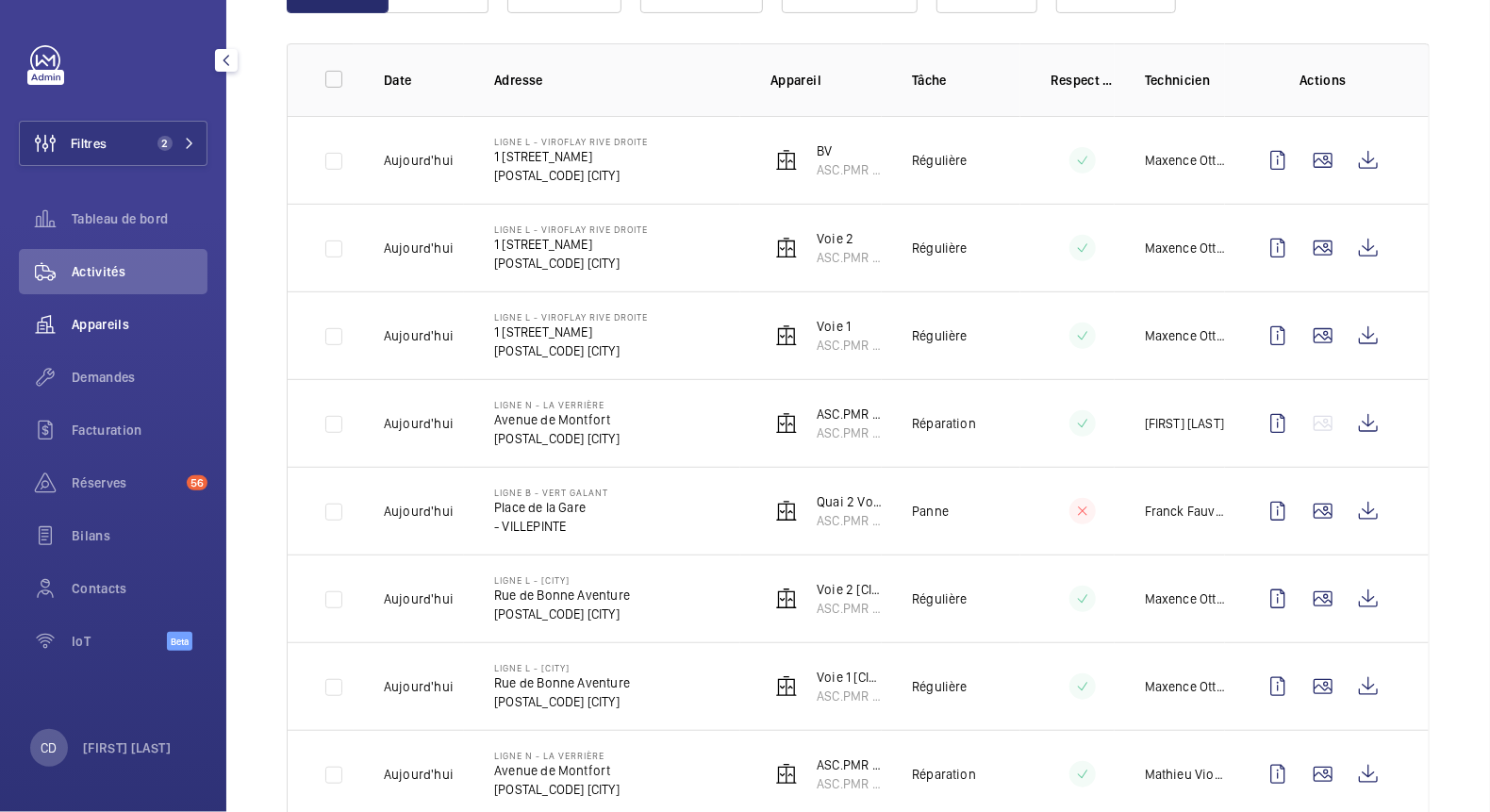 click on "Appareils" 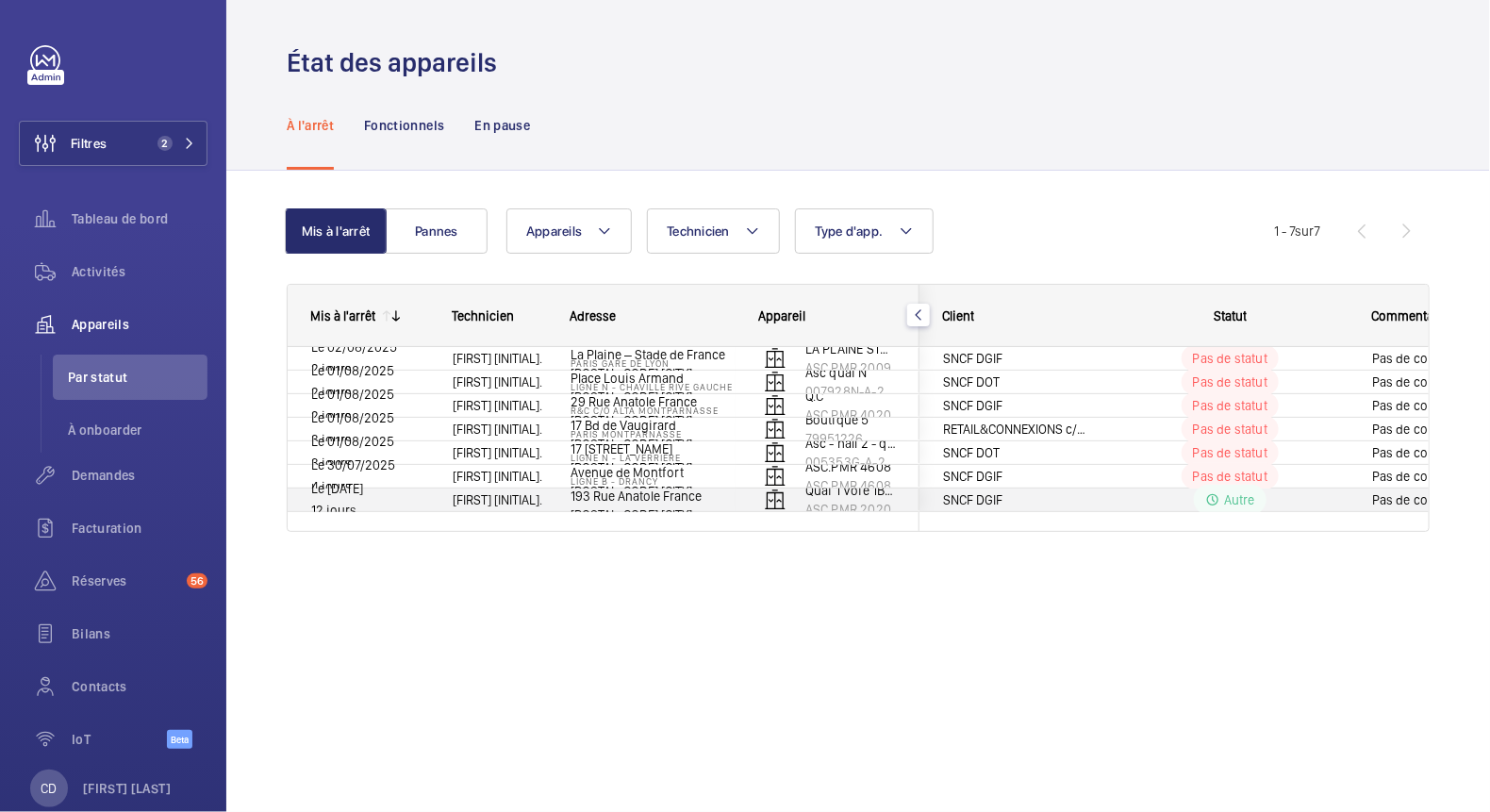 scroll, scrollTop: 0, scrollLeft: 0, axis: both 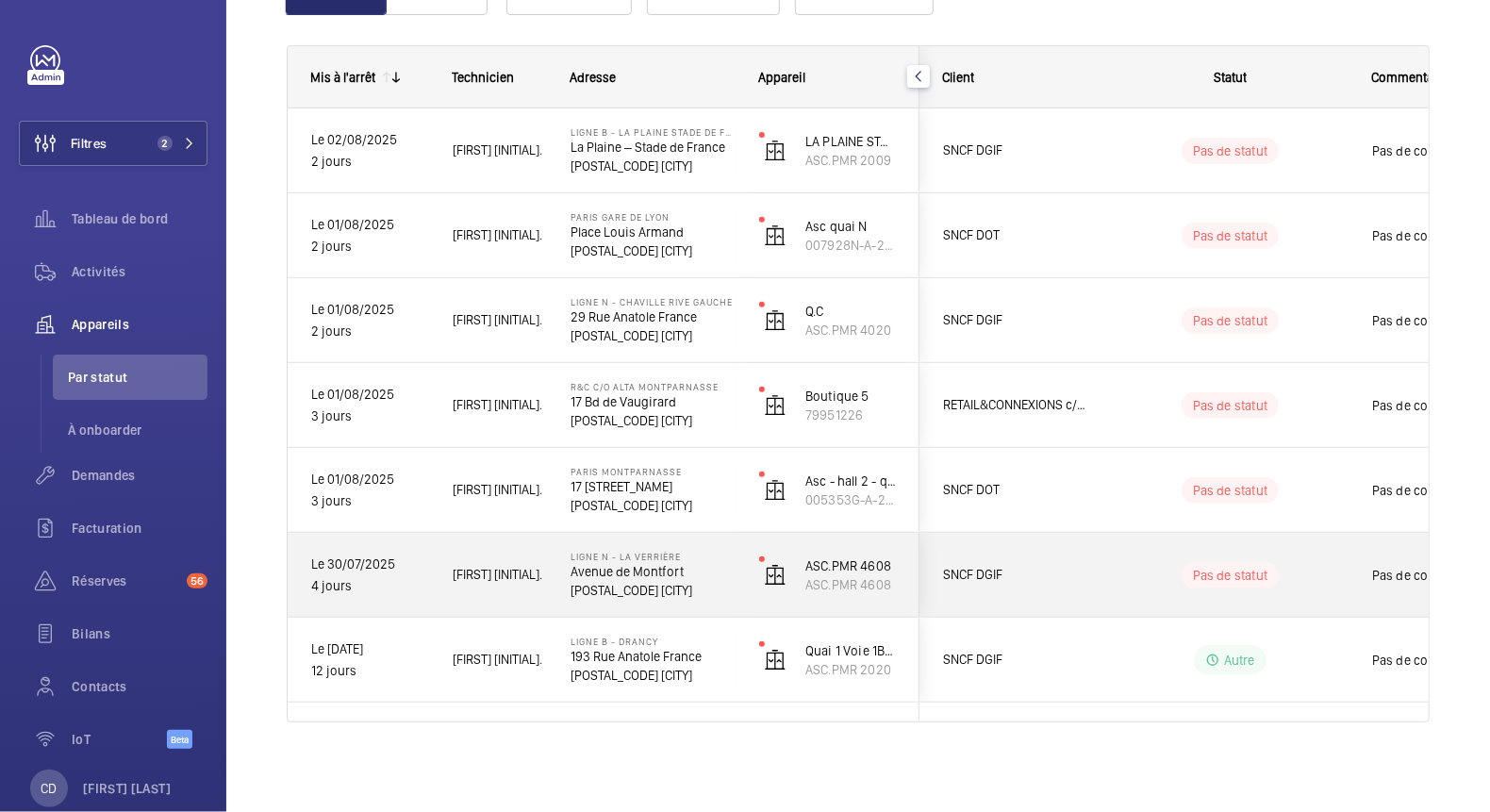 click on "[POSTAL_CODE] [CITY]" 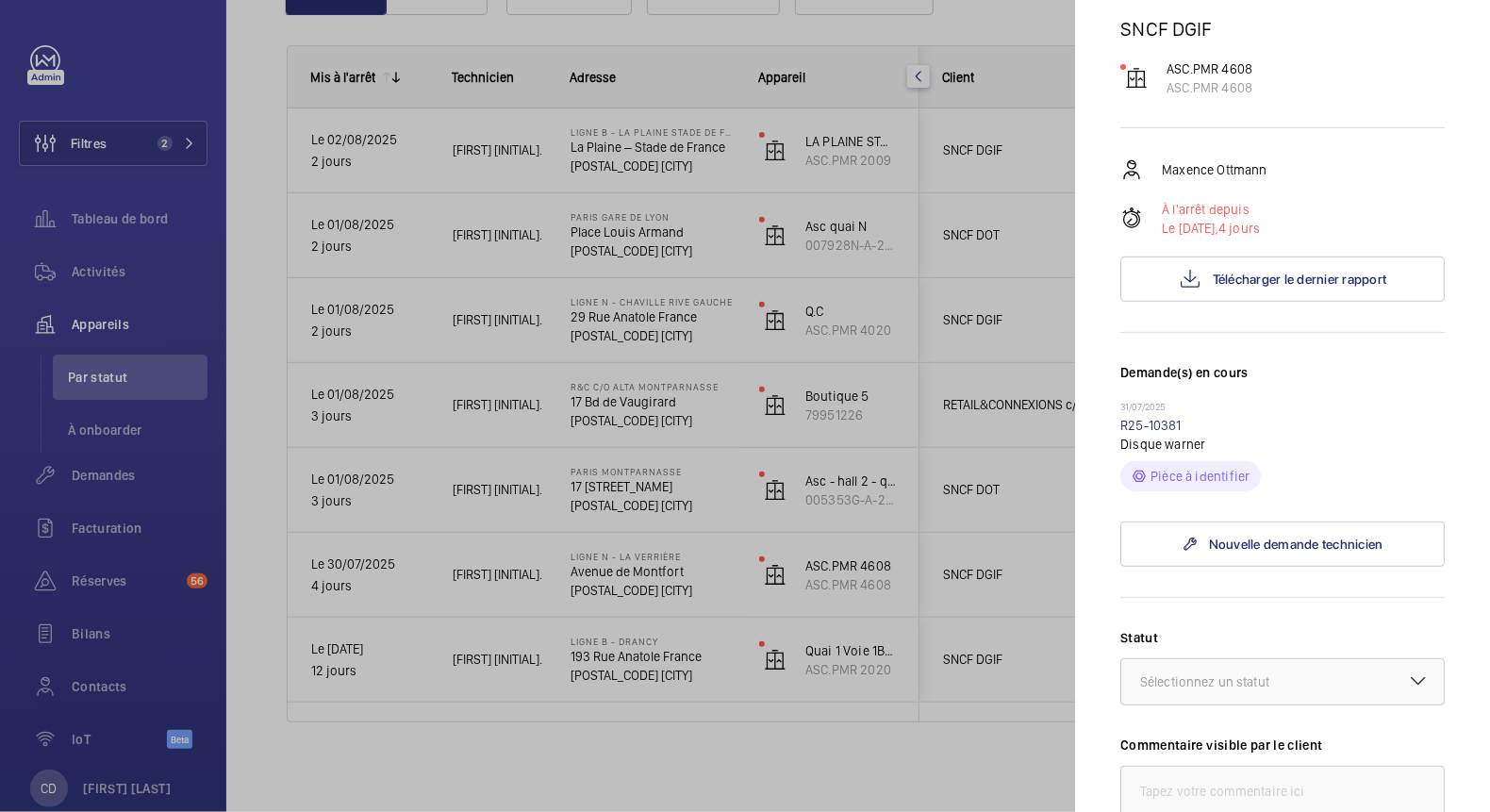 scroll, scrollTop: 503, scrollLeft: 0, axis: vertical 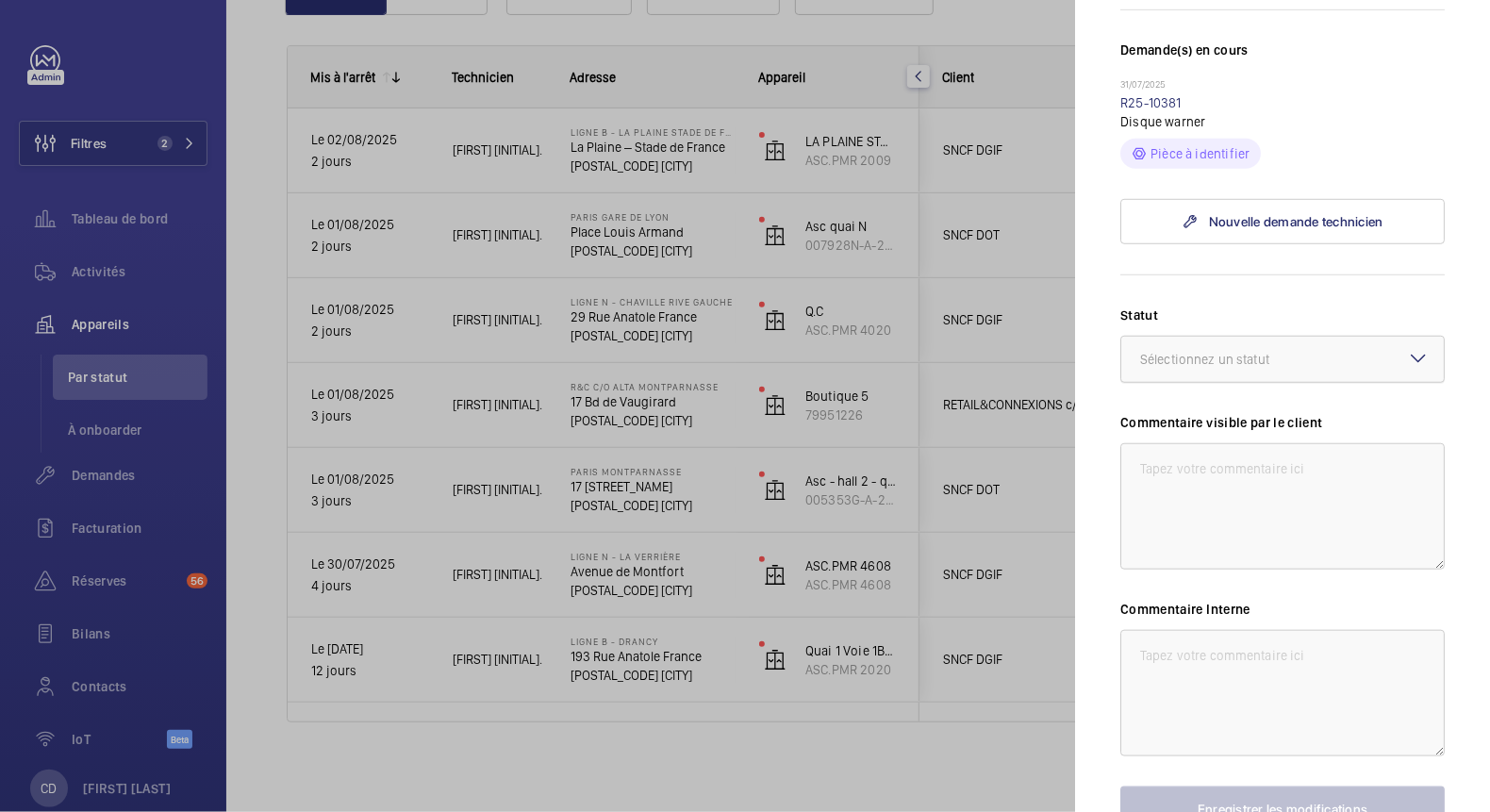 click 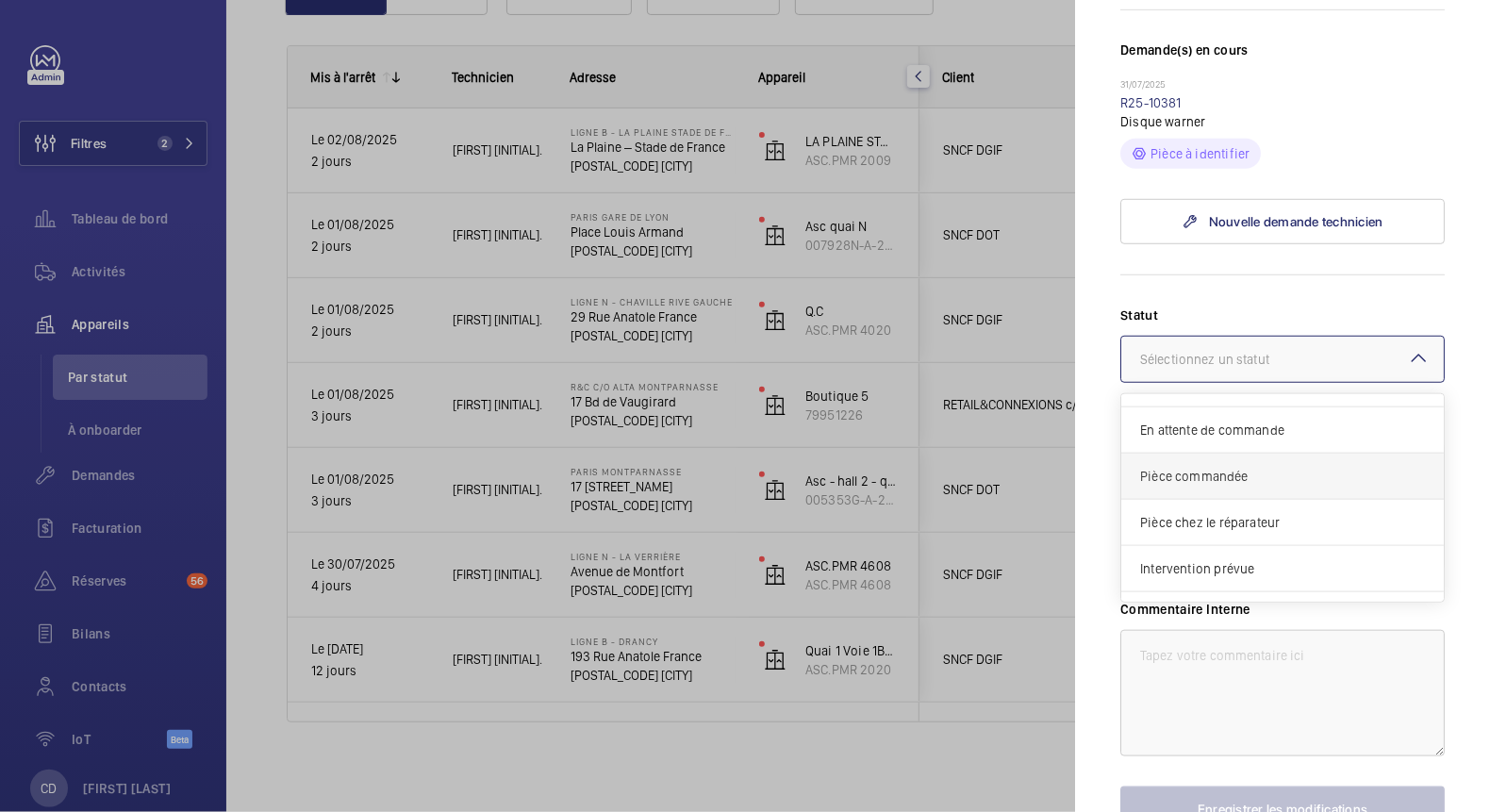 scroll, scrollTop: 0, scrollLeft: 0, axis: both 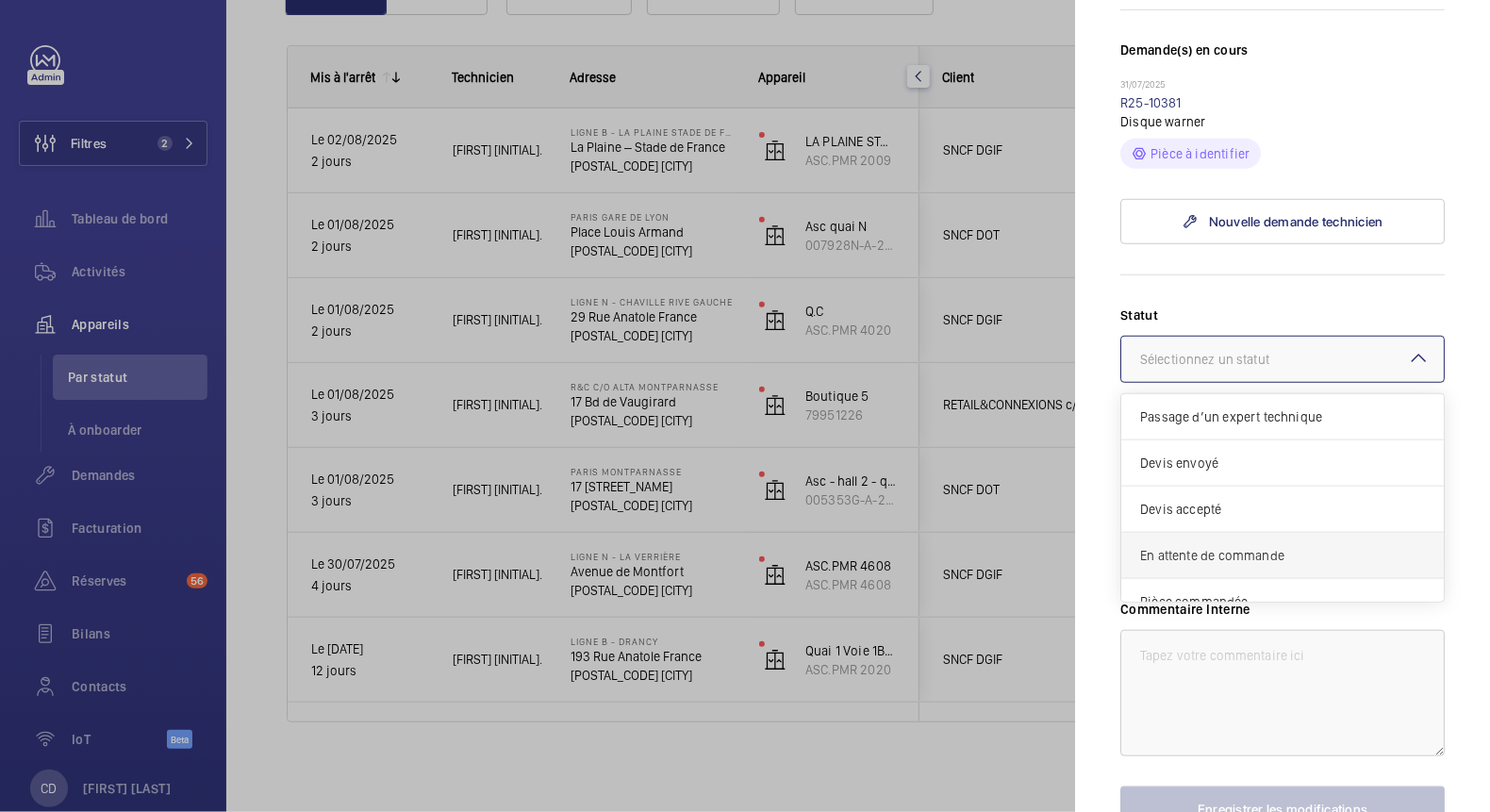 click on "En attente de commande" at bounding box center (1283, 555) 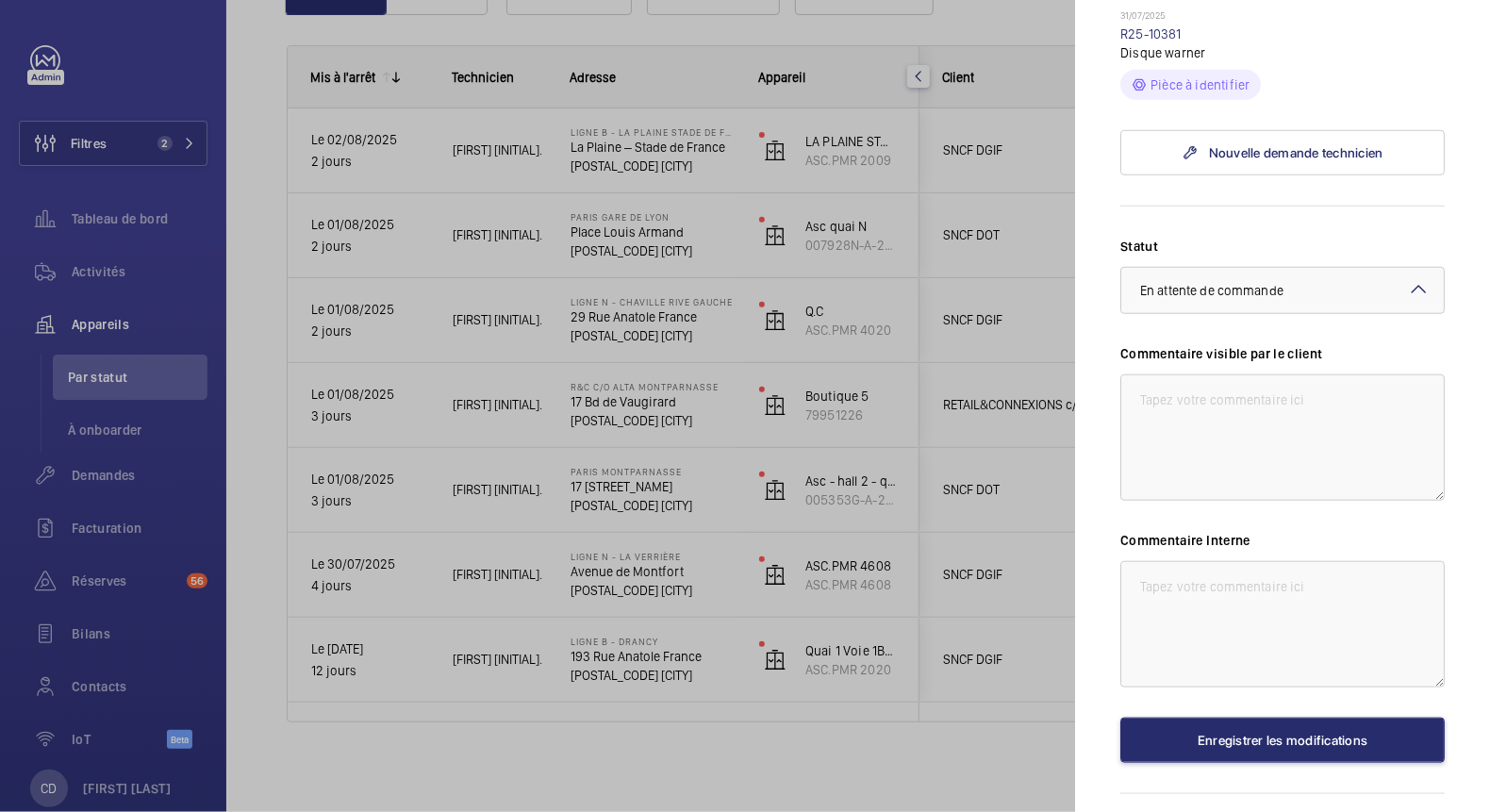 scroll, scrollTop: 627, scrollLeft: 0, axis: vertical 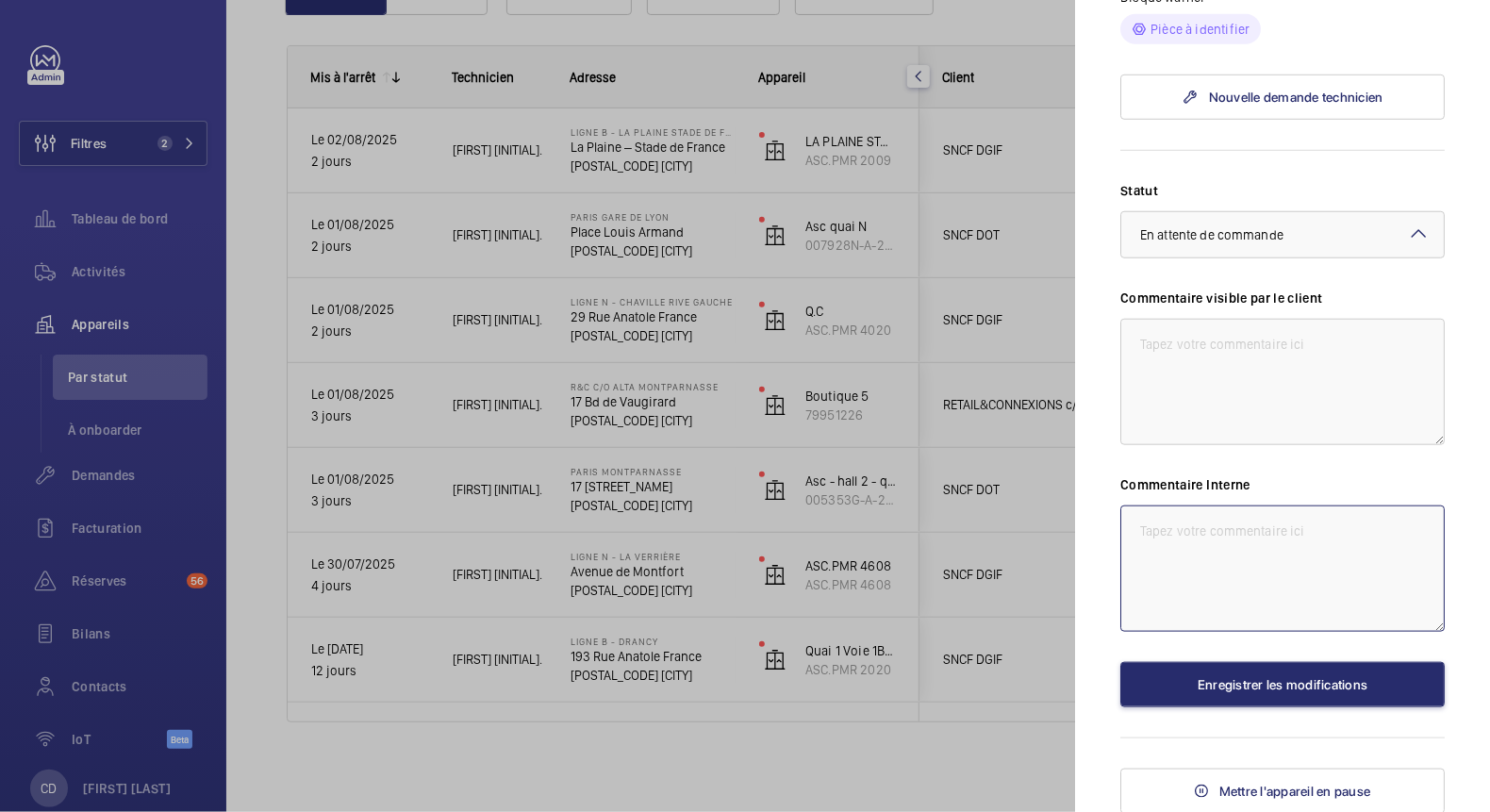 click 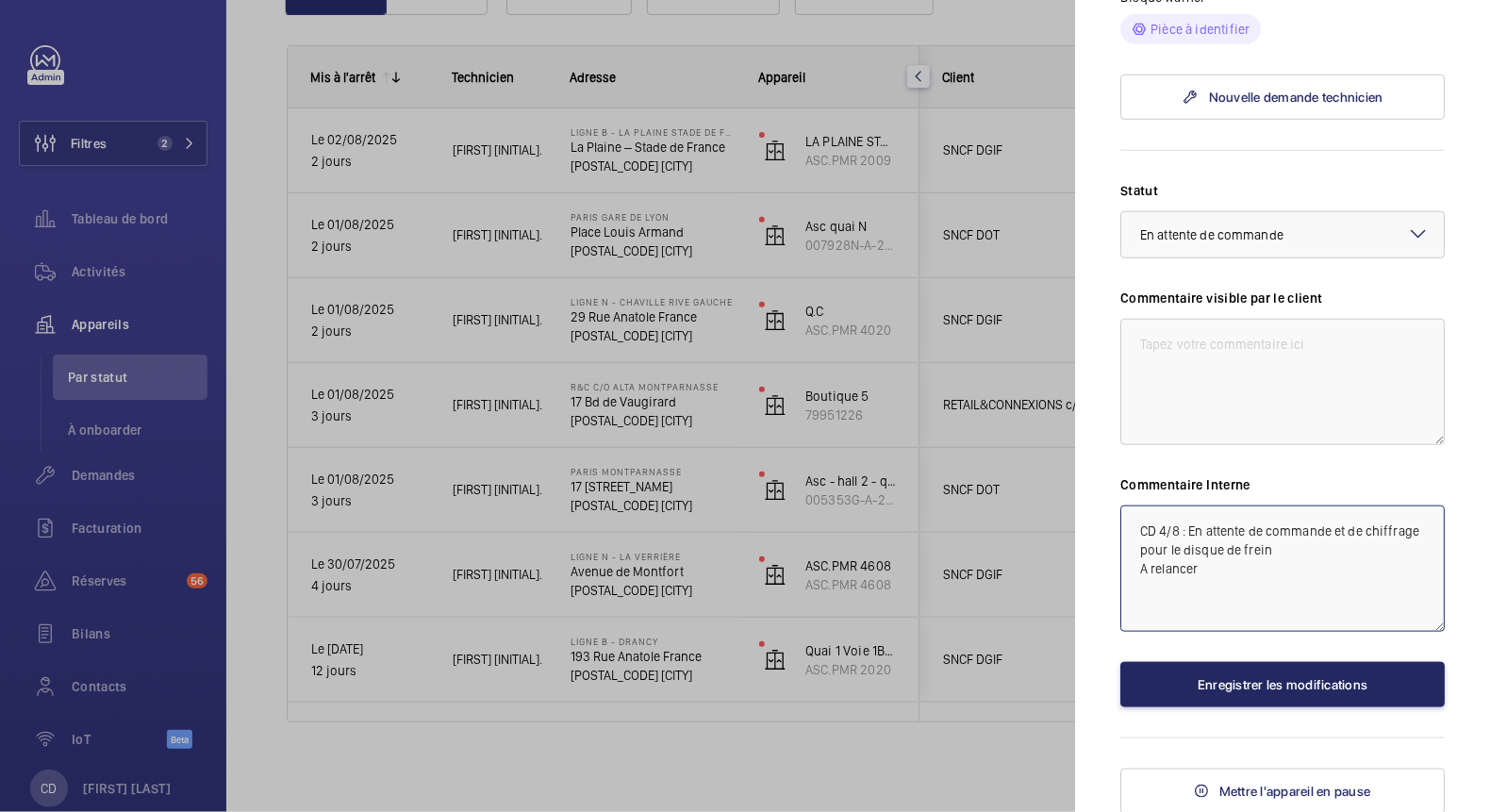 type on "CD 4/8 : En attente de commande et de chiffrage pour le disque de frein
A relancer" 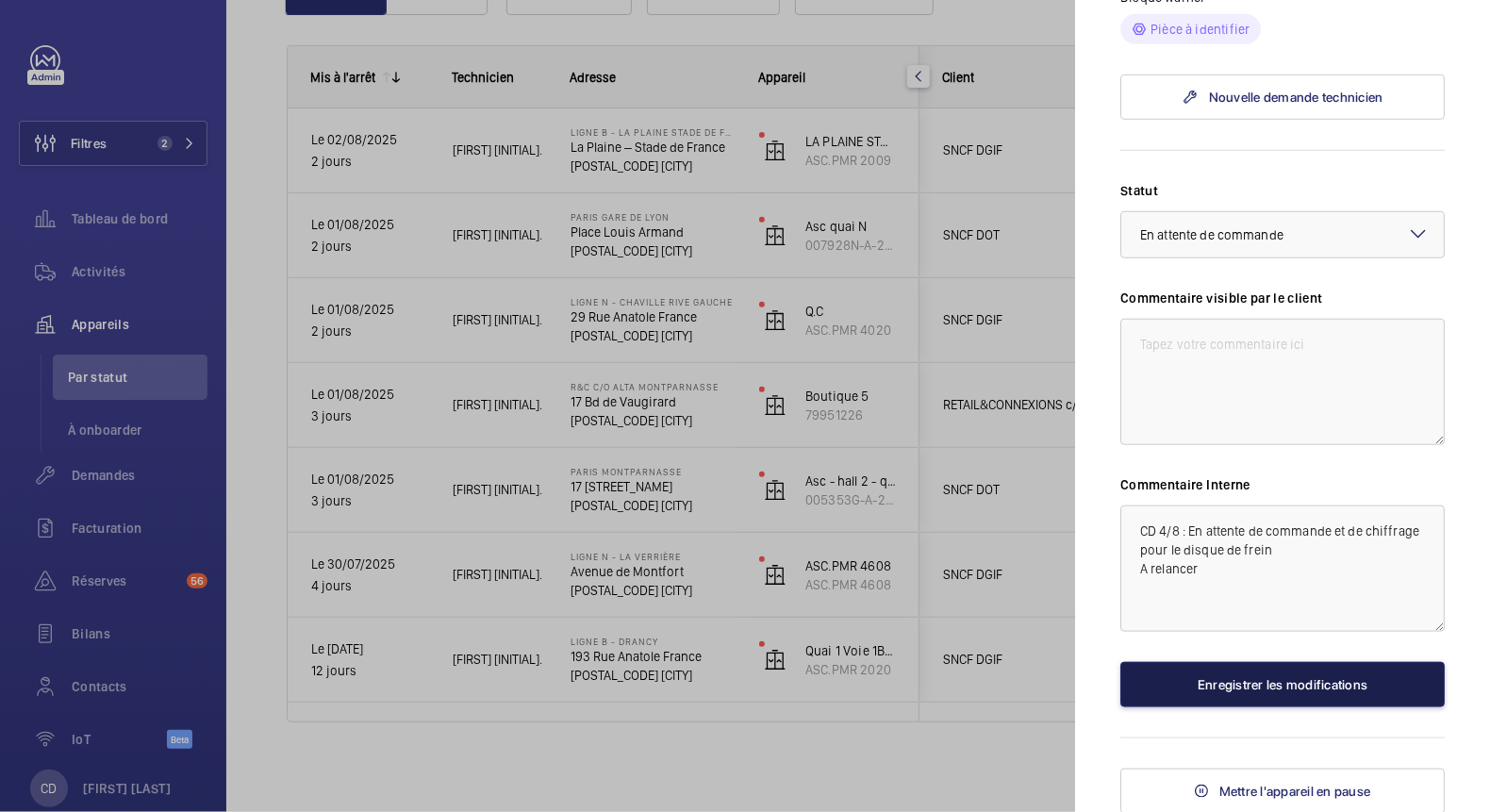 click on "Enregistrer les modifications" 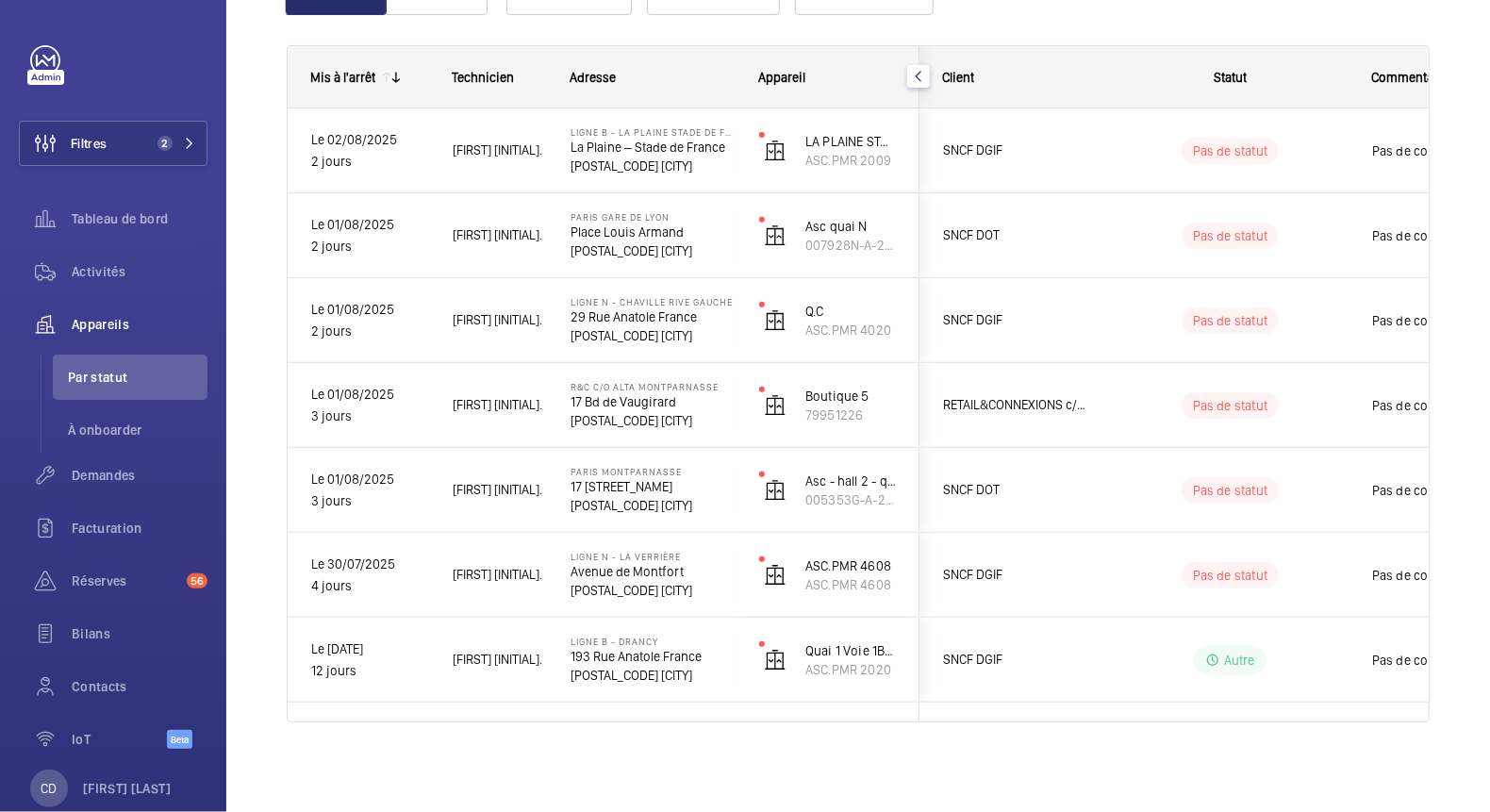 scroll, scrollTop: 0, scrollLeft: 0, axis: both 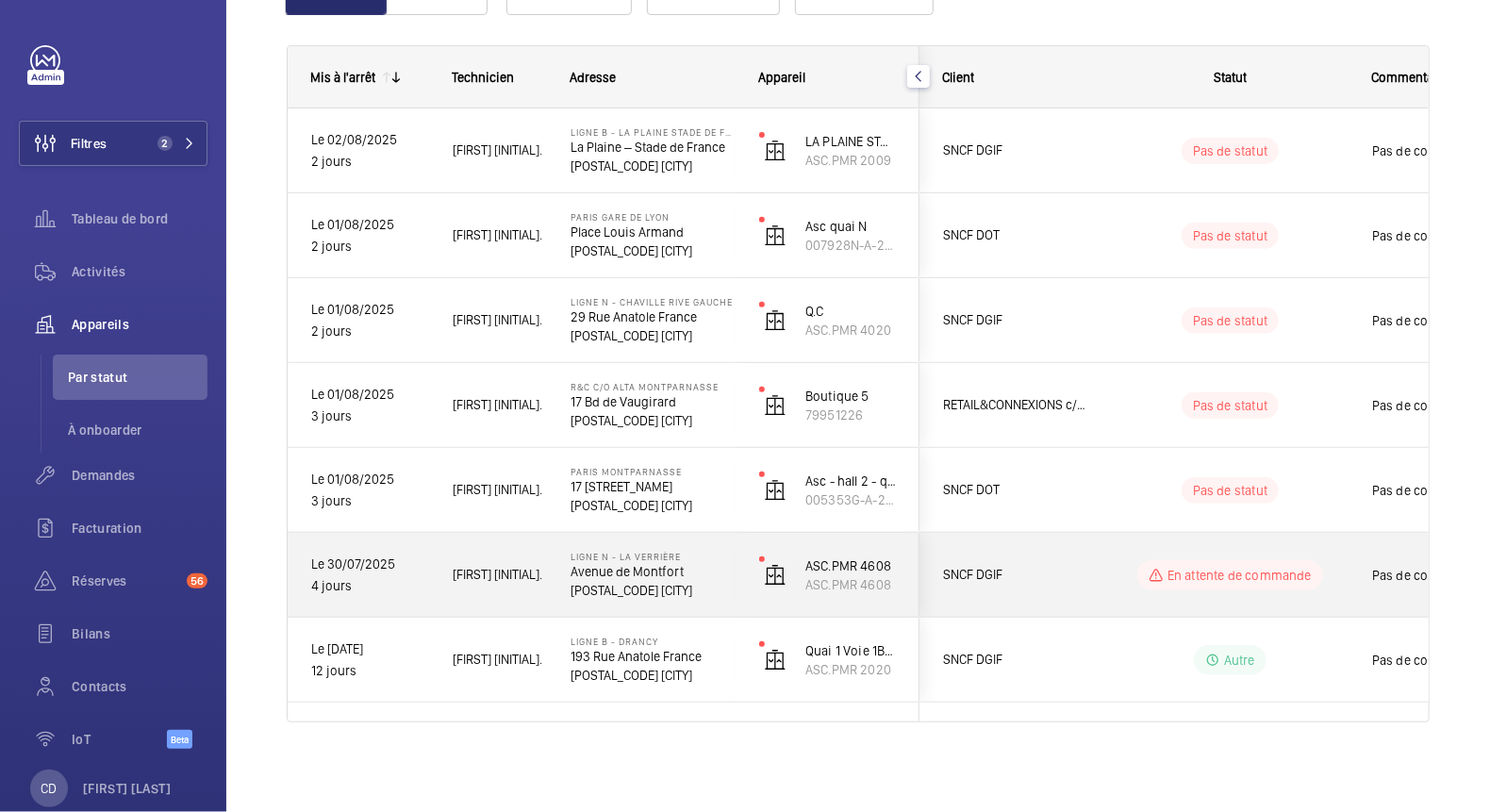 click on "SNCF DOT" 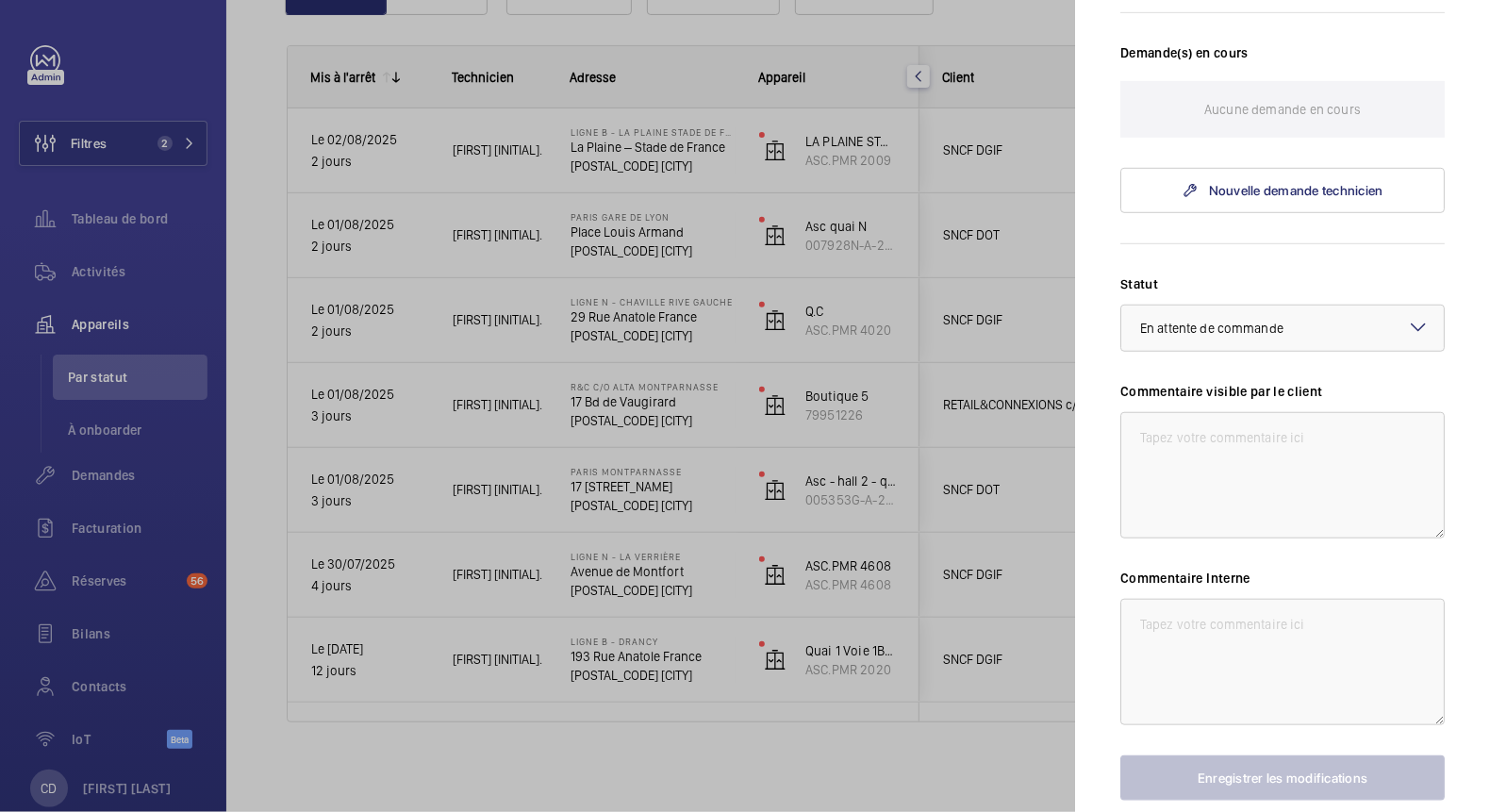 scroll, scrollTop: 251, scrollLeft: 0, axis: vertical 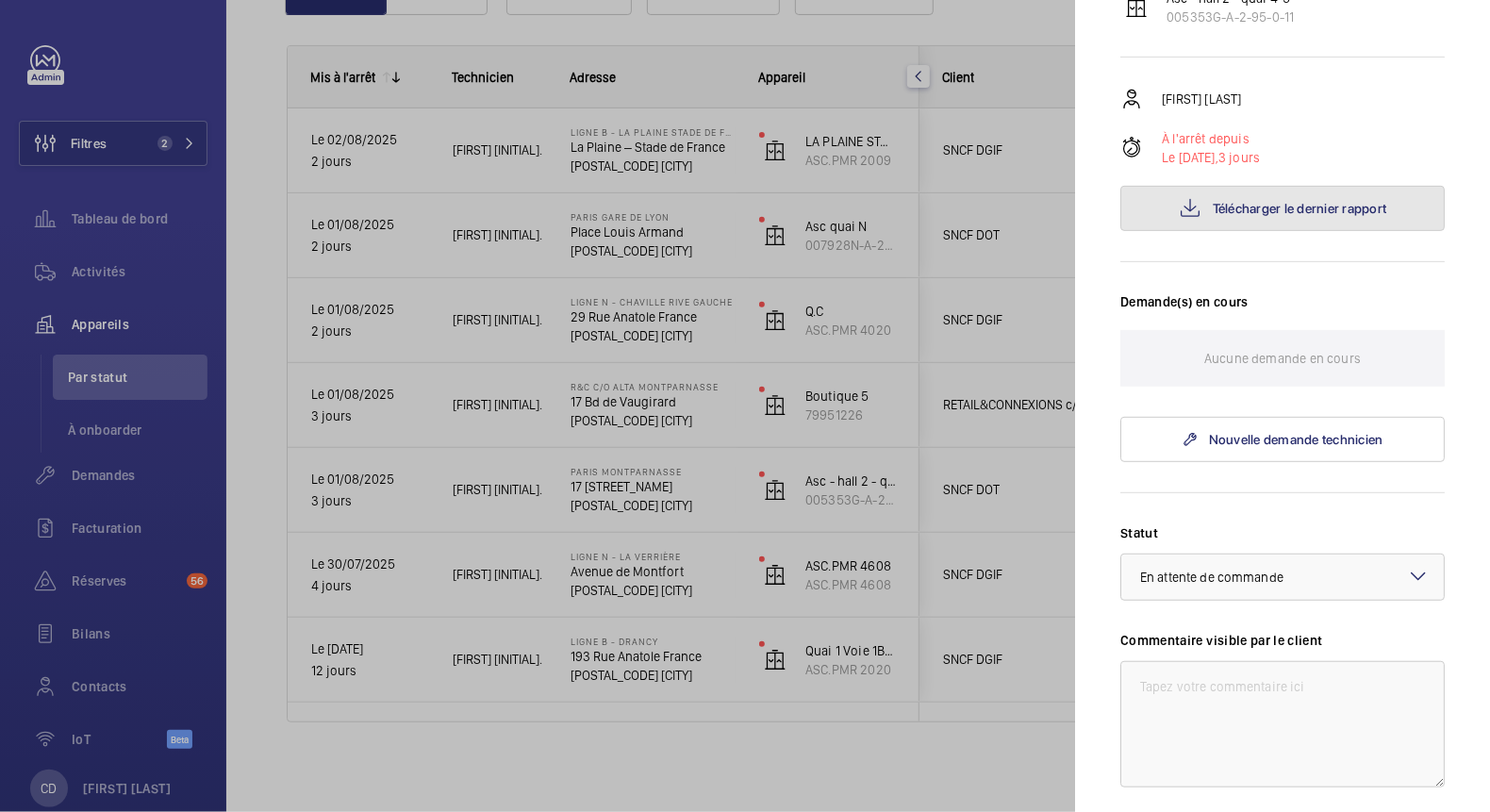 click on "Télécharger le dernier rapport" 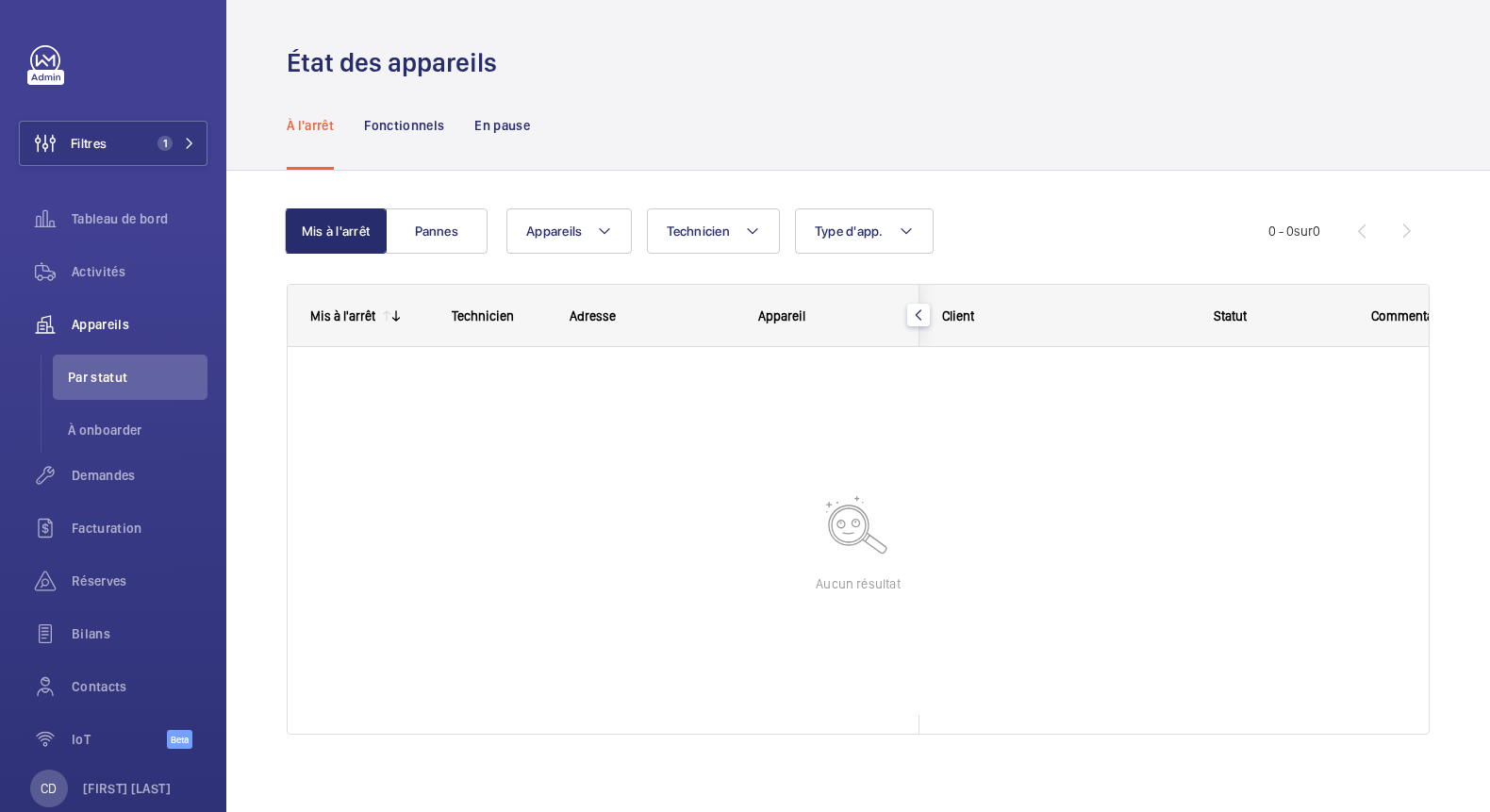 scroll, scrollTop: 0, scrollLeft: 0, axis: both 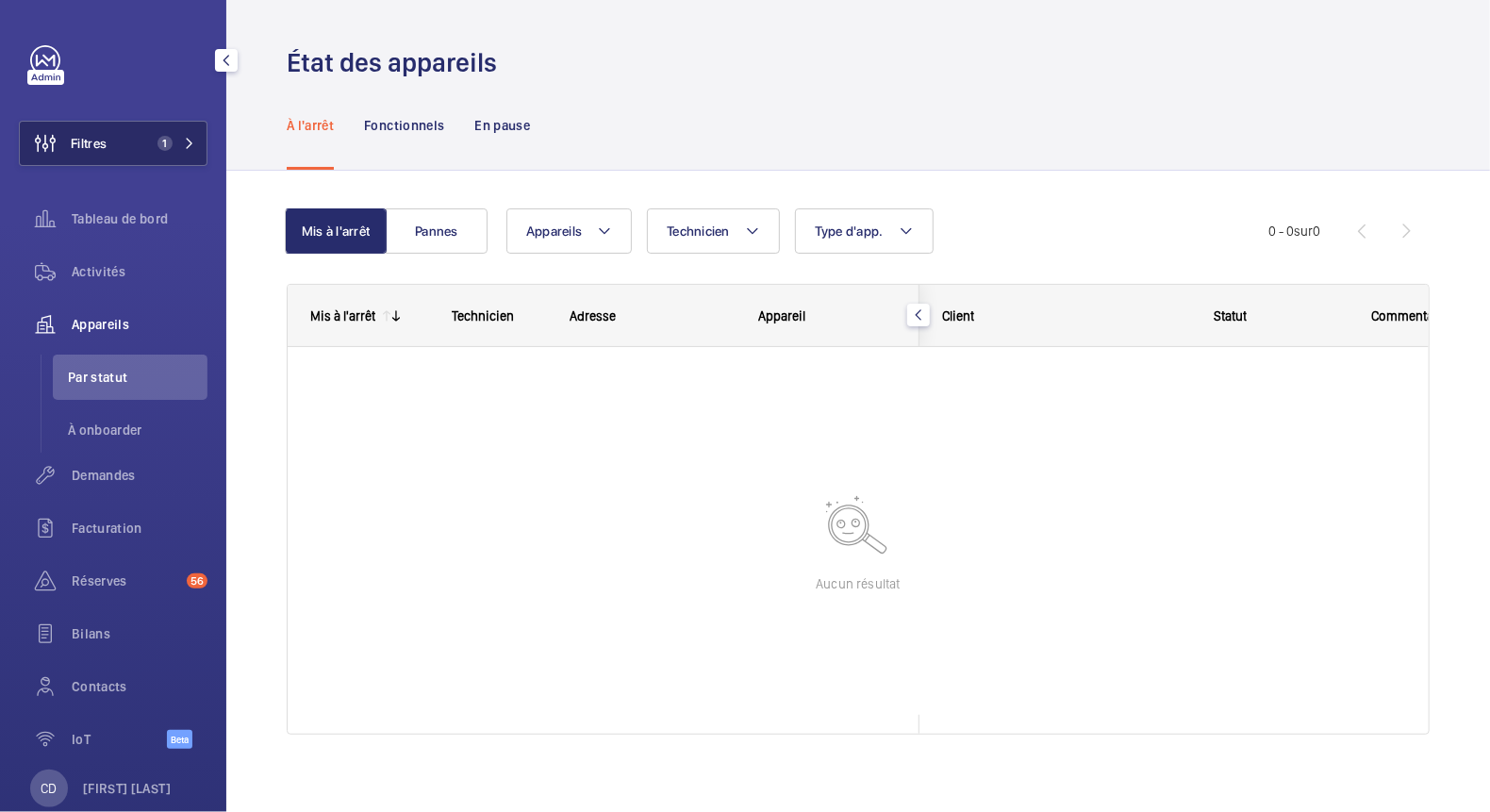 click on "Filtres" 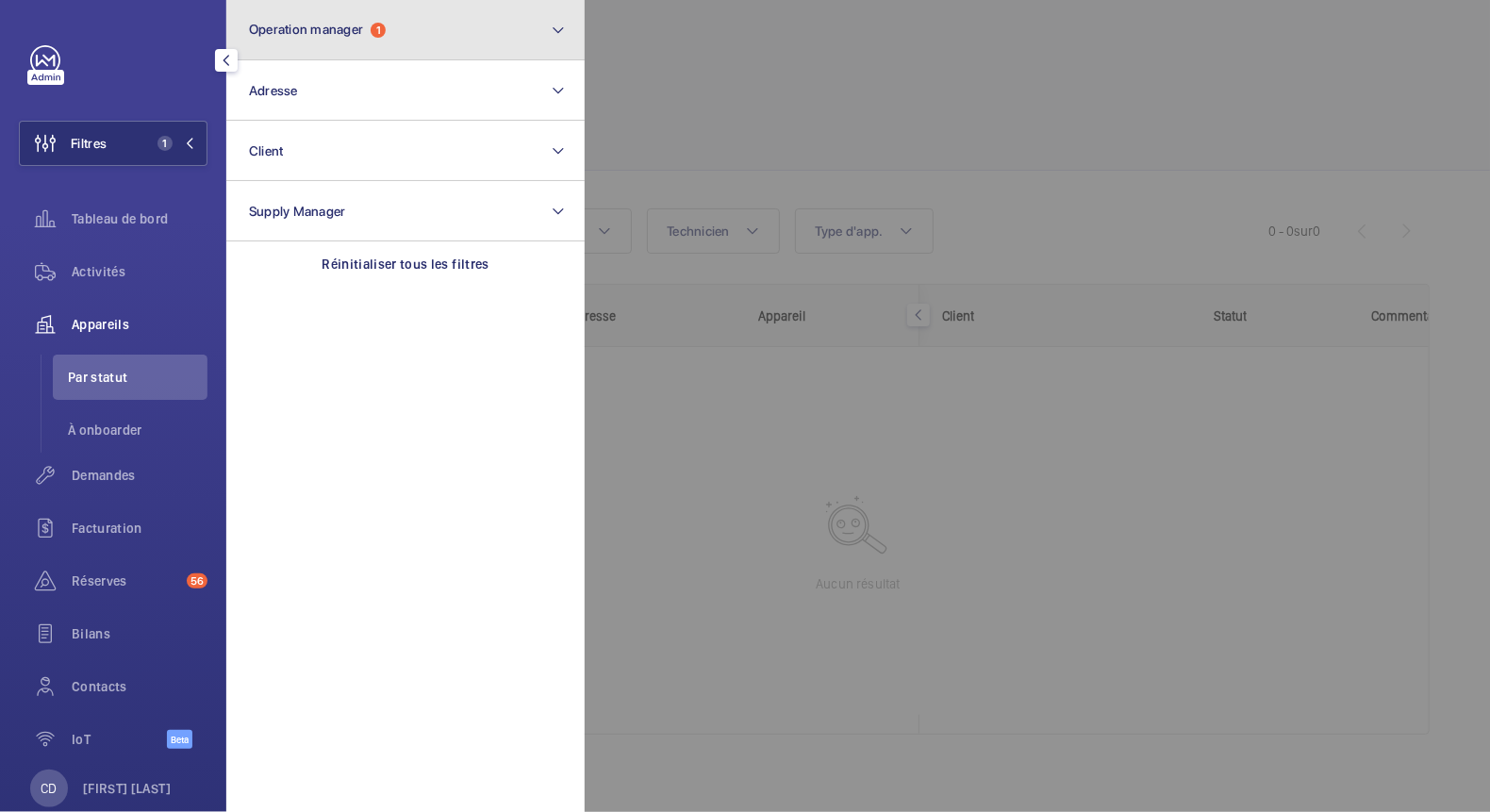 click on "Operation manager  1" 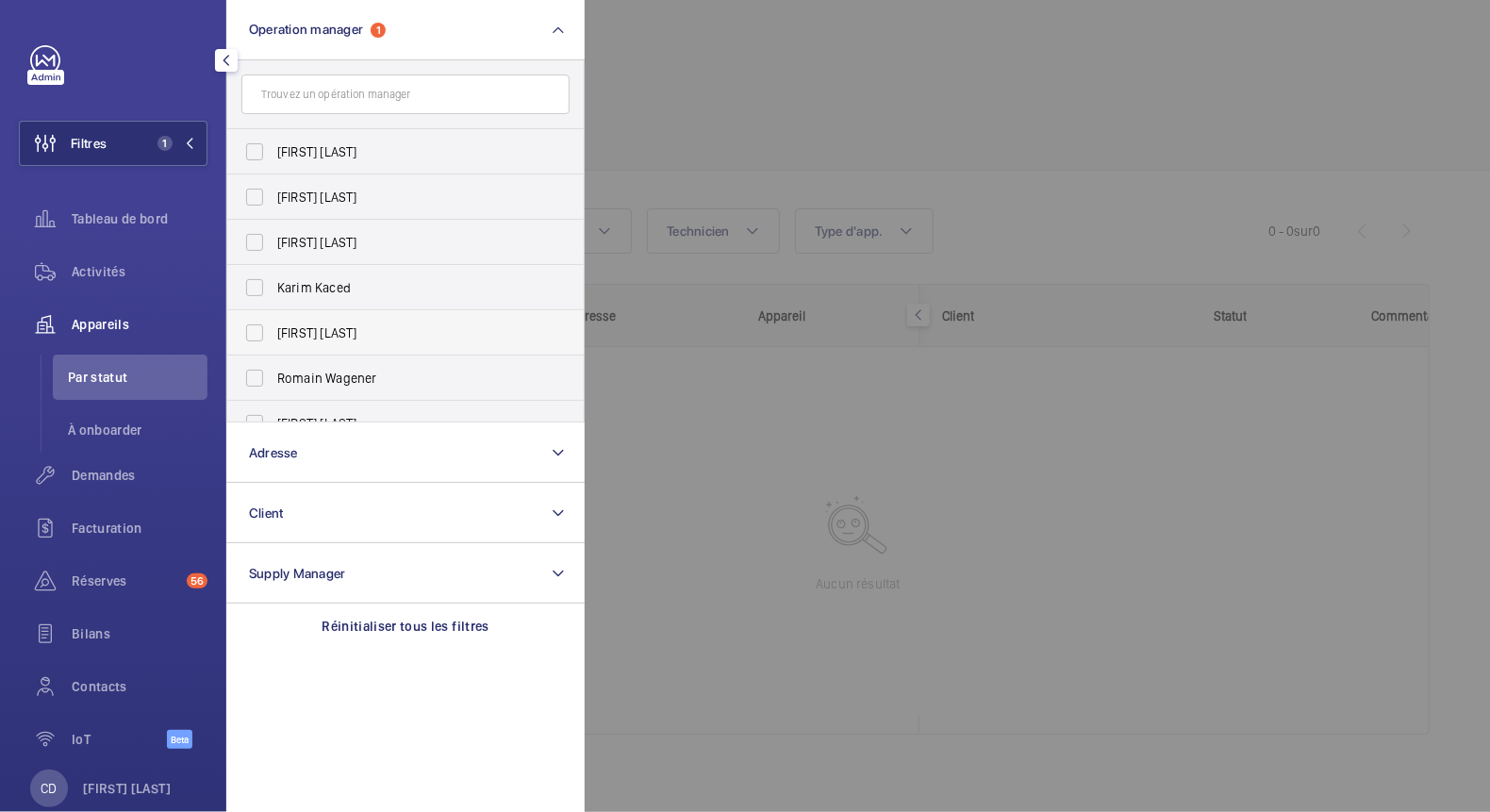 click on "[FIRST] [LAST]" at bounding box center (406, 333) 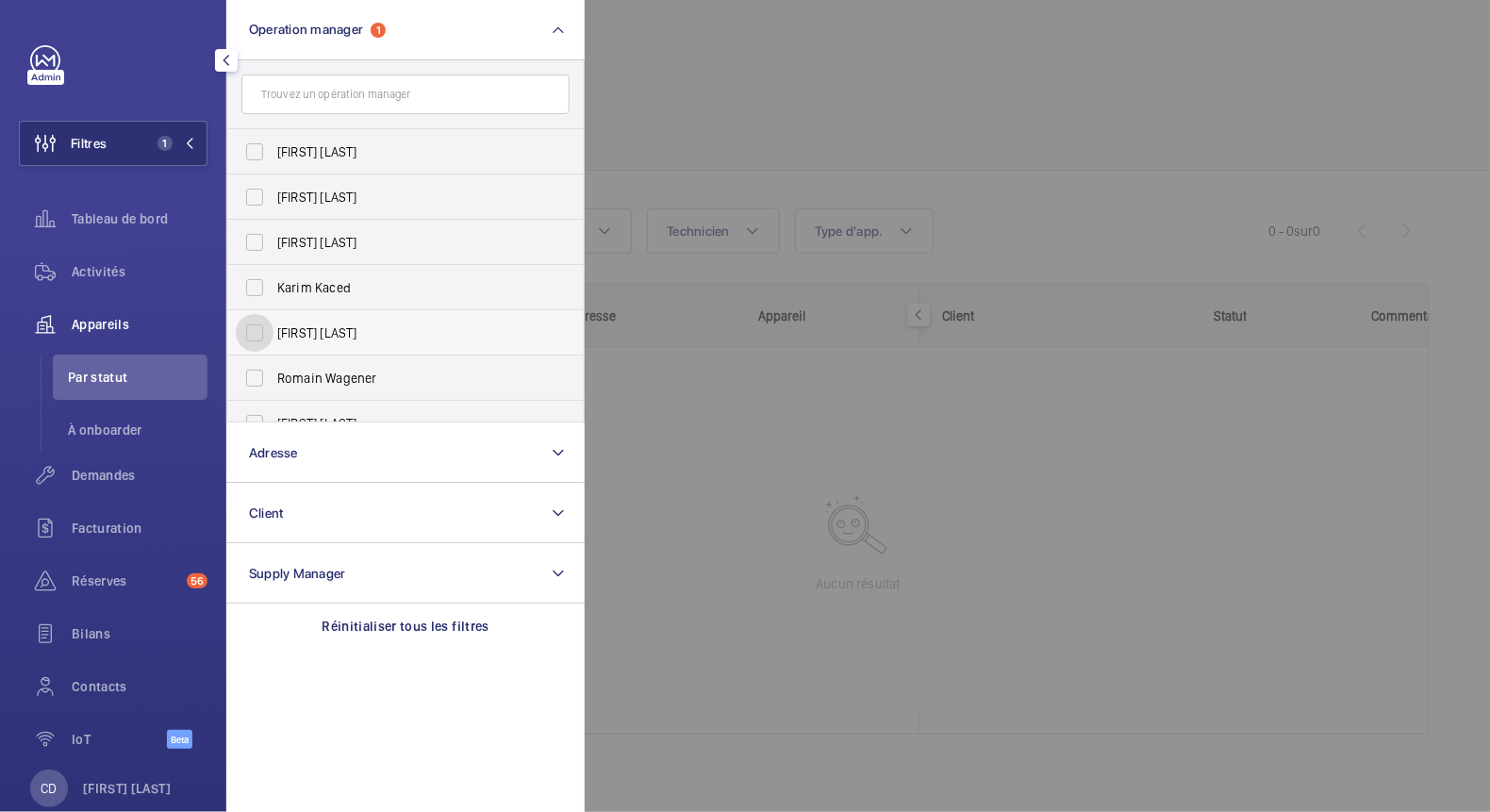 click on "[FIRST] [LAST]" at bounding box center (255, 333) 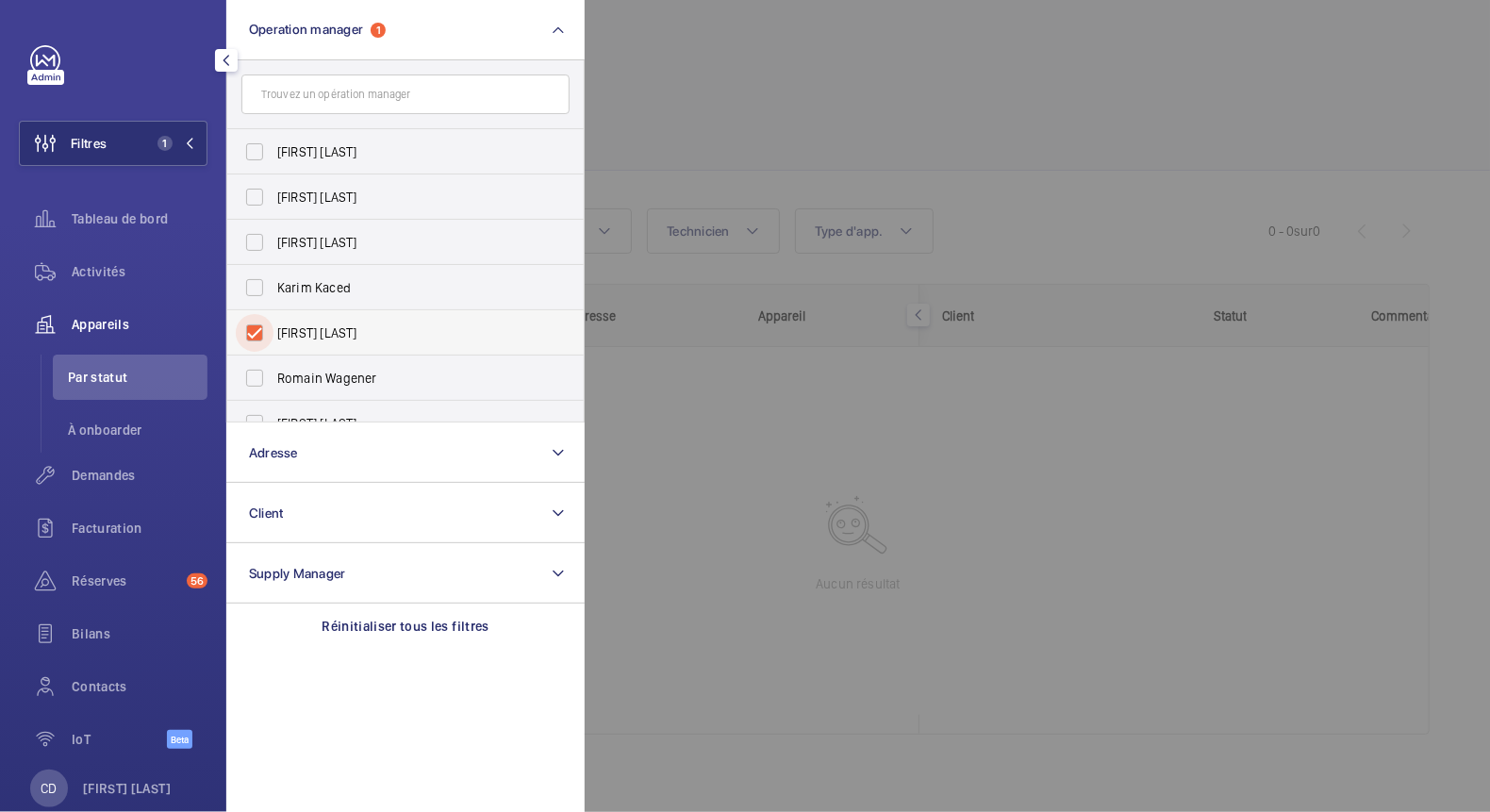 checkbox on "true" 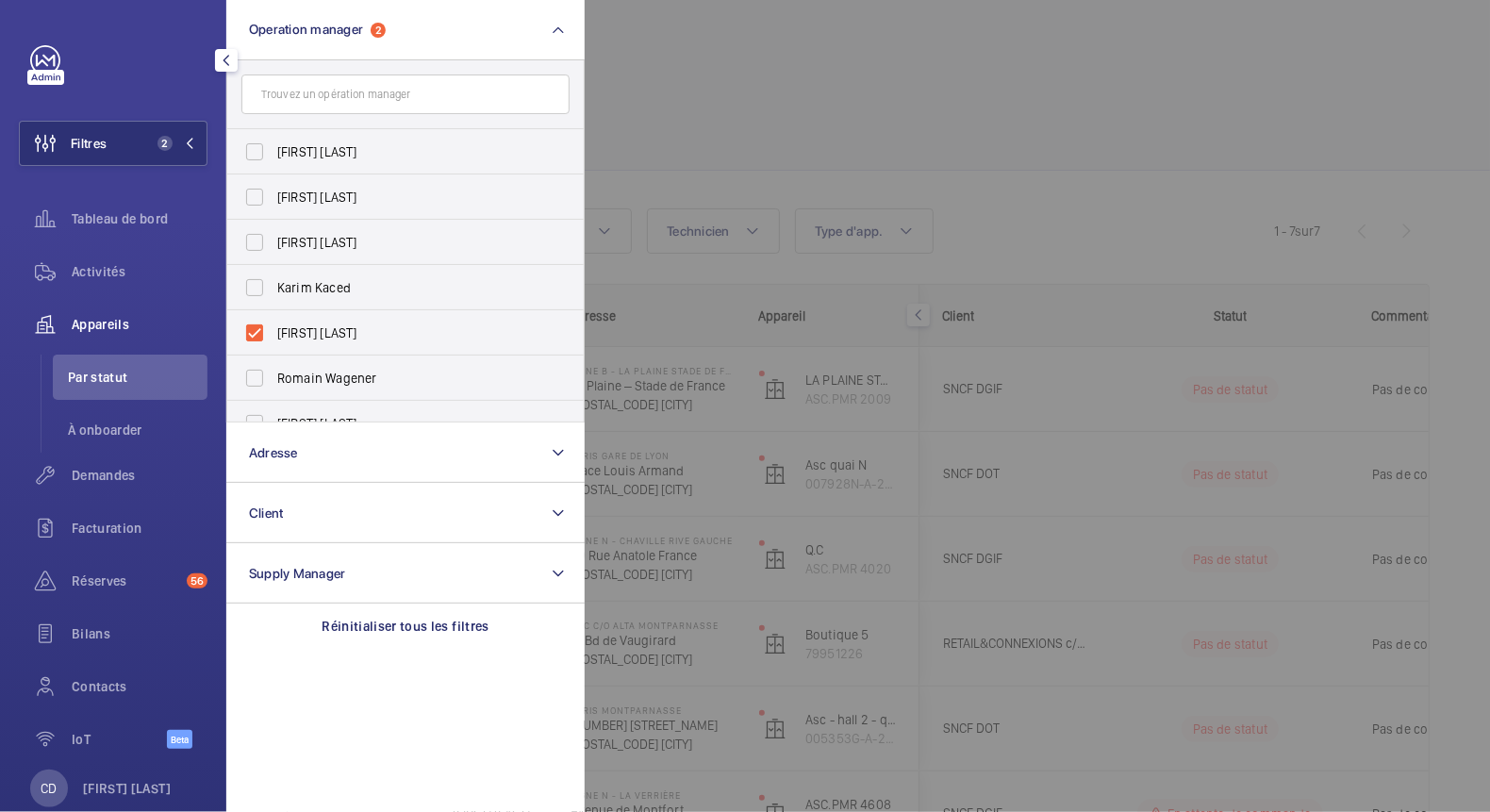 click 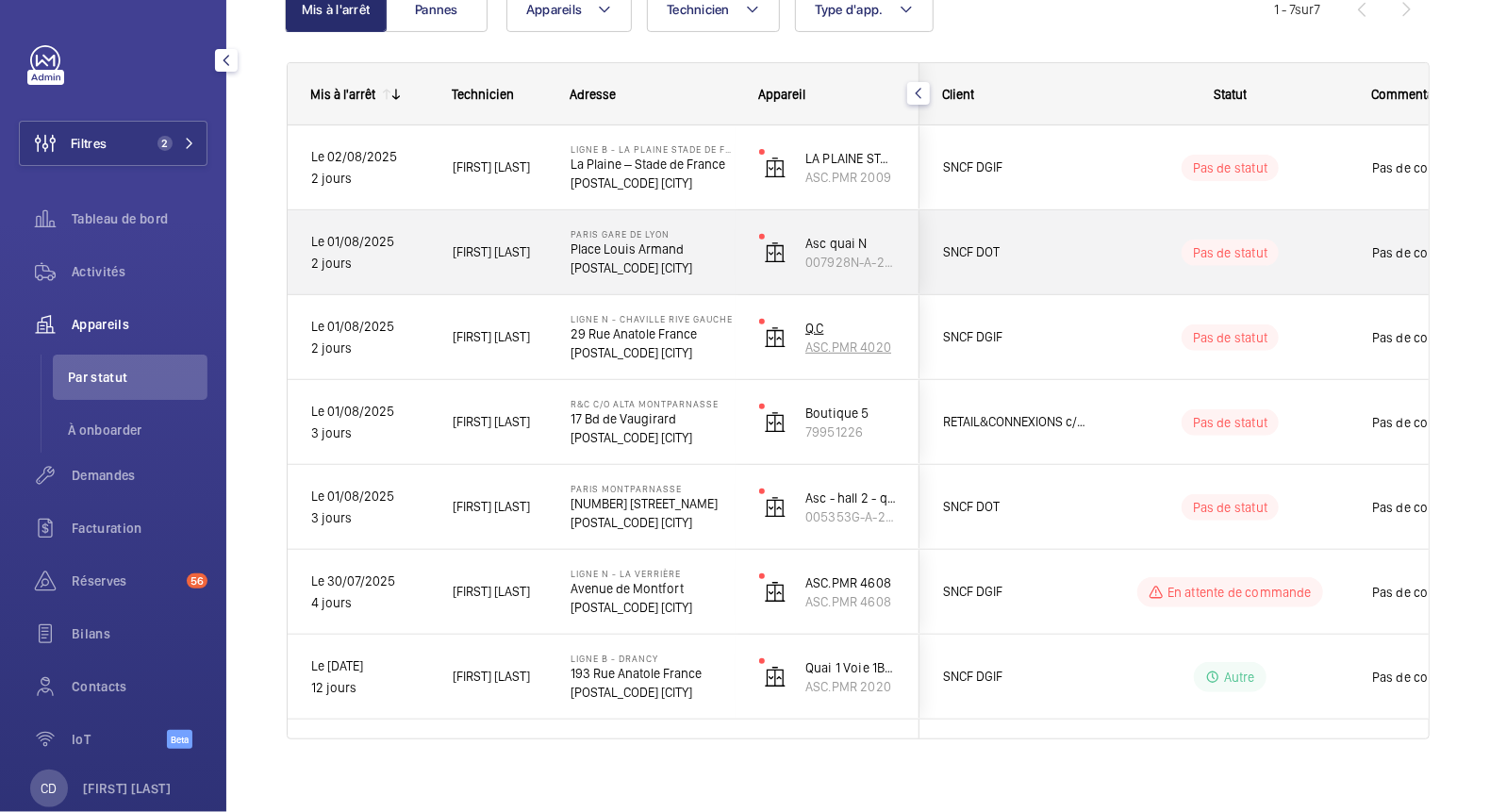 scroll, scrollTop: 239, scrollLeft: 0, axis: vertical 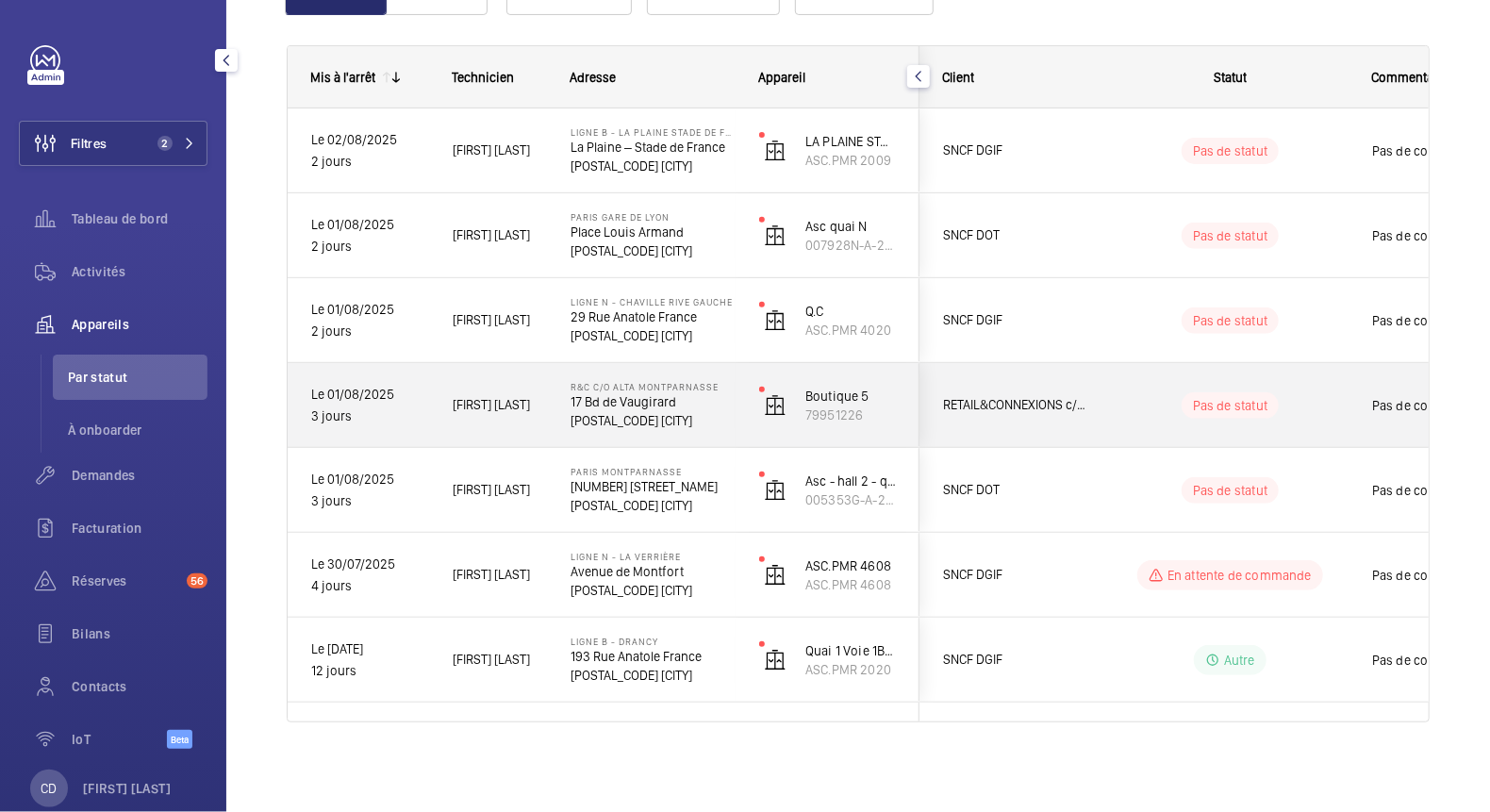 click on "17 Bd de Vaugirard" 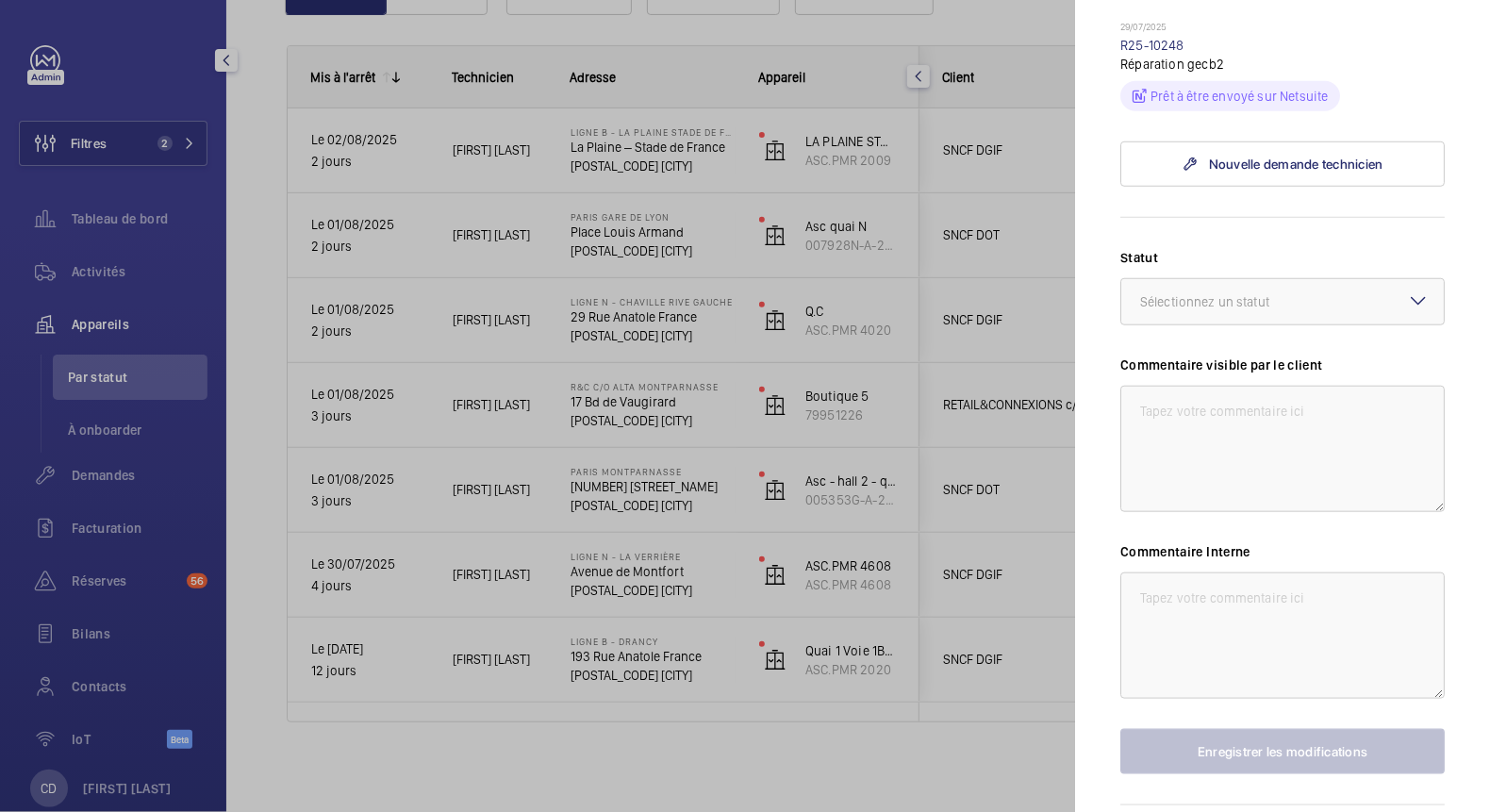 scroll, scrollTop: 687, scrollLeft: 0, axis: vertical 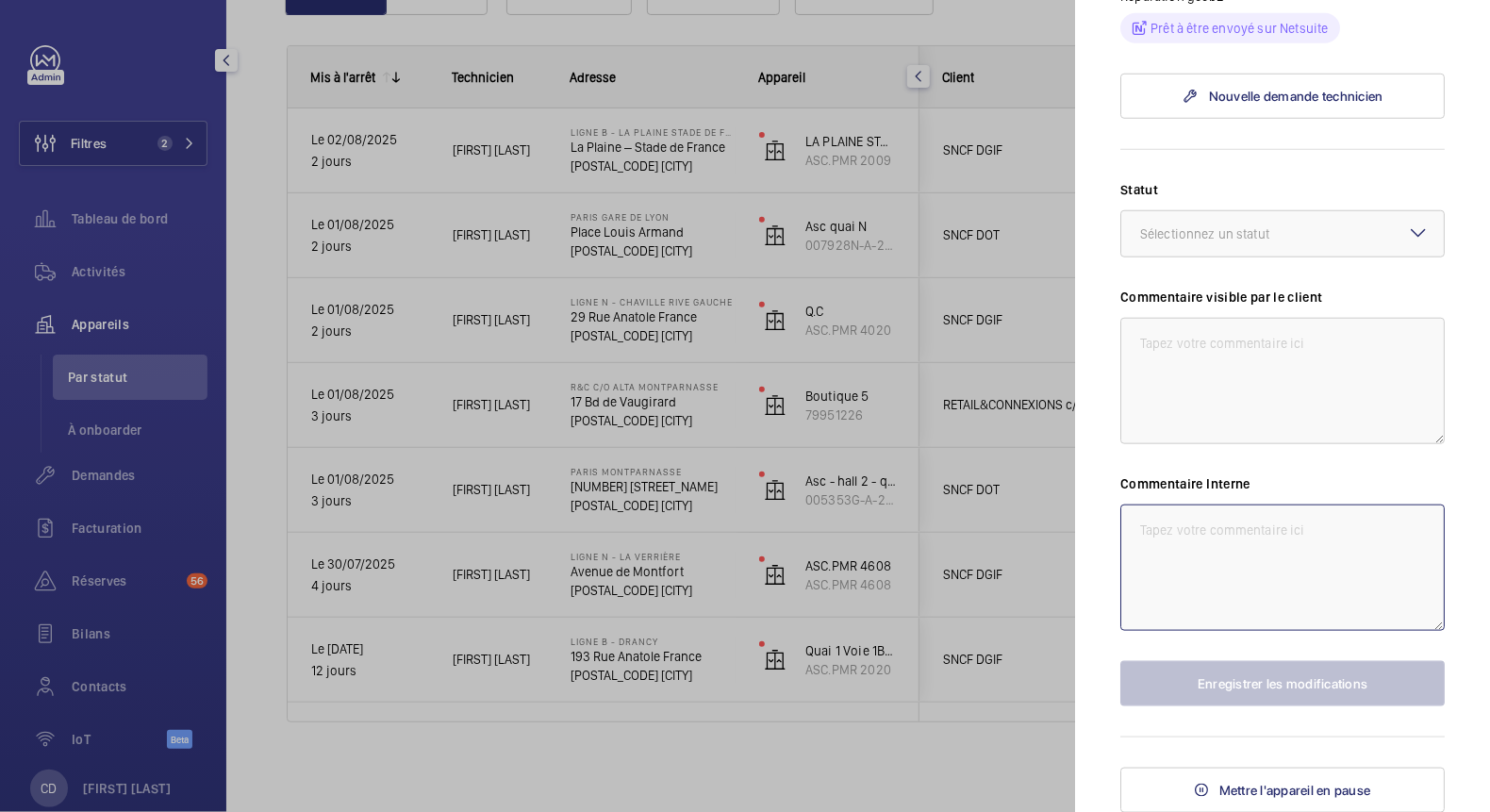 click 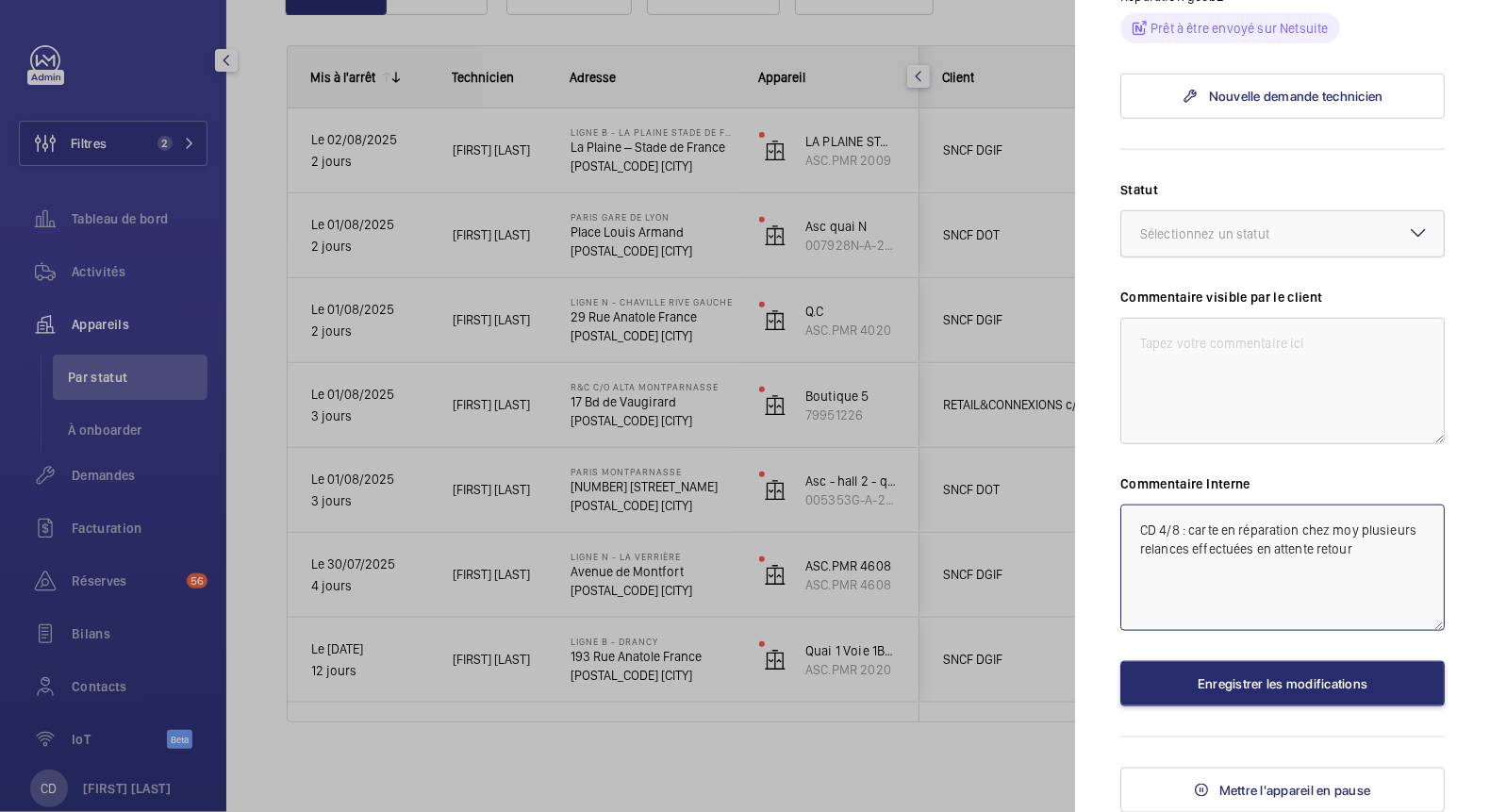 click on "Sélectionnez un statut" 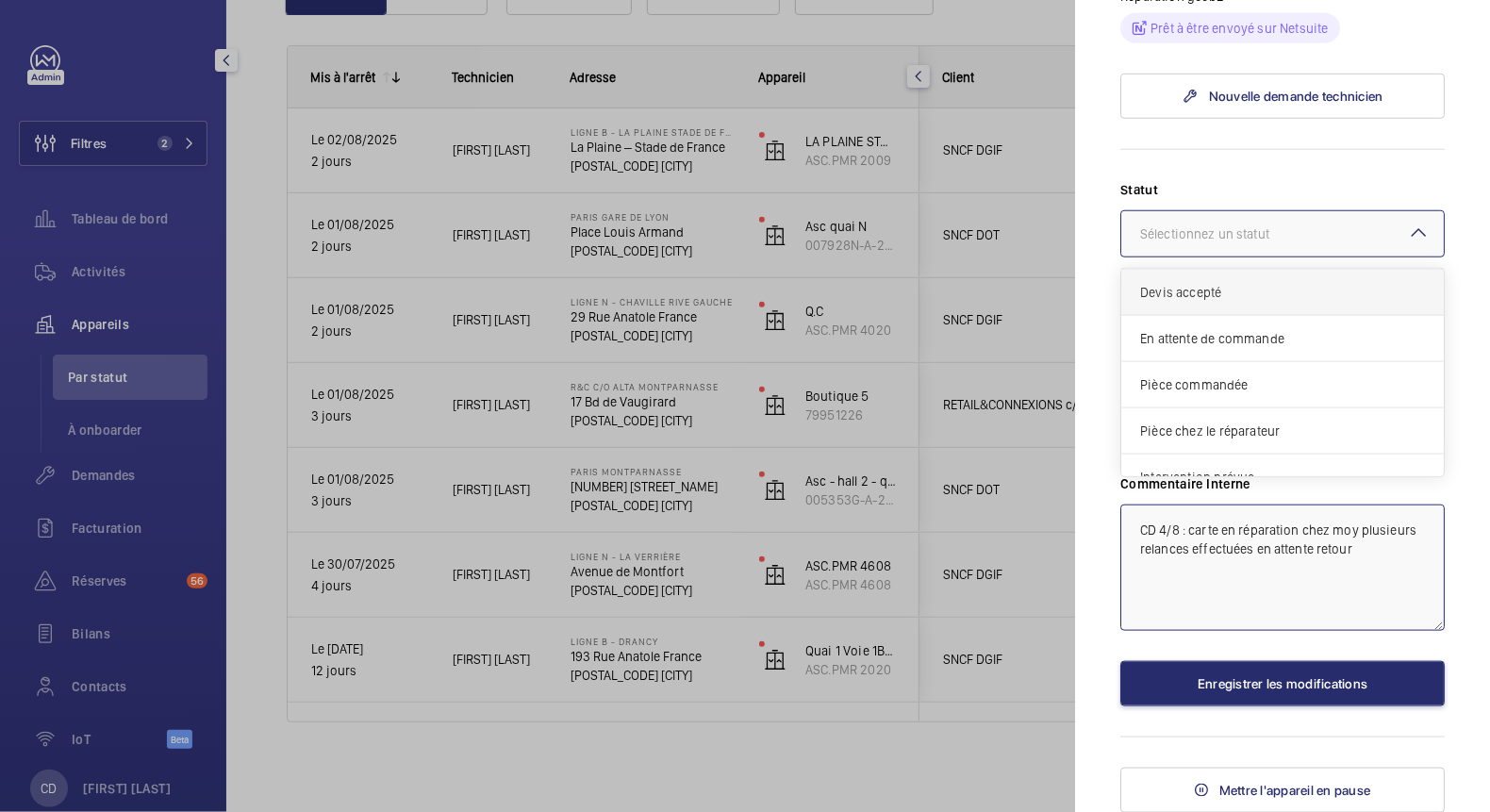 scroll, scrollTop: 125, scrollLeft: 0, axis: vertical 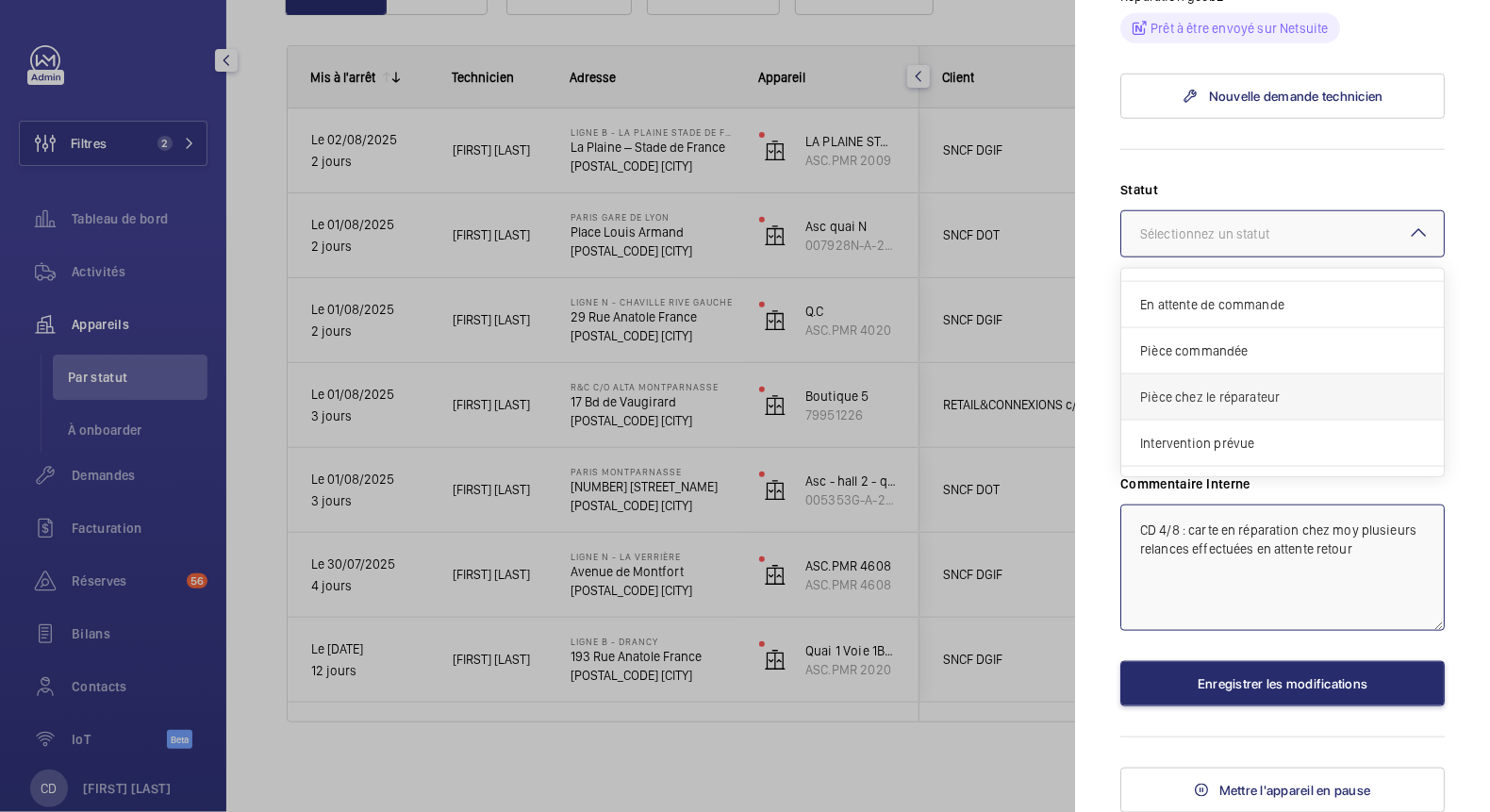 click on "Pièce chez le réparateur" at bounding box center [1283, 397] 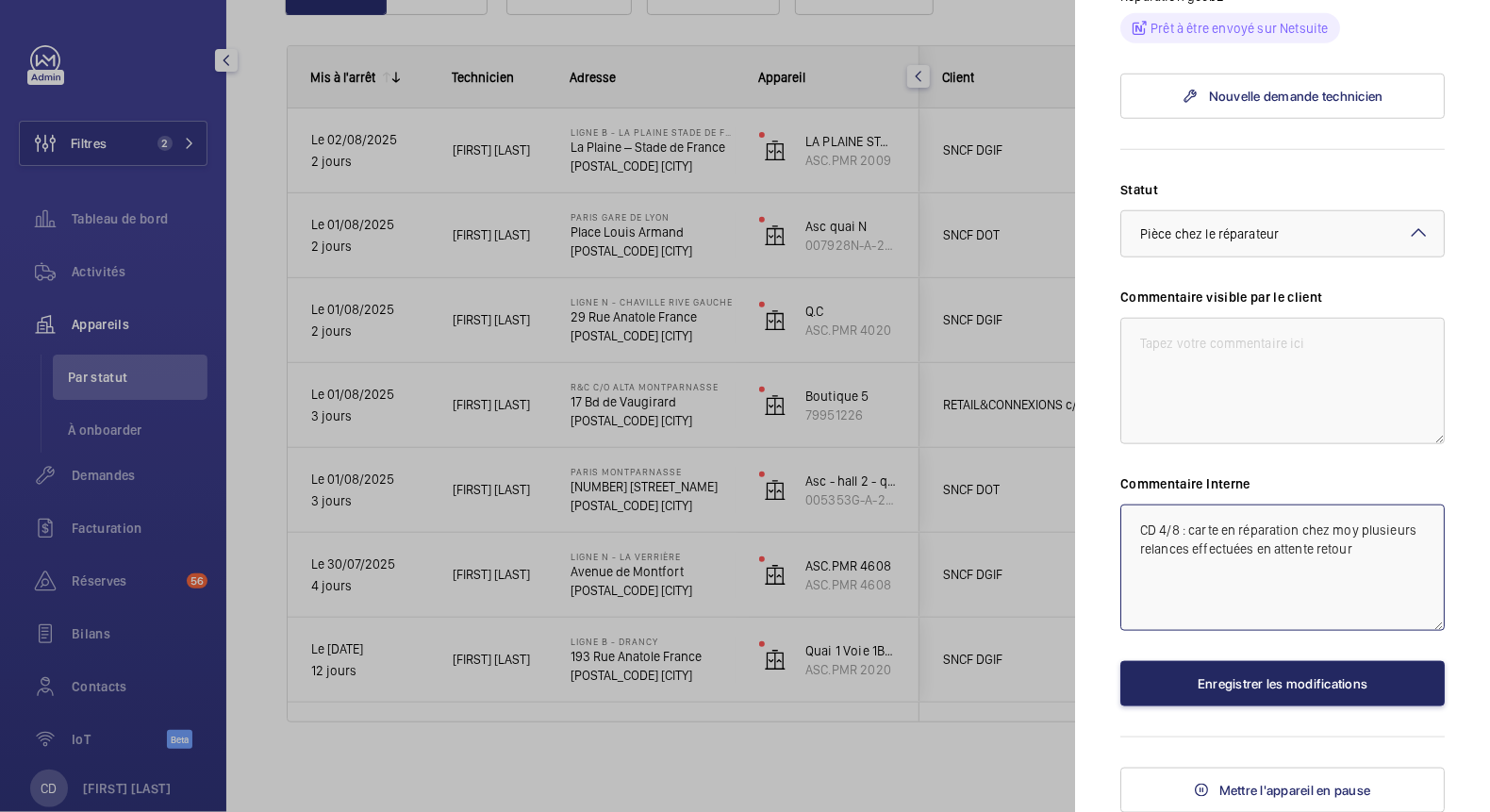 type on "CD 4/8 : carte en réparation chez moy plusieurs relances effectuées en attente retour" 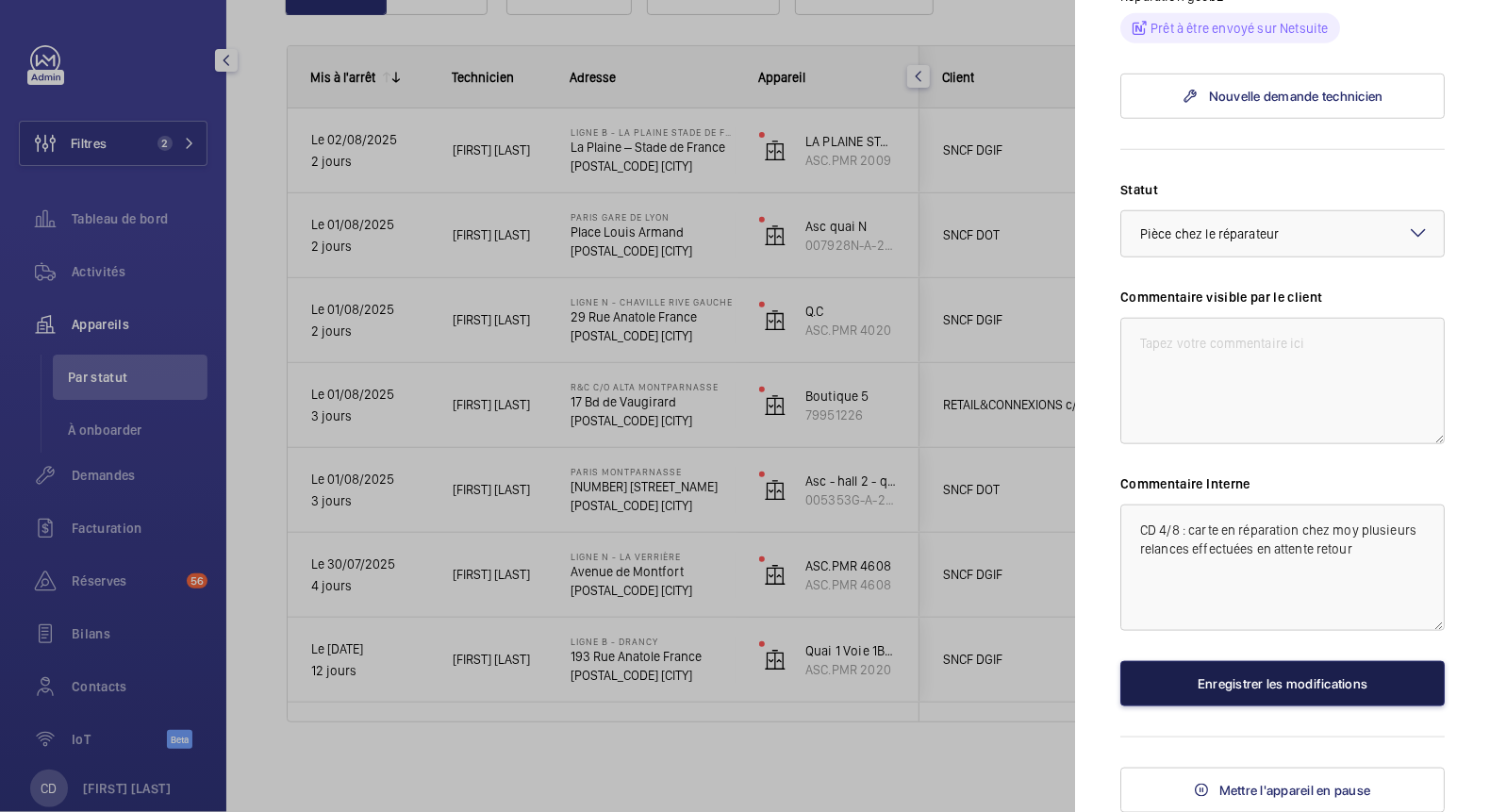 click on "Enregistrer les modifications" 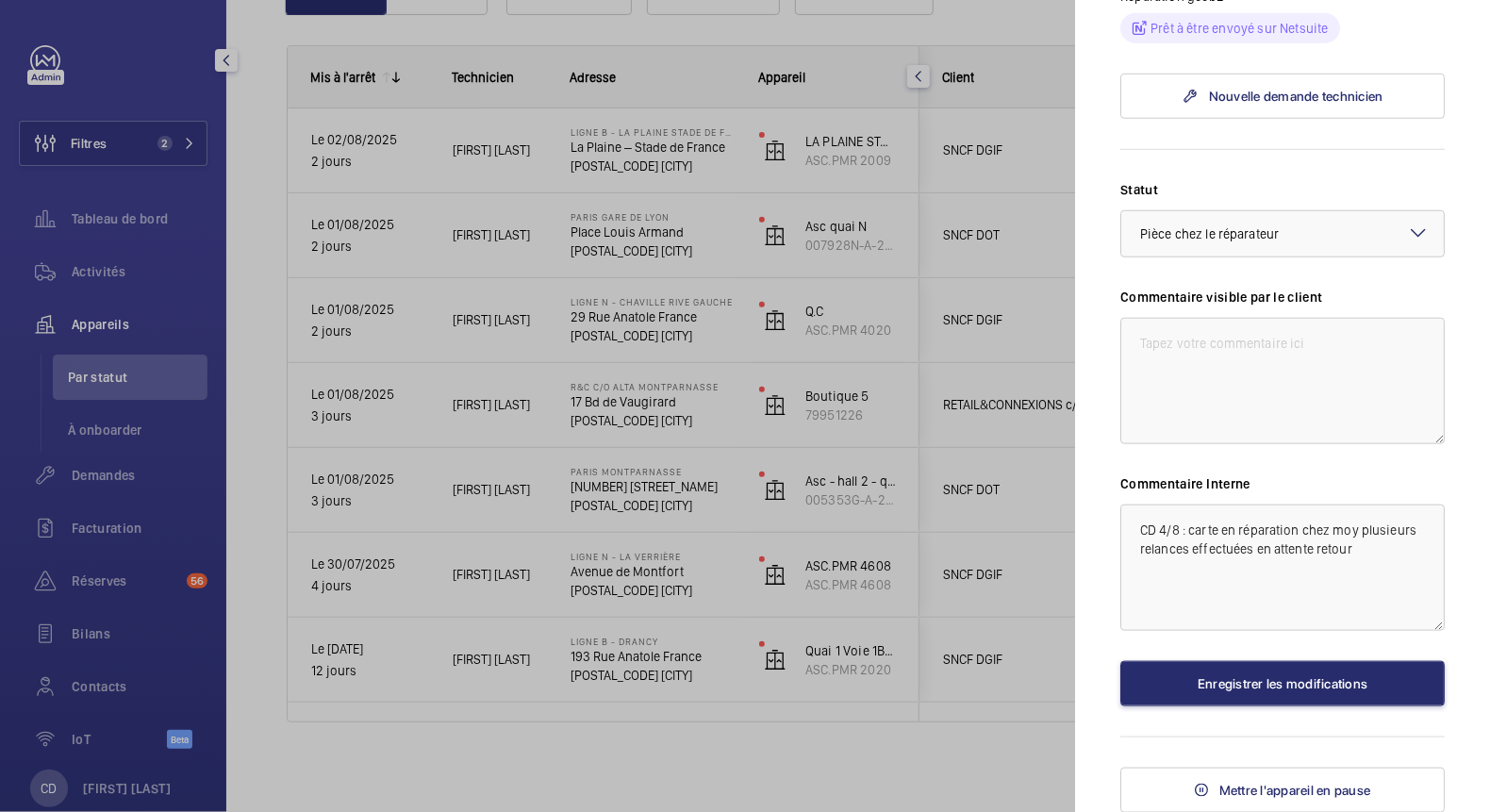 scroll, scrollTop: 0, scrollLeft: 0, axis: both 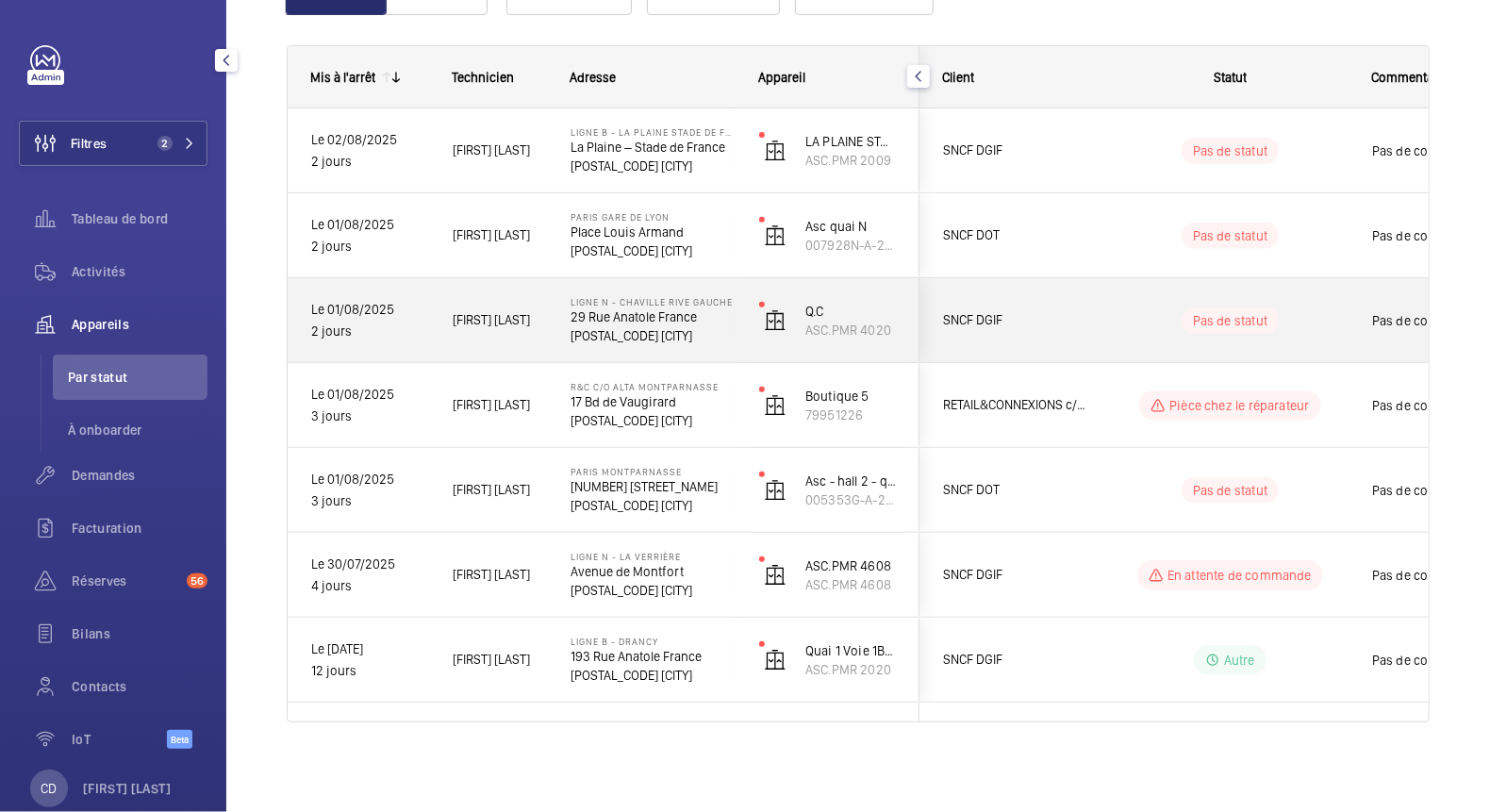 click on "SNCF DGIF" 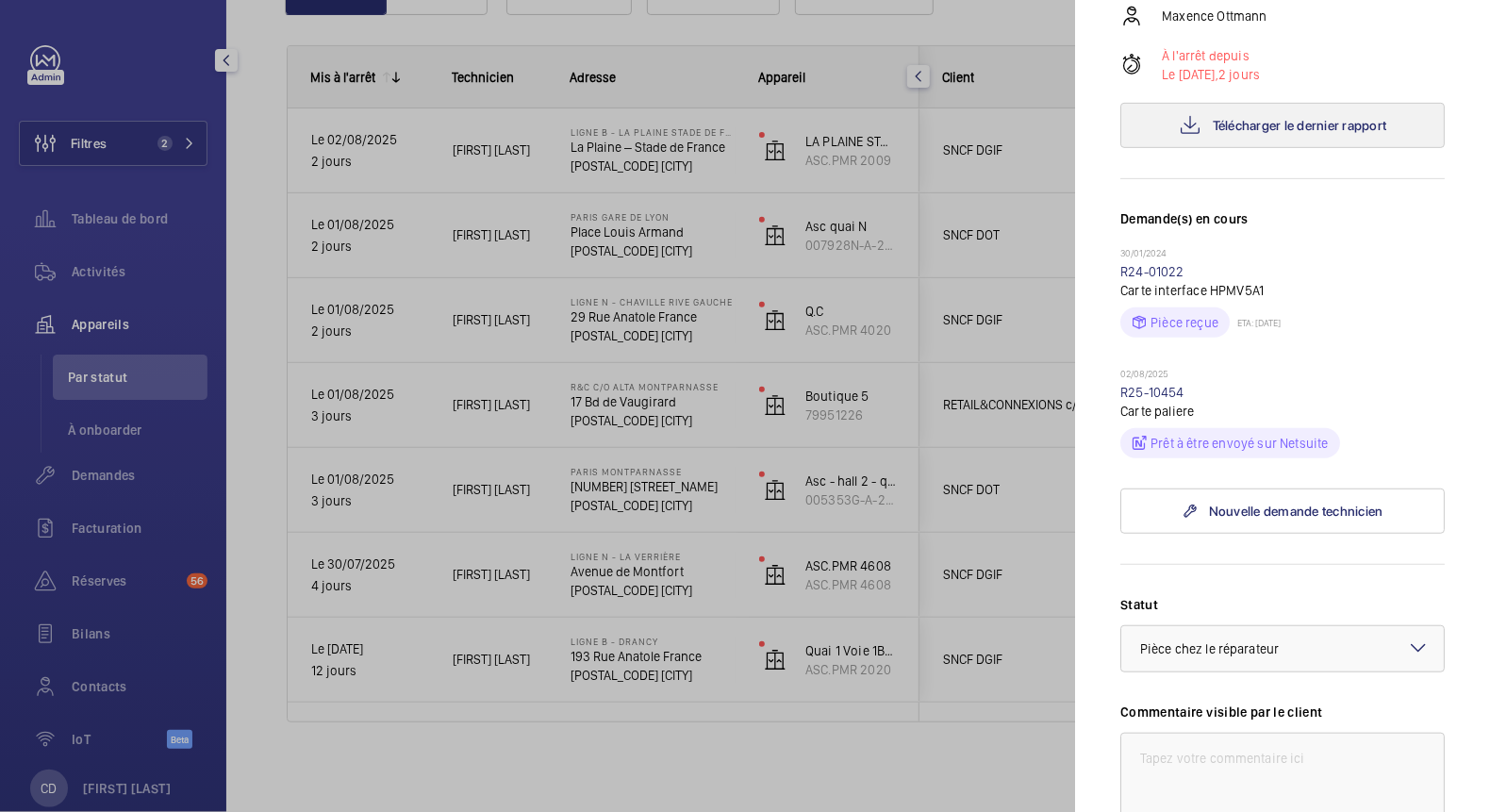 scroll, scrollTop: 377, scrollLeft: 0, axis: vertical 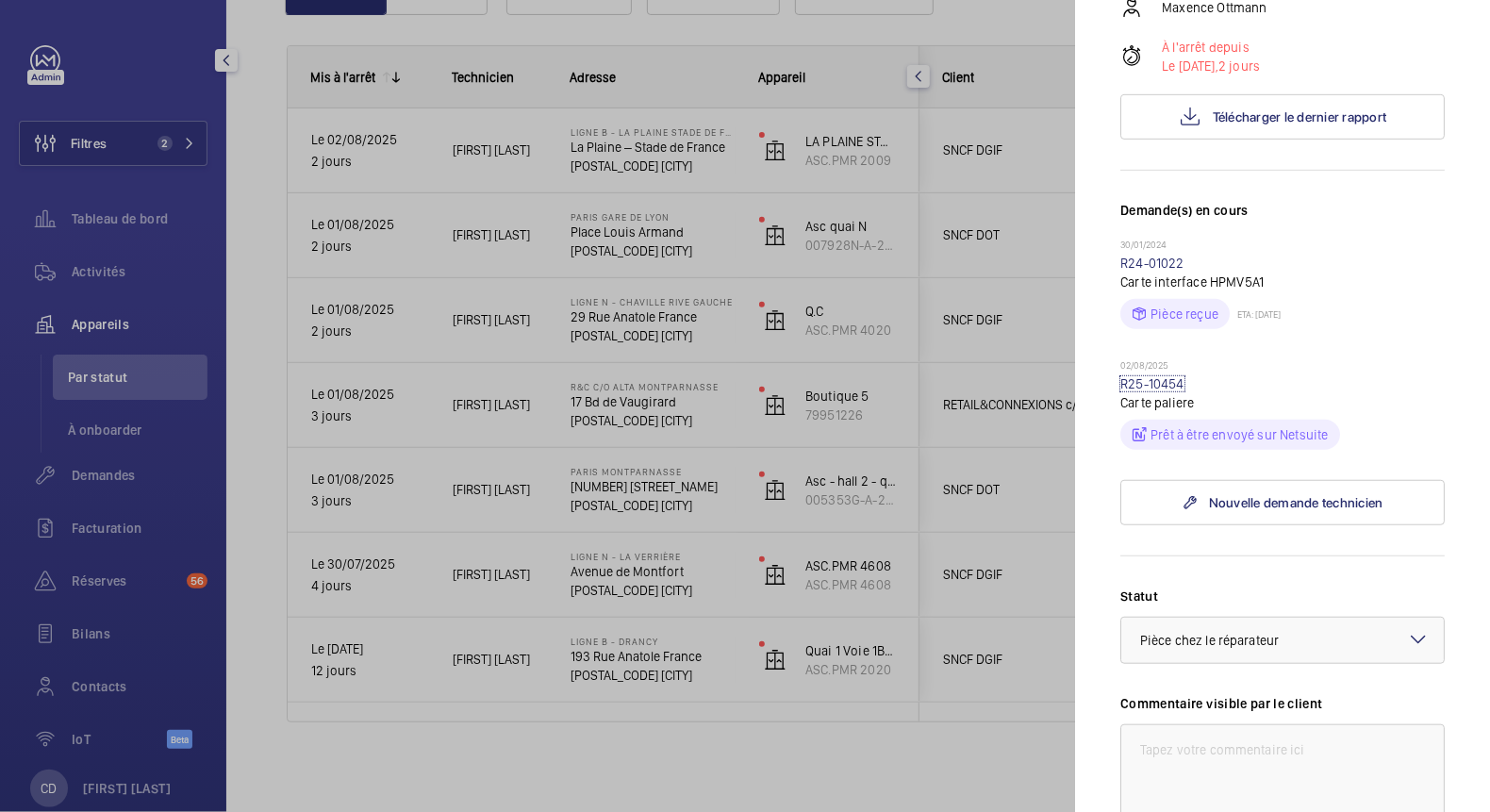 click on "R25-10454" 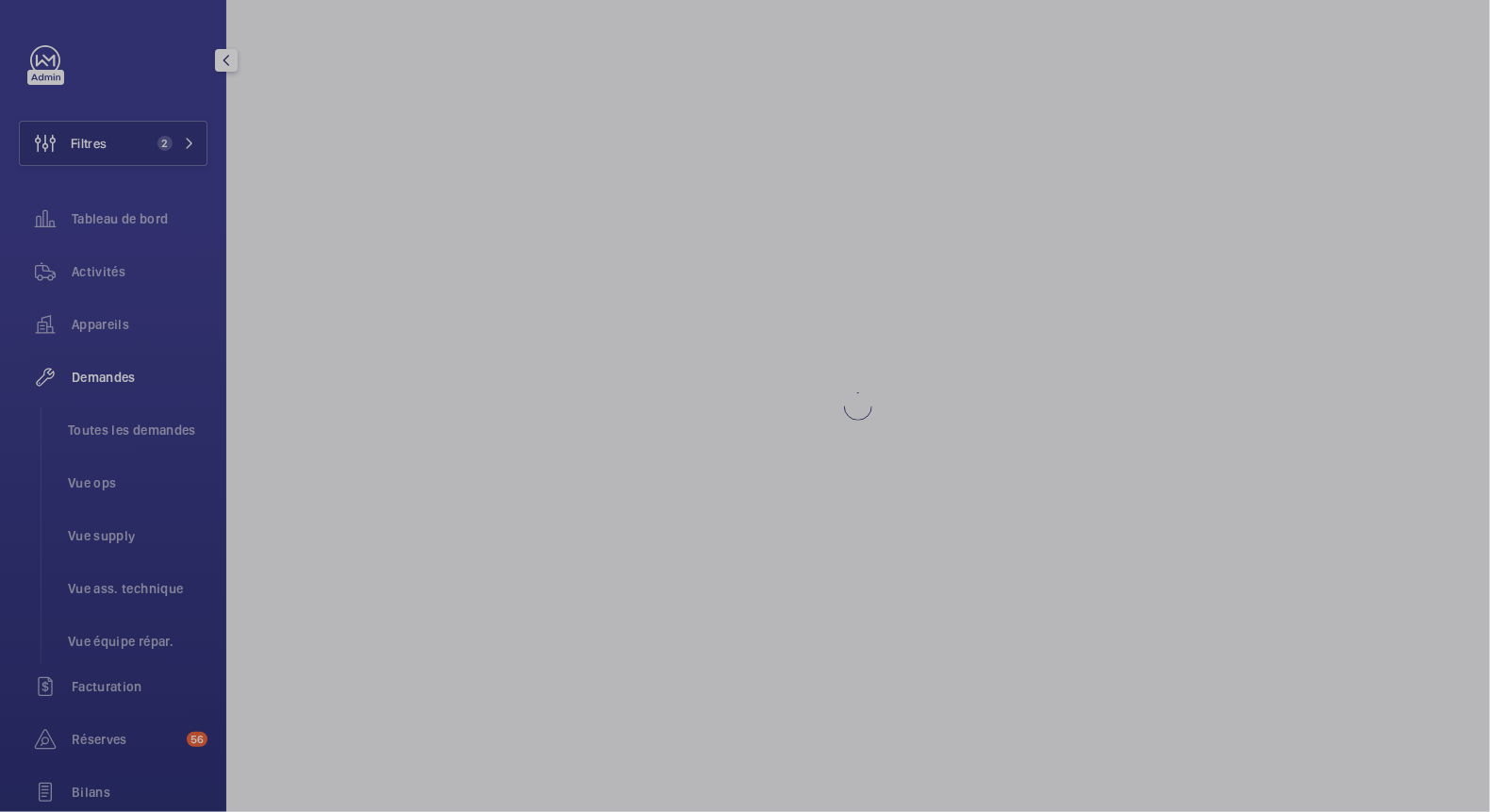 scroll, scrollTop: 0, scrollLeft: 0, axis: both 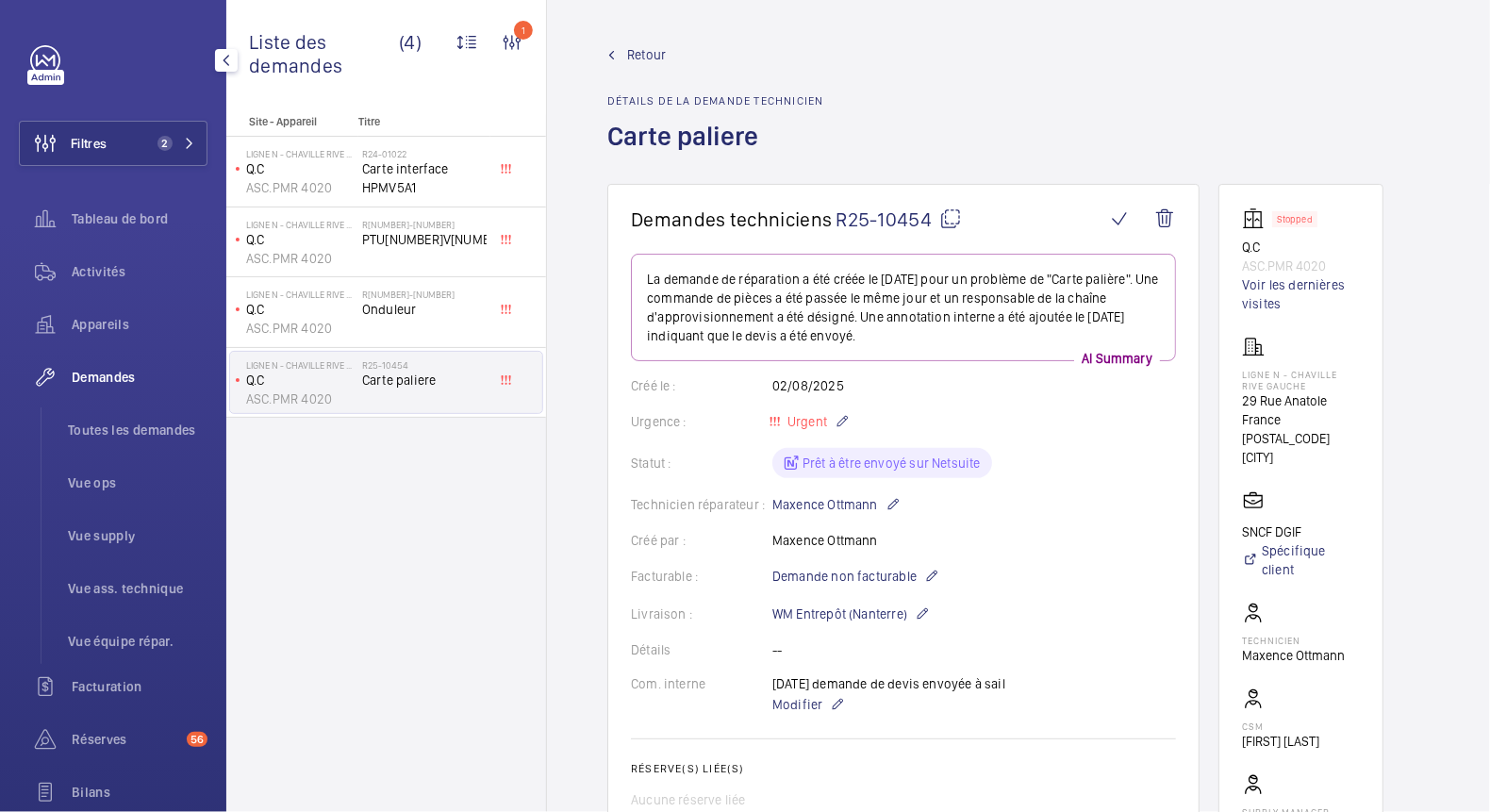click on "R25-10454" 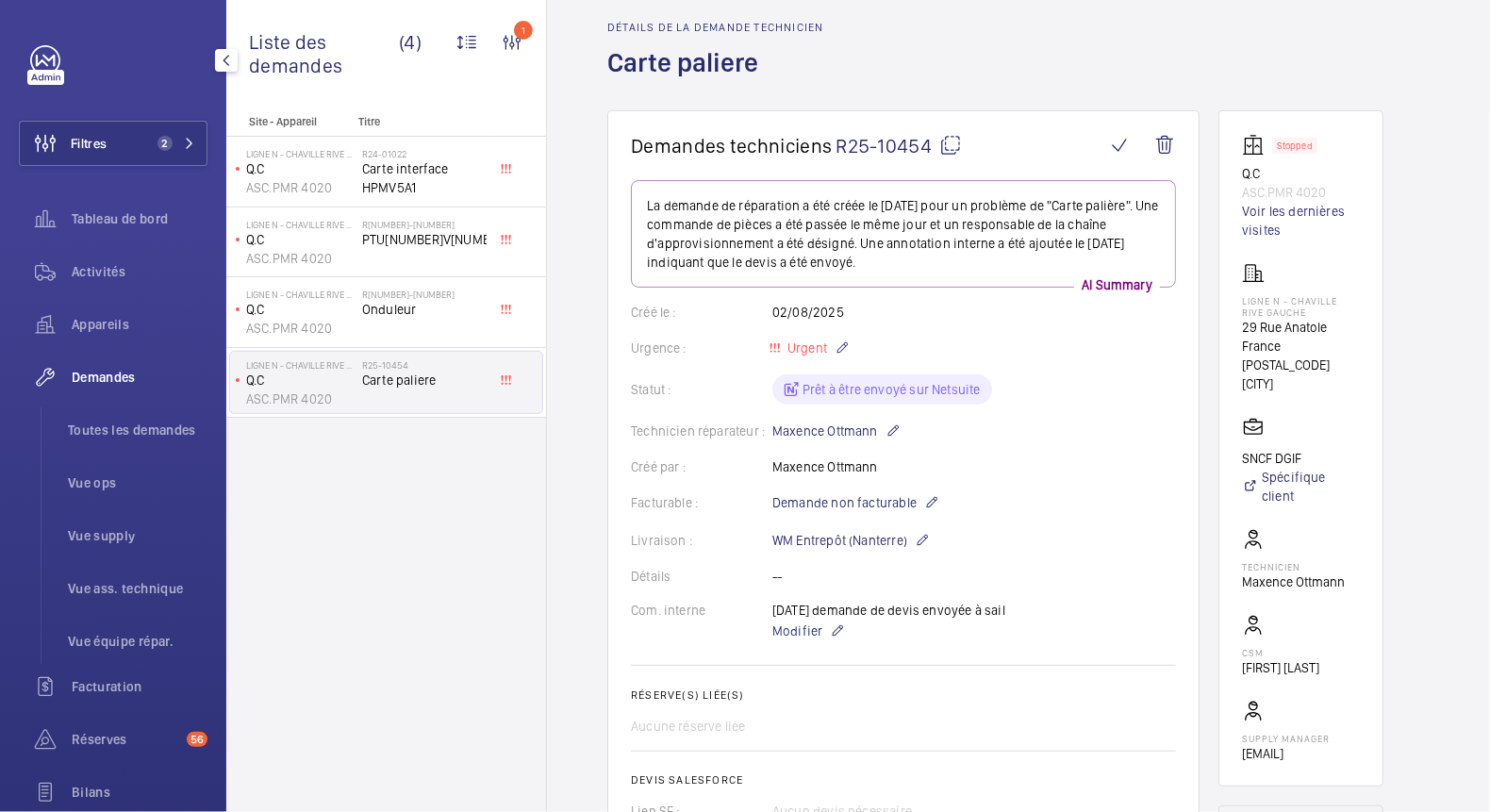 scroll, scrollTop: 125, scrollLeft: 0, axis: vertical 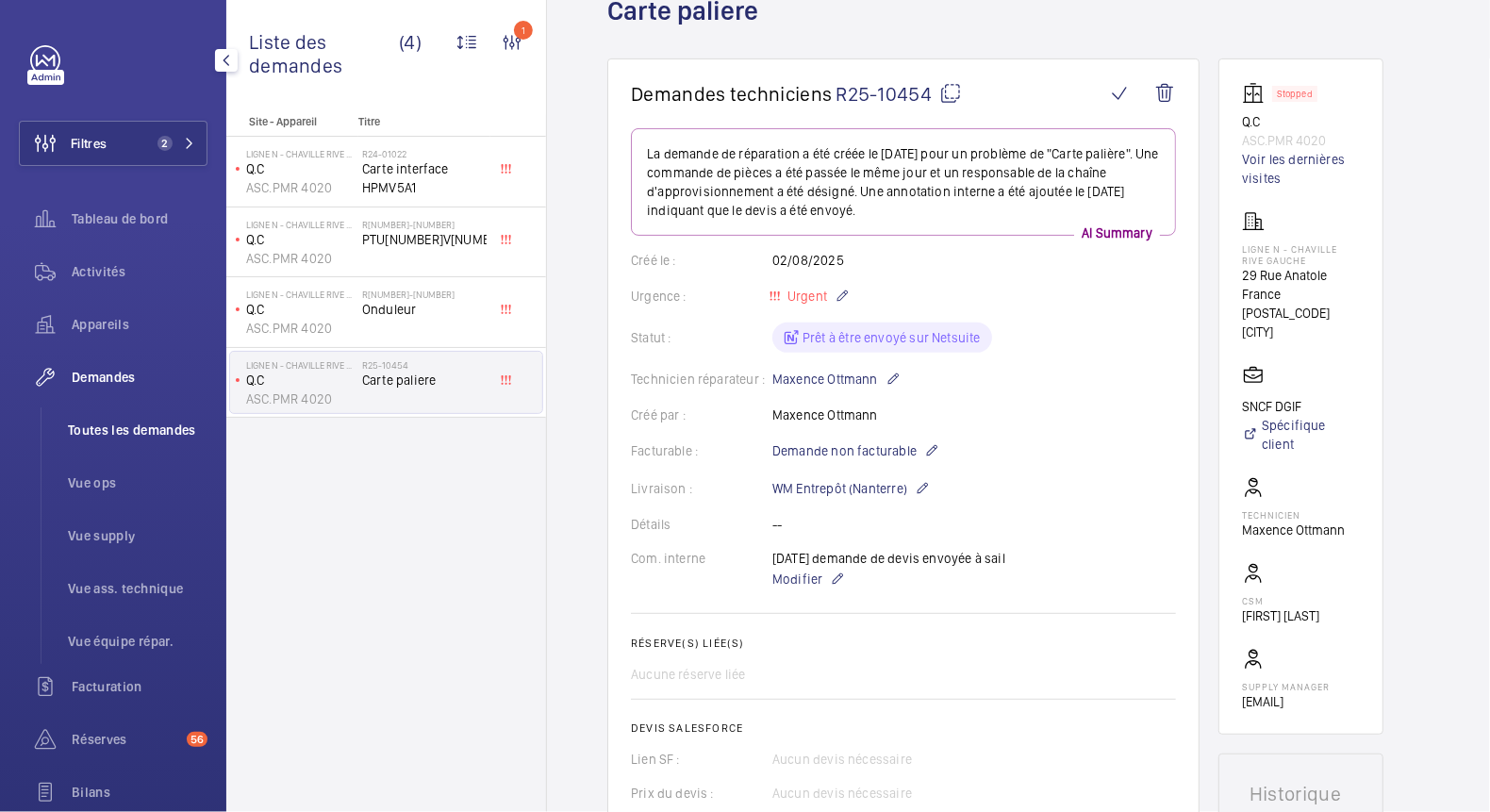 click on "Toutes les demandes" 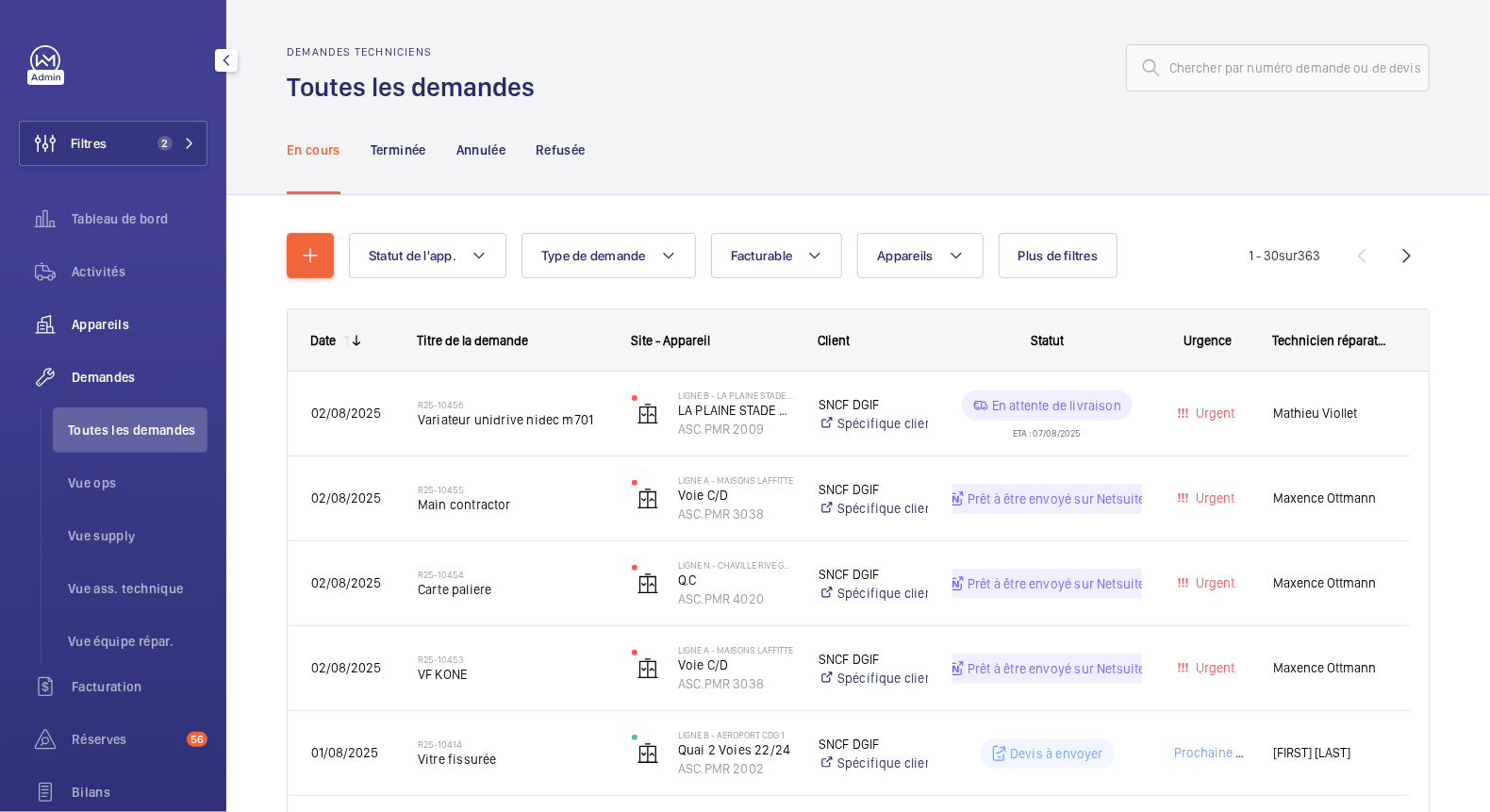 click on "Appareils" 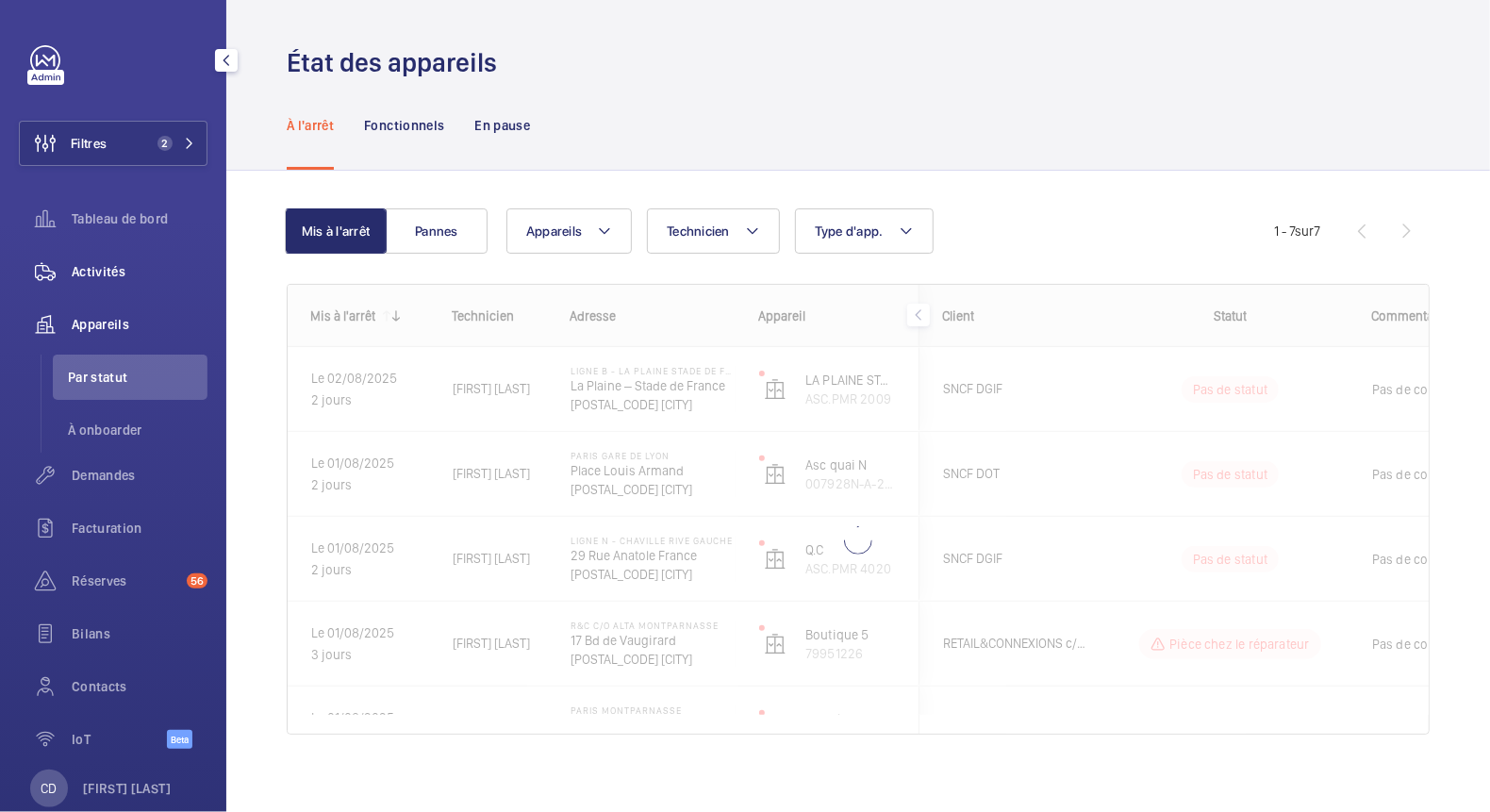 click on "Activités" 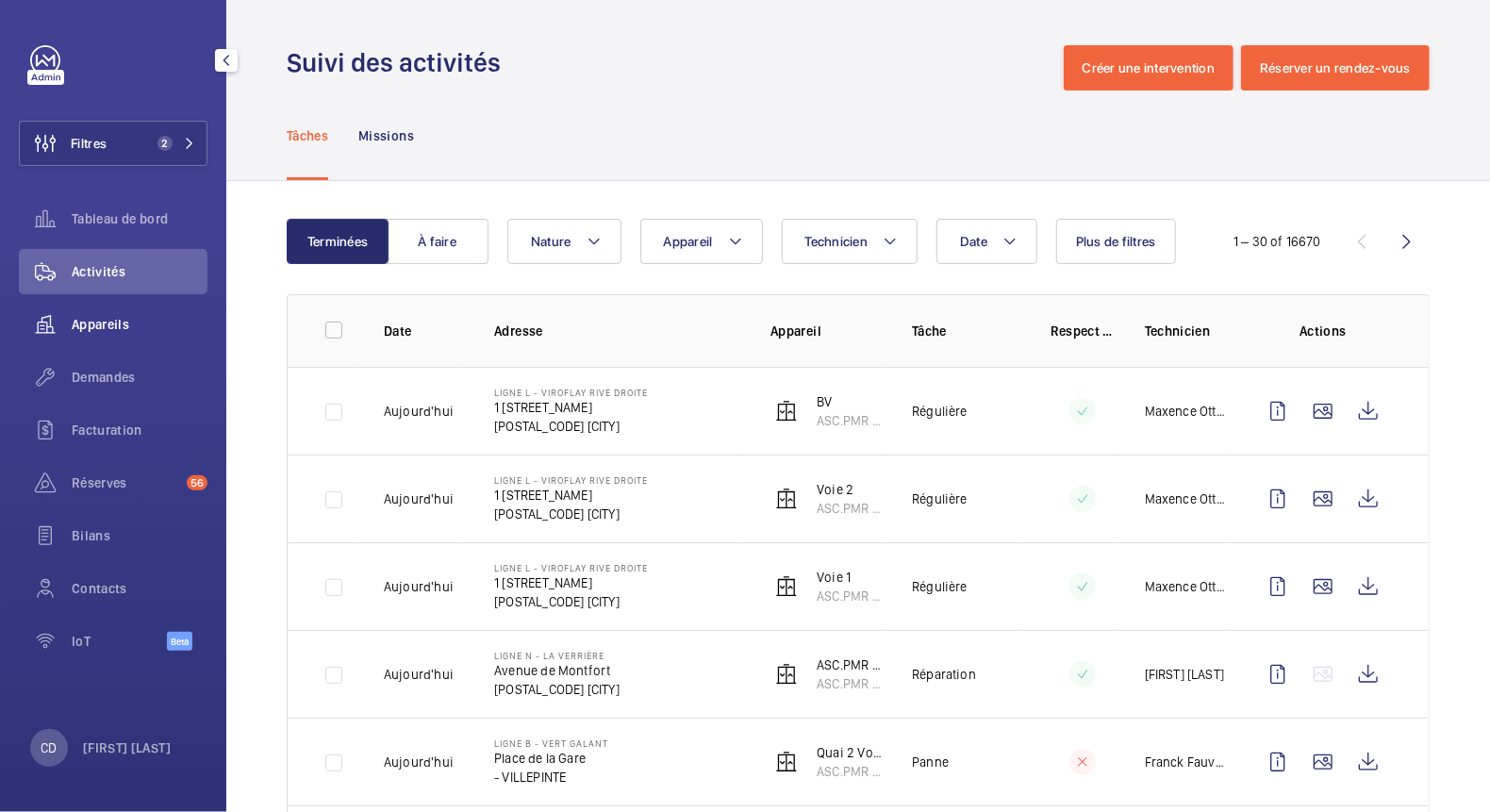 click on "Appareils" 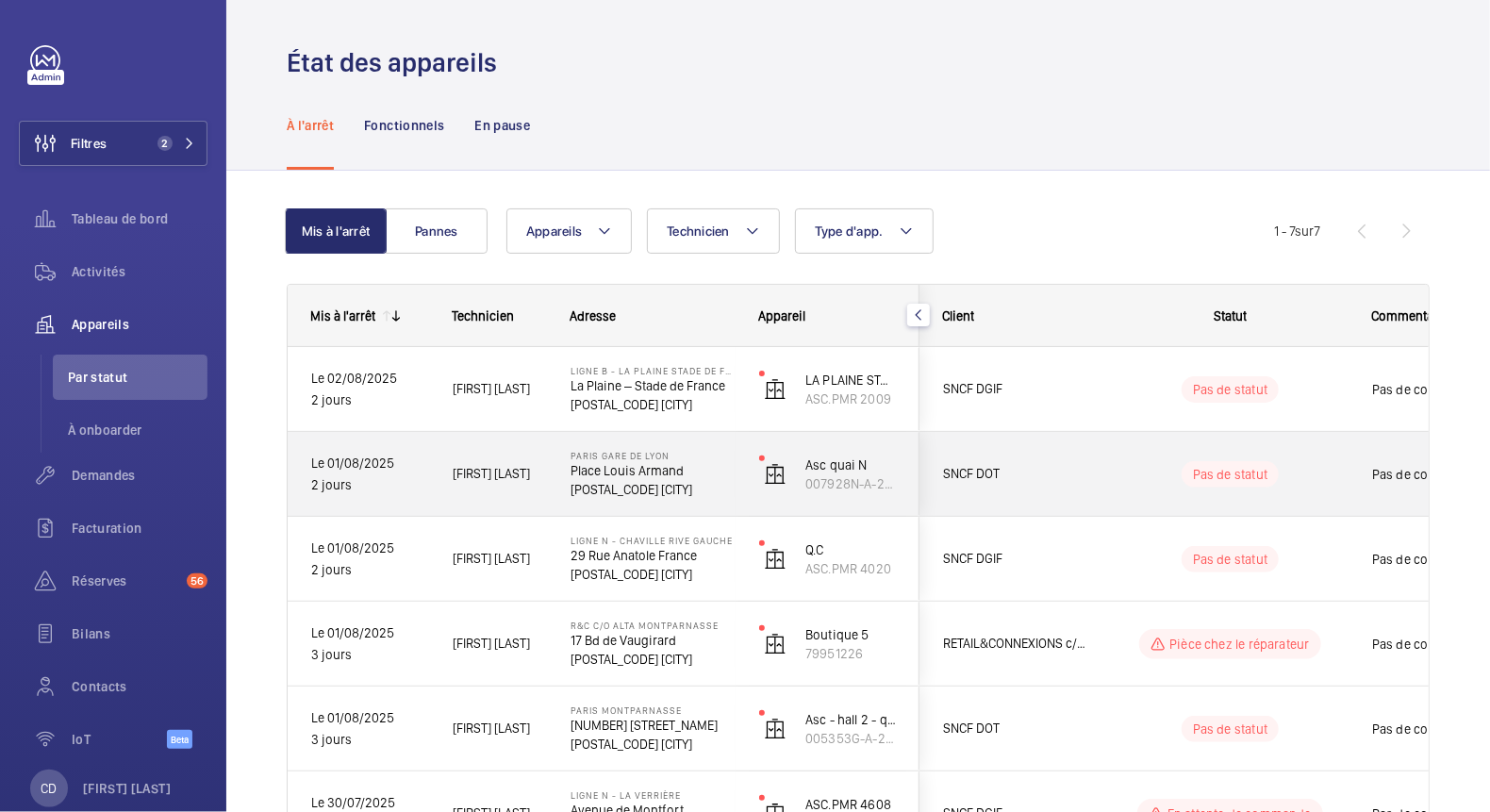 click on "[POSTAL_CODE] [CITY]" 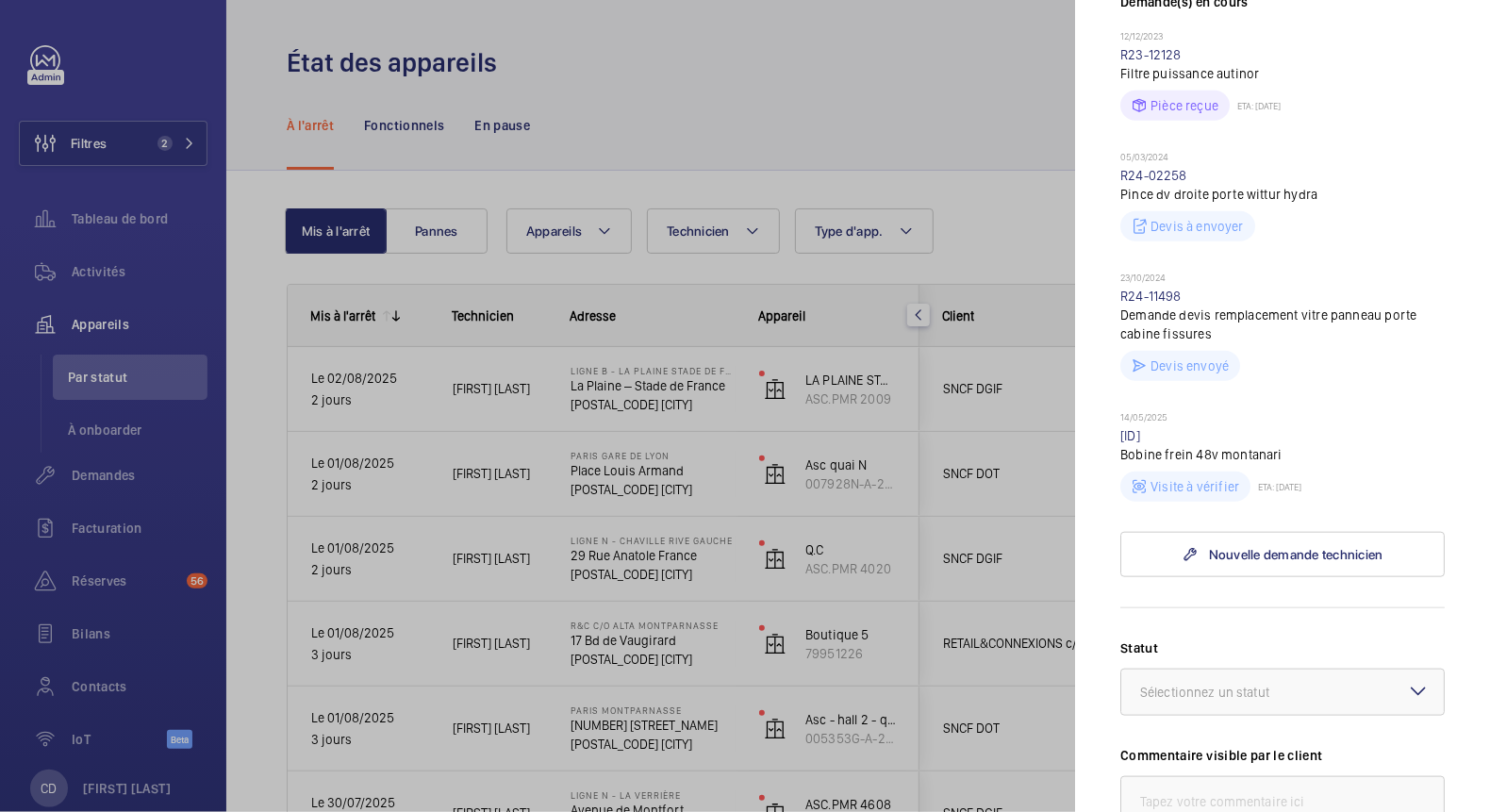 scroll, scrollTop: 251, scrollLeft: 0, axis: vertical 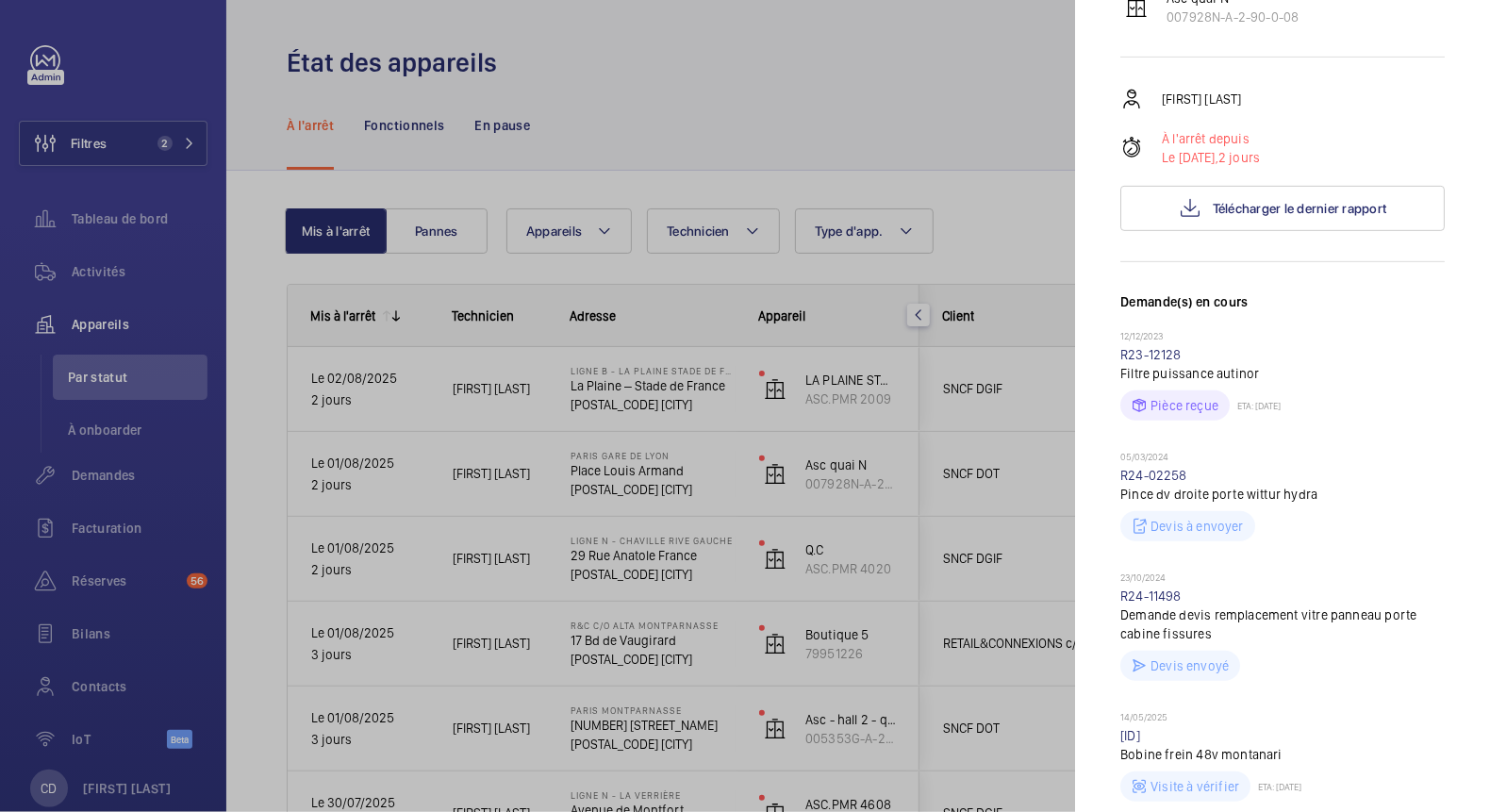click 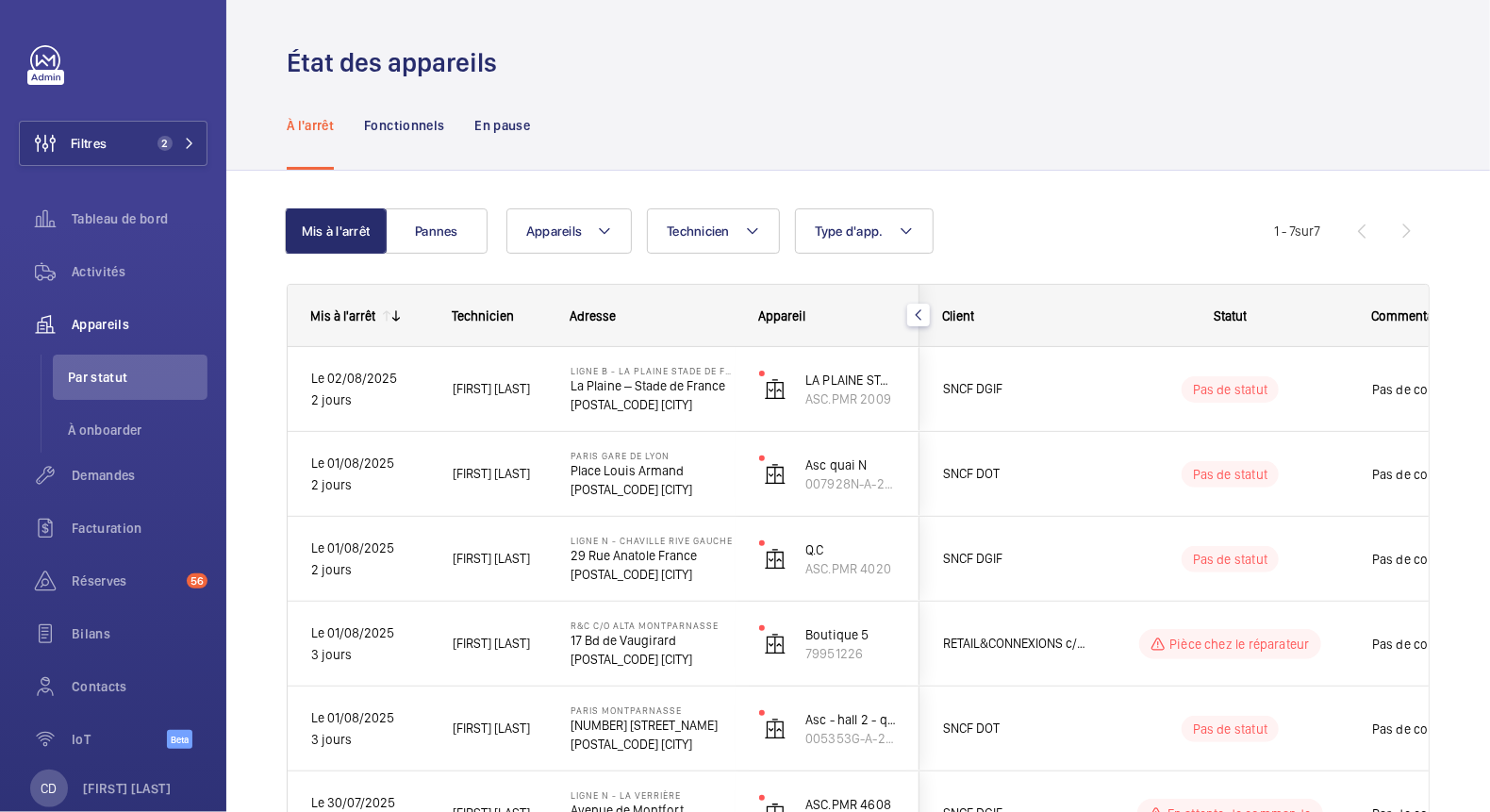 scroll, scrollTop: 0, scrollLeft: 0, axis: both 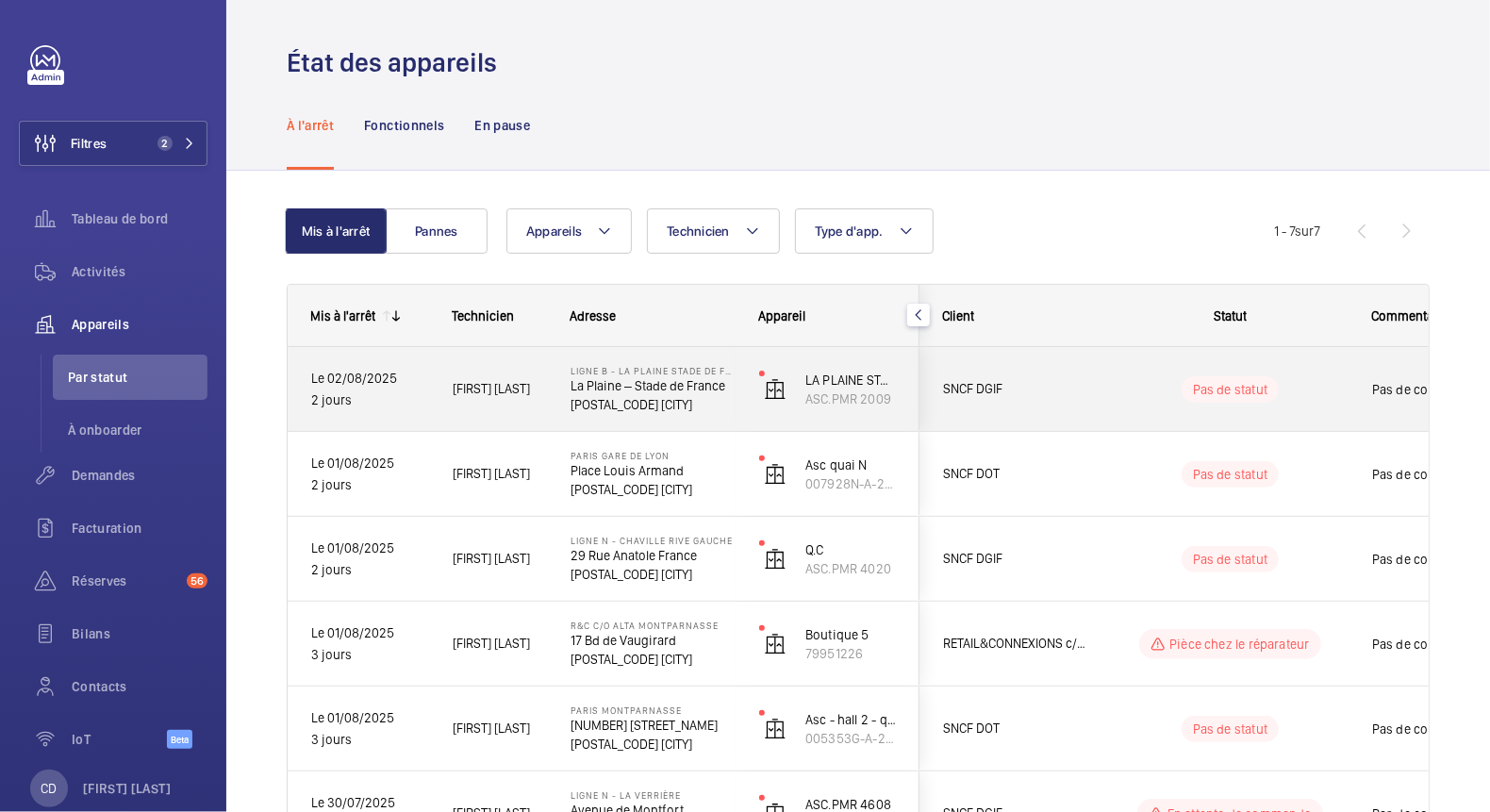 click on "Ligne B - La Plaine Stade de France La Plaine – Stade de France [POSTAL_CODE] [CITY]" 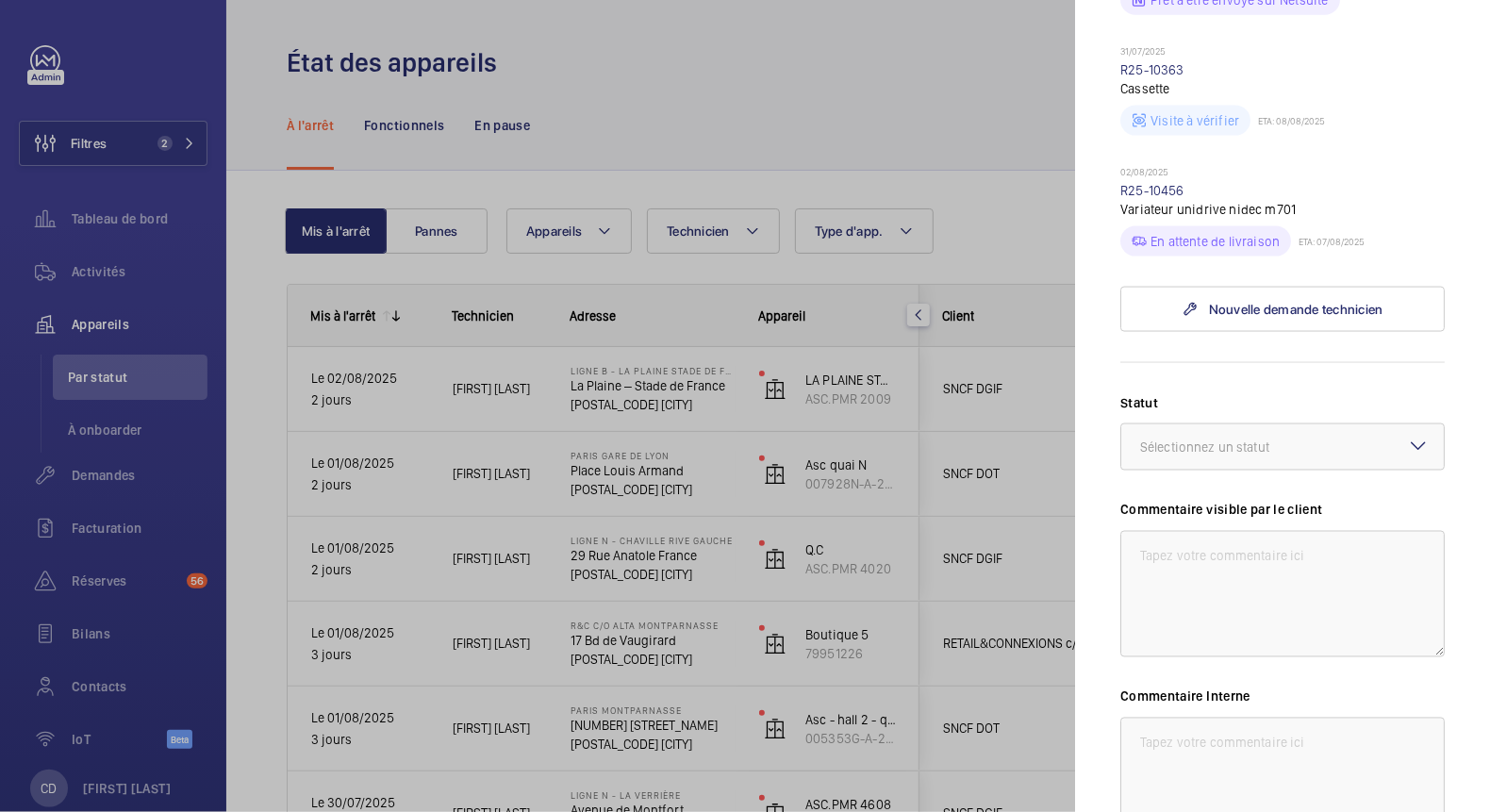 scroll, scrollTop: 1257, scrollLeft: 0, axis: vertical 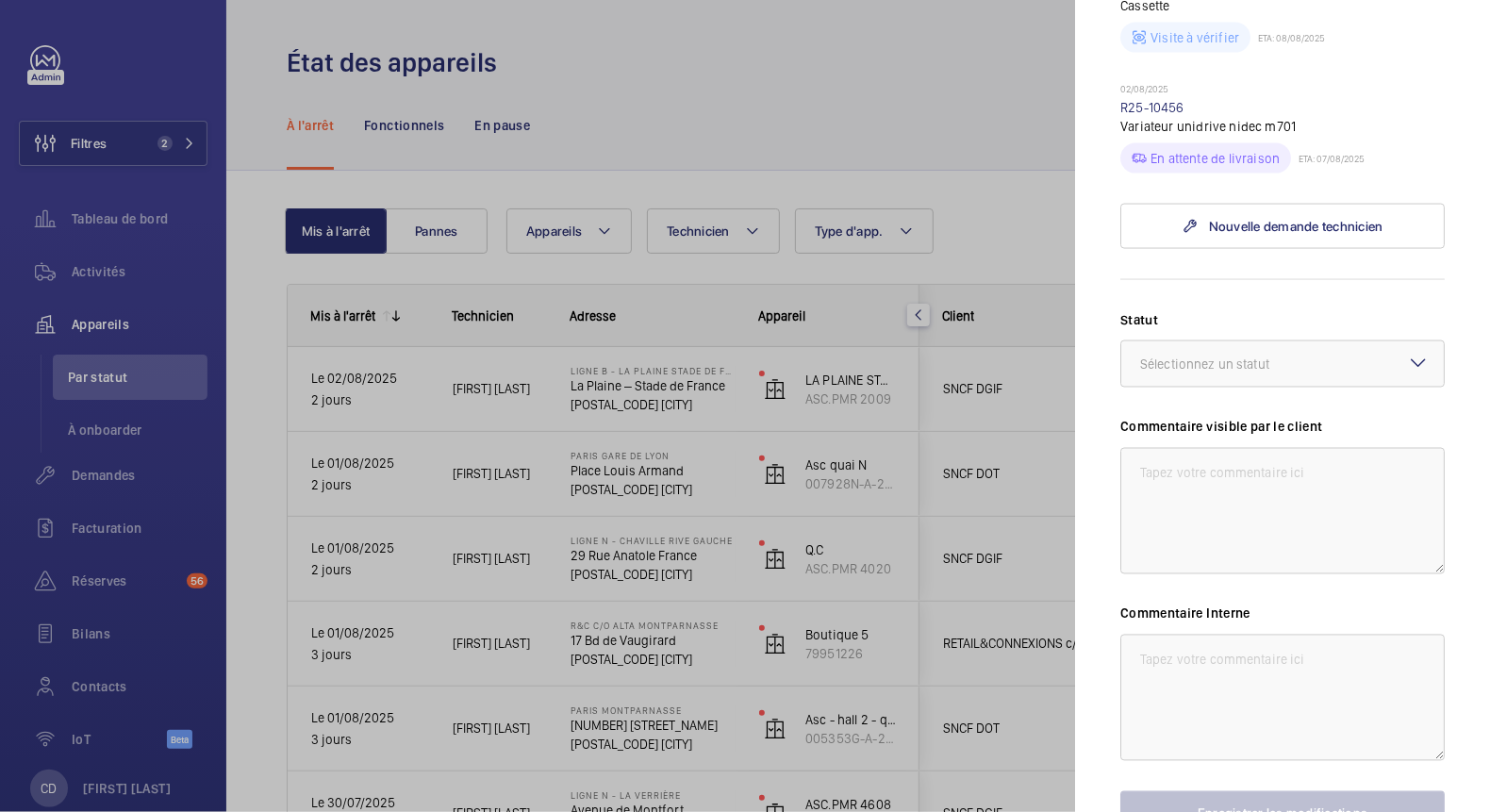 click 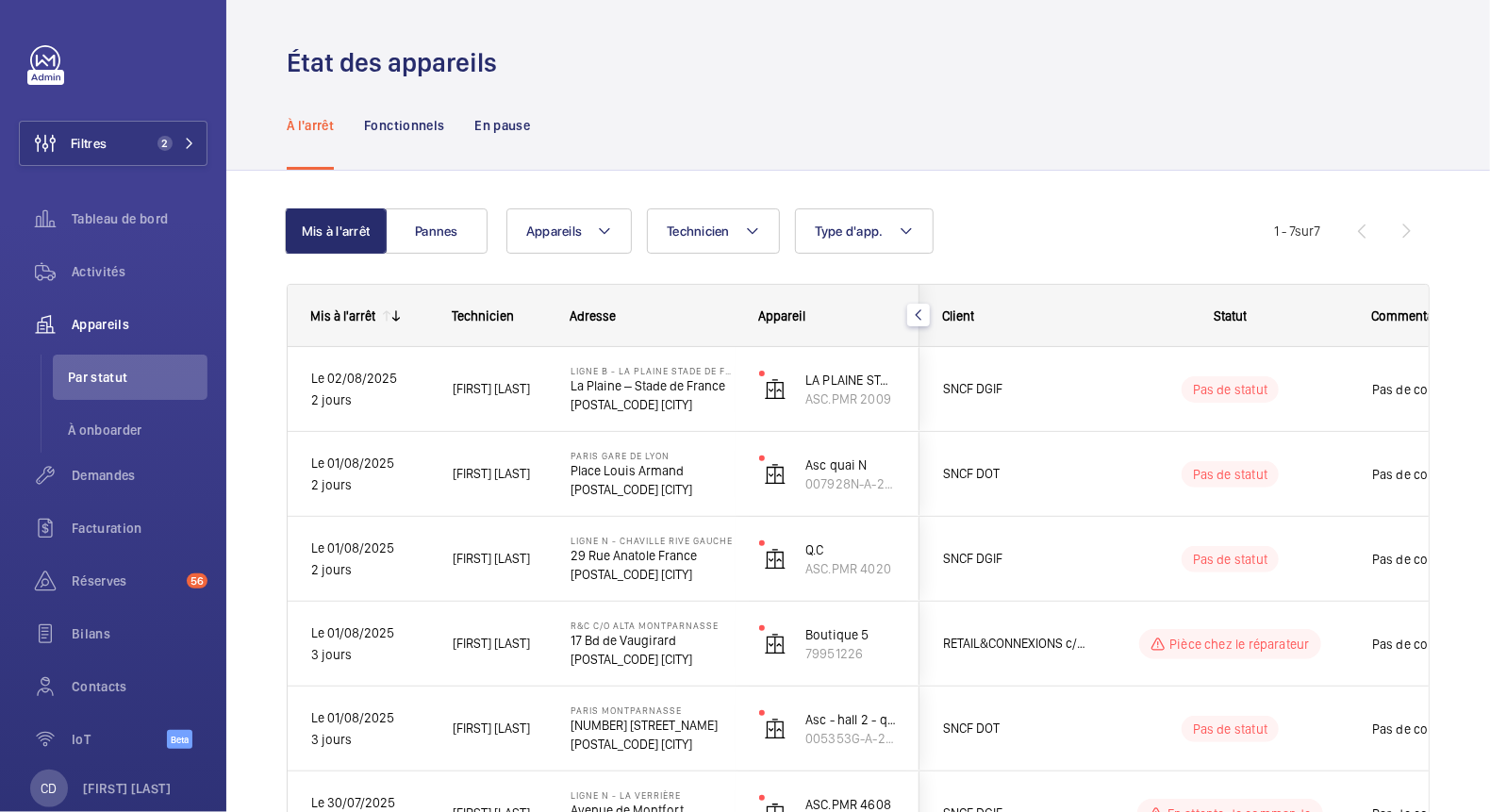 scroll, scrollTop: 0, scrollLeft: 0, axis: both 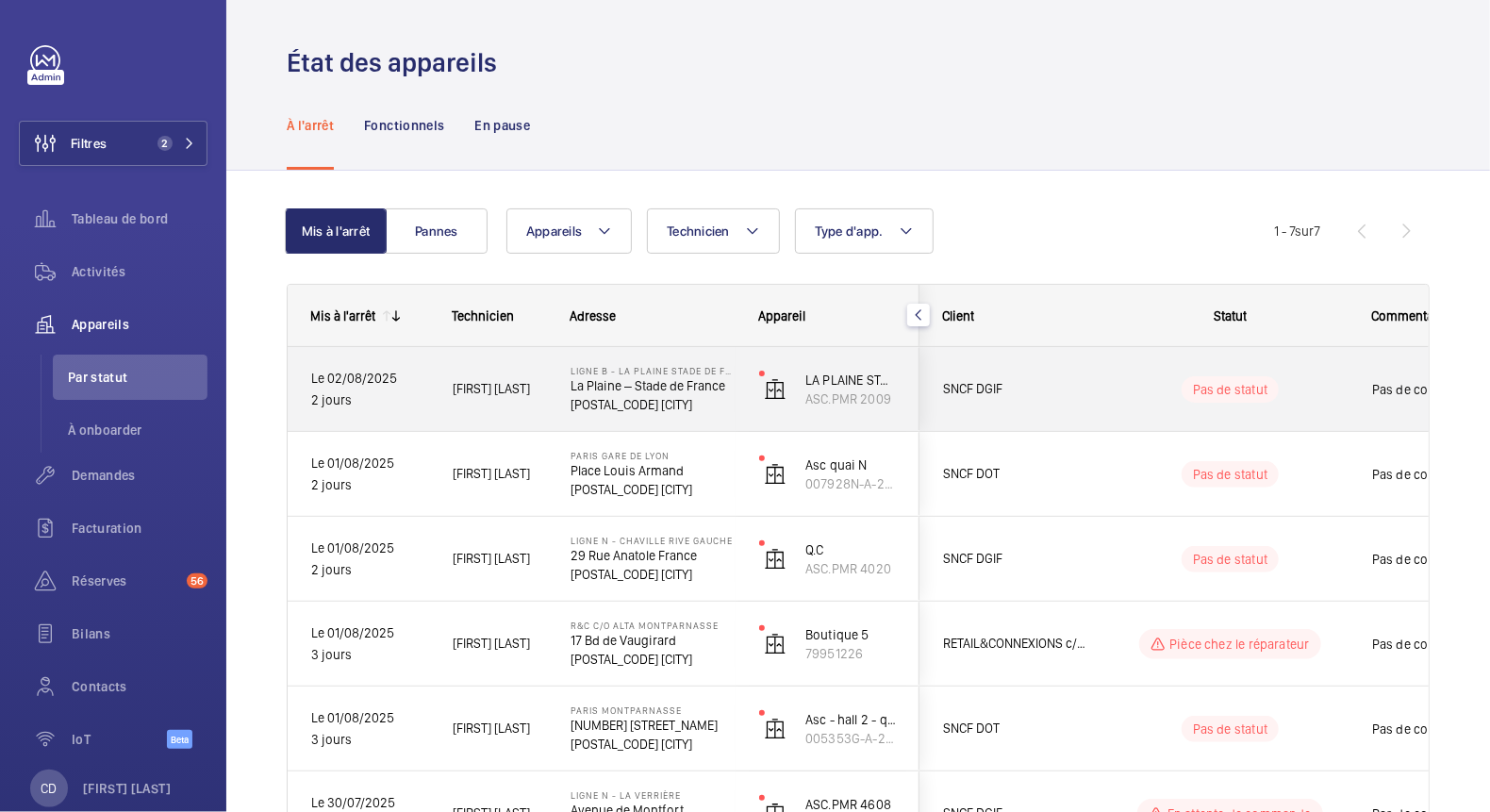 click on "SNCF DGIF" 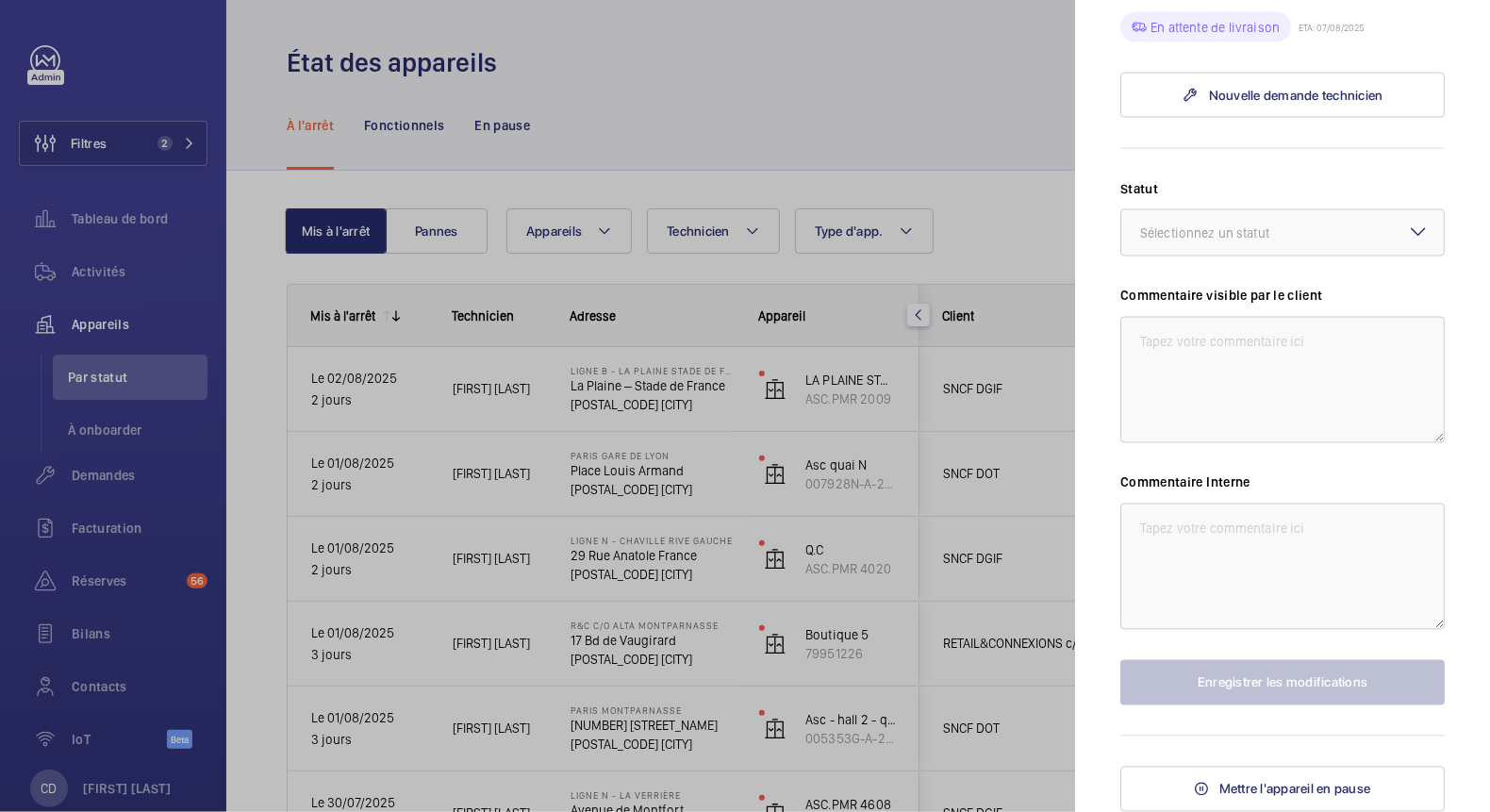 scroll, scrollTop: 1421, scrollLeft: 0, axis: vertical 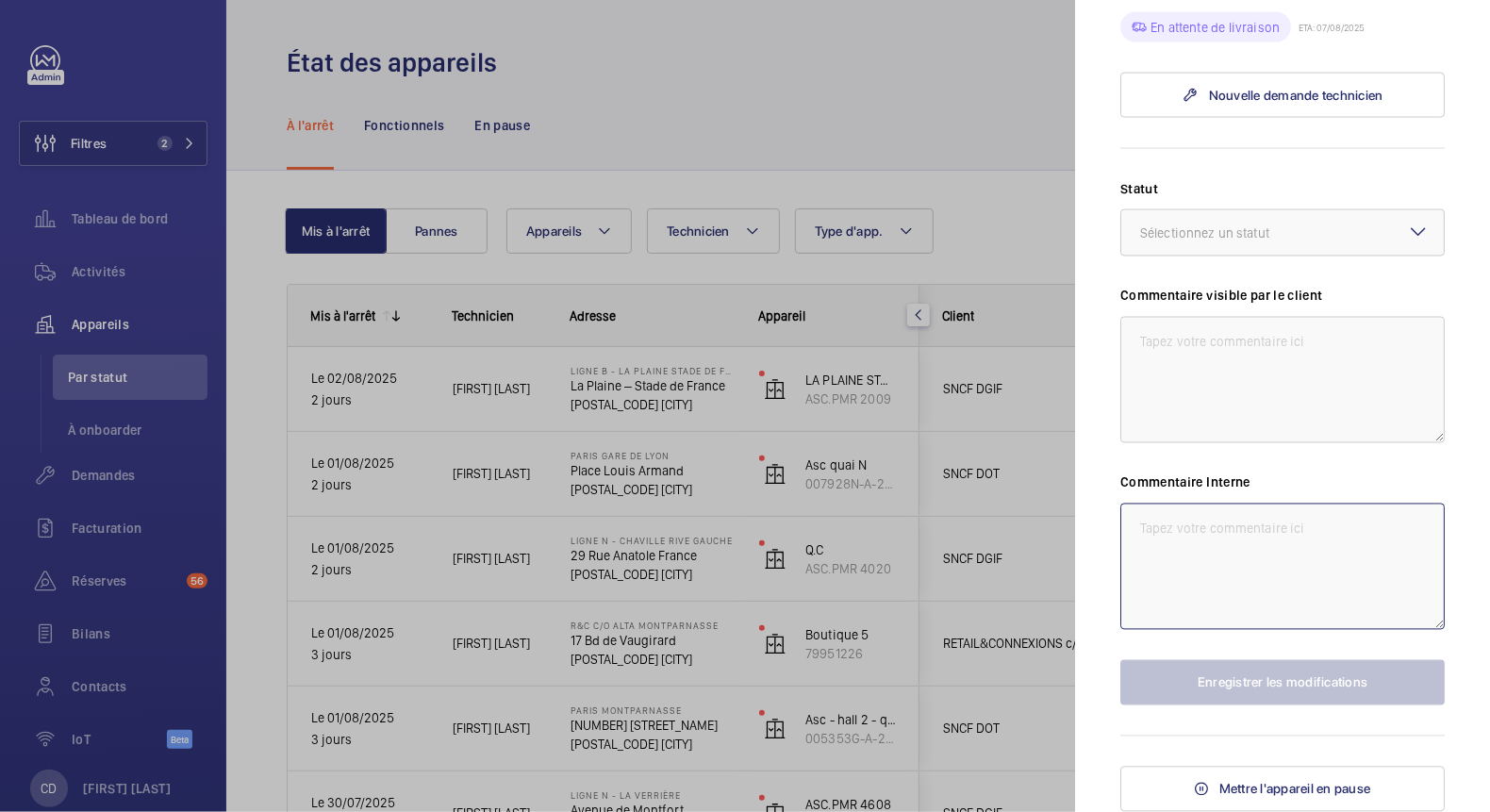 click 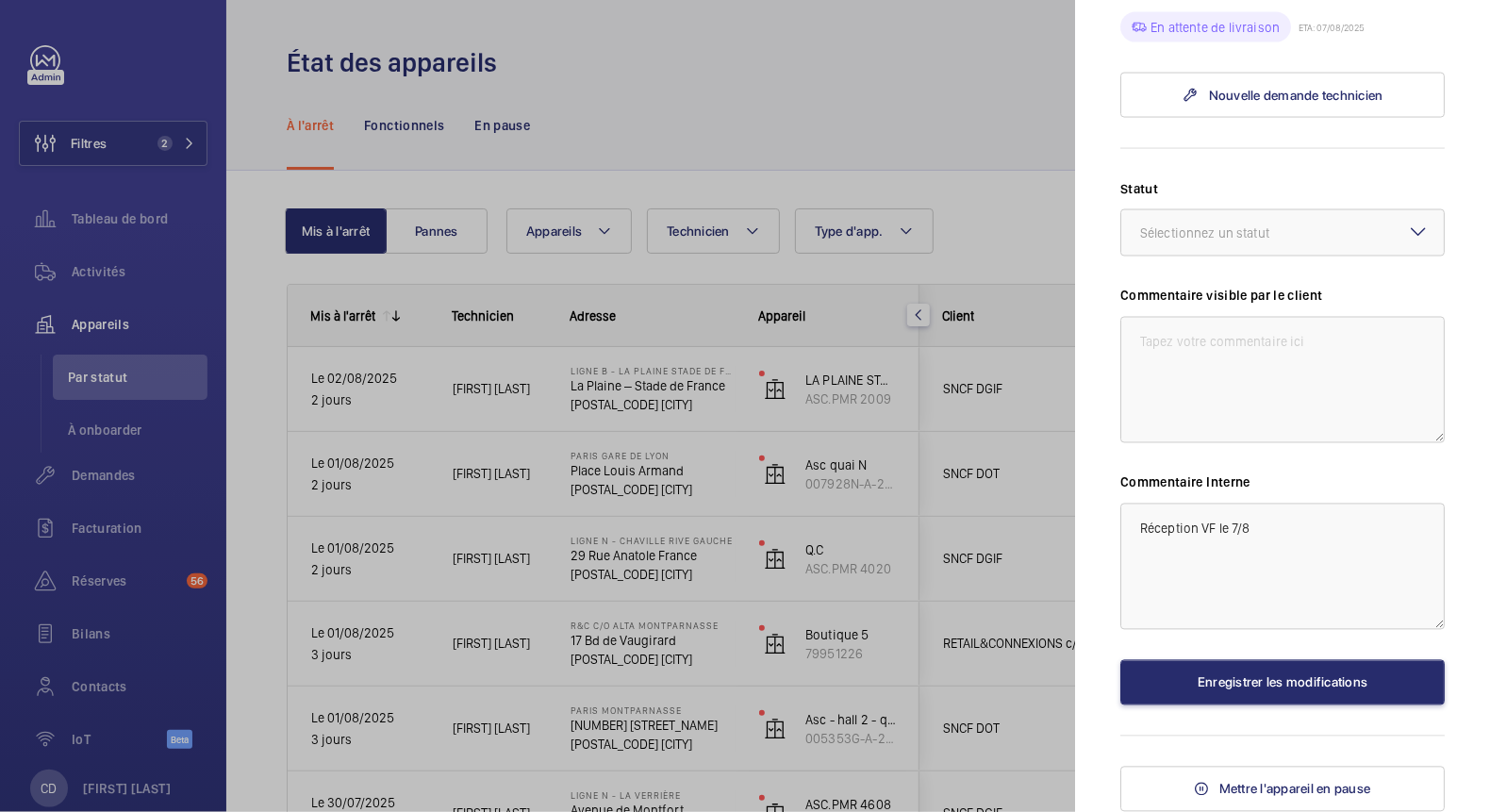 click on "Appareil à l'arrêt Ligne B - La Plaine Stade de France La Plaine – Stade de France [POSTAL_CODE] [CITY] SNCF DGIF LA PLAINE STADE DE FRANCE QUAI 2 VOIE 2/2B ASC.PMR [NUMBER] [FIRST] [LAST] À l'arrêt depuis Le [DATE], 2 jours Télécharger le dernier rapport Demande(s) en cours
09/12/2024 R[NUMBER]-[NUMBER]
Remplacement navette complète Pièce reçue ETA: 16/12/2024 04/03/2025 R[NUMBER]-[NUMBER]
Bloc secours Devis à envoyer 27/03/2025 R[NUMBER]-[NUMBER]
Réparation de la plaque d'accès sous sol Devis à envoyer 07/07/2025 R[NUMBER]-[NUMBER]
Remplacement module de fréquence Visite à vérifier ETA: 29/07/2025 24/07/2025 R[NUMBER]-[NUMBER]
Réparation outil pome Prêt à être envoyé sur Netsuite 31/07/2025 R[NUMBER]-[NUMBER]
Cassette Visite à vérifier ETA: 08/08/2025 02/08/2025 R[NUMBER]-[NUMBER]
Variateur unidrive nidec m701 En attente de livraison ETA: 07/08/2025 Nouvelle demande technicien Statut Sélectionnez un statut Commentaire visible par le client Commentaire Interne Réception VF le 7/8" 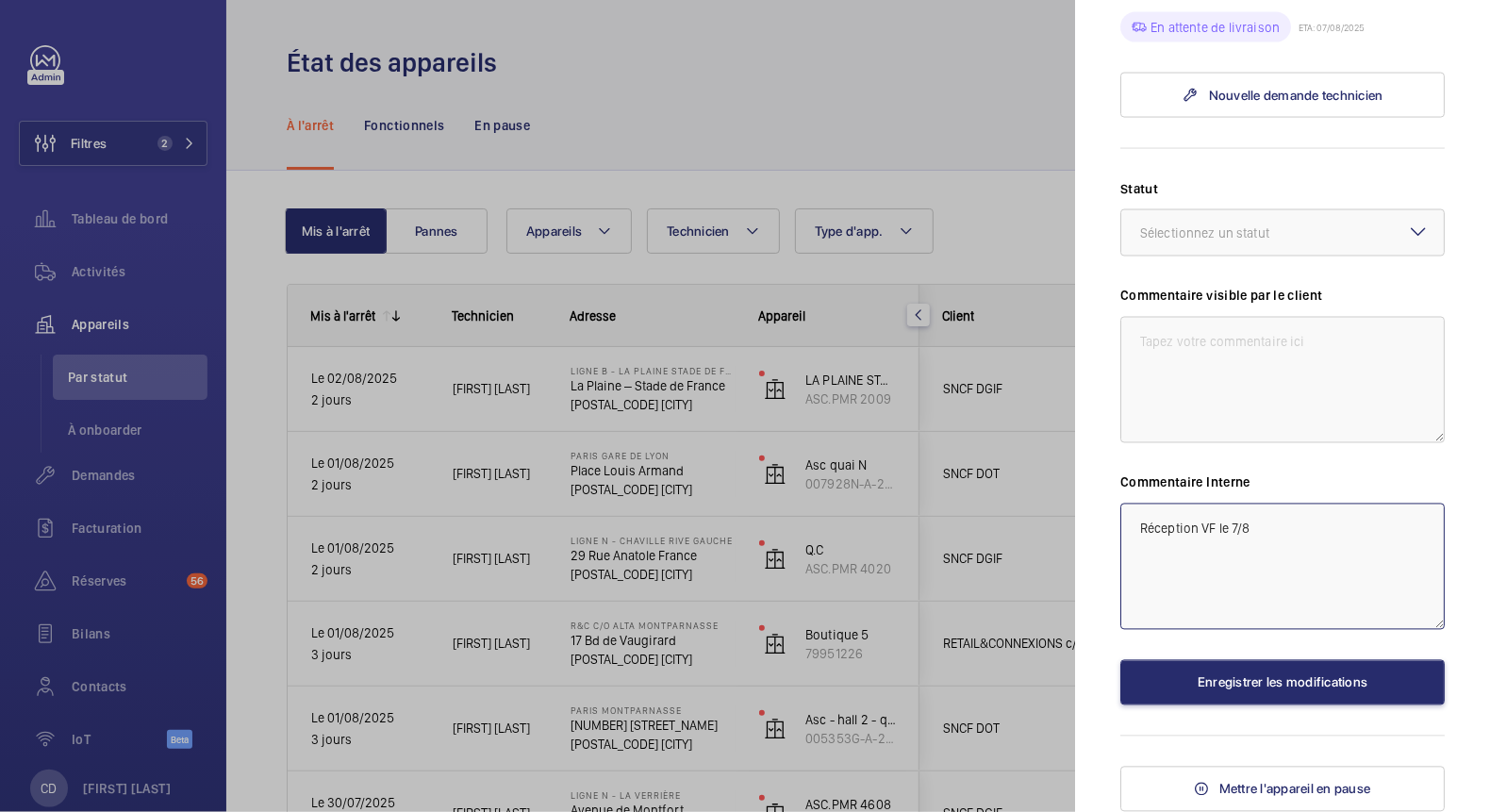click on "Réception VF le 7/8" 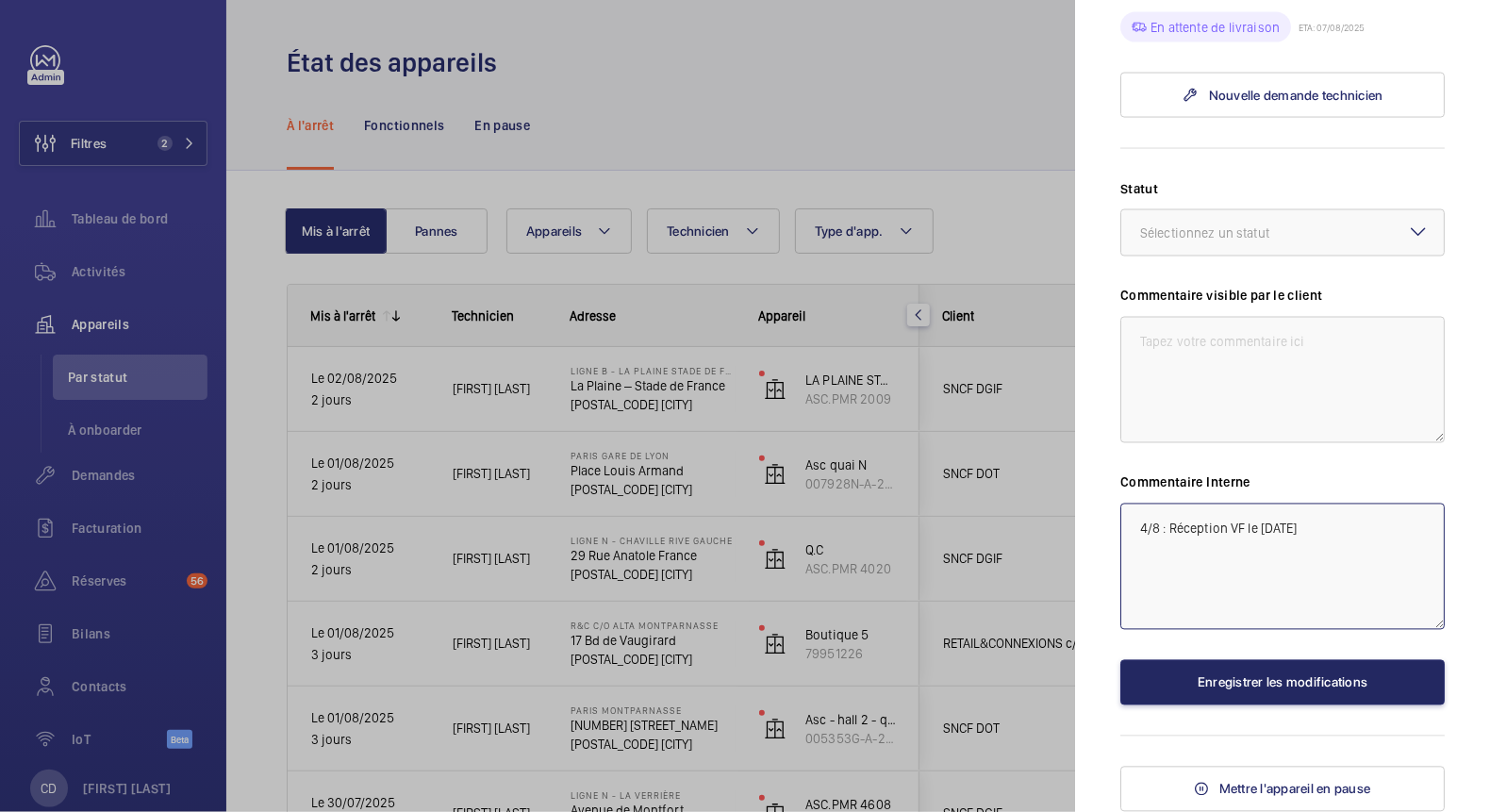 type on "4/8 : Réception VF le [DATE]" 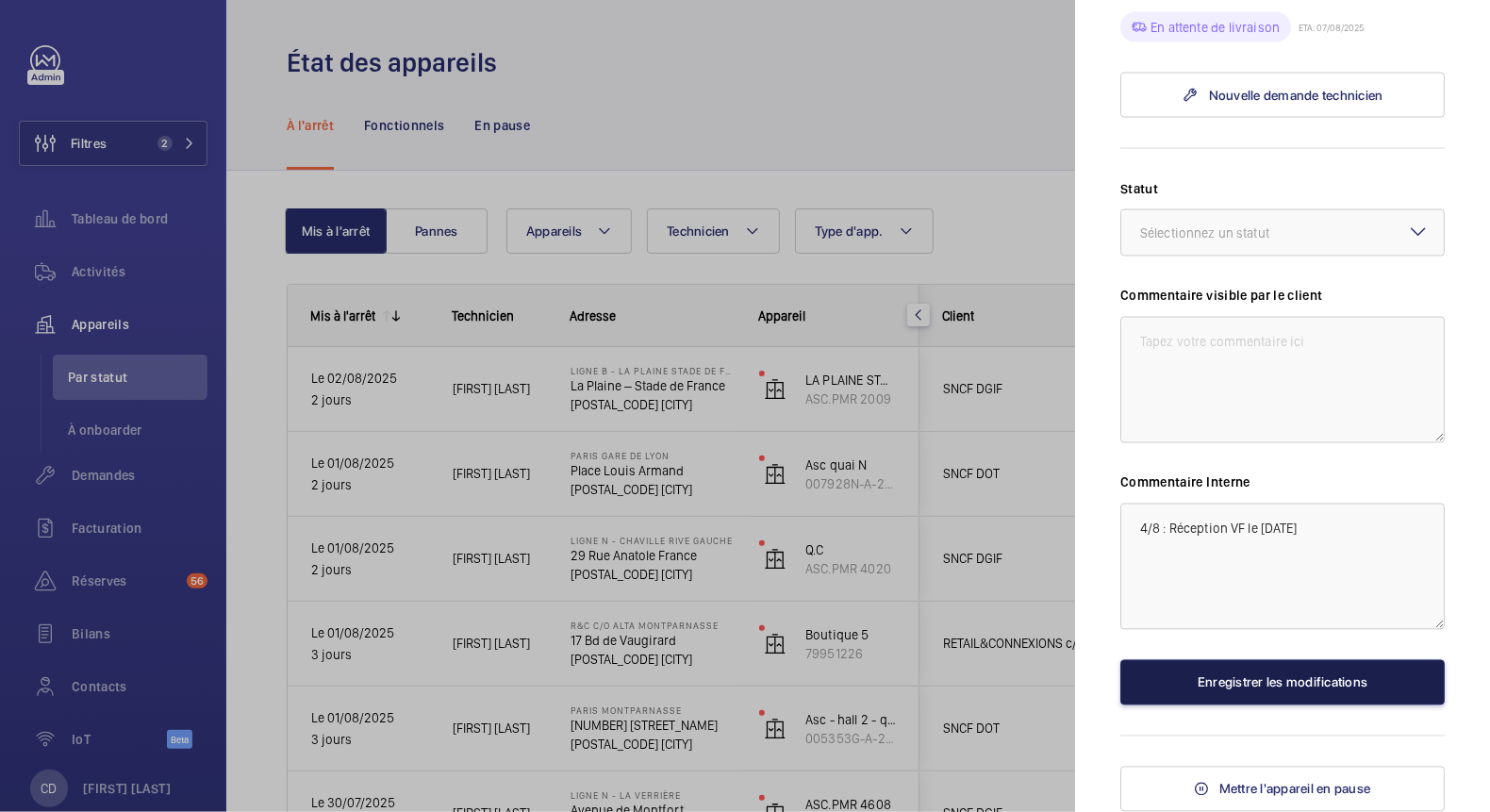 click on "Enregistrer les modifications" 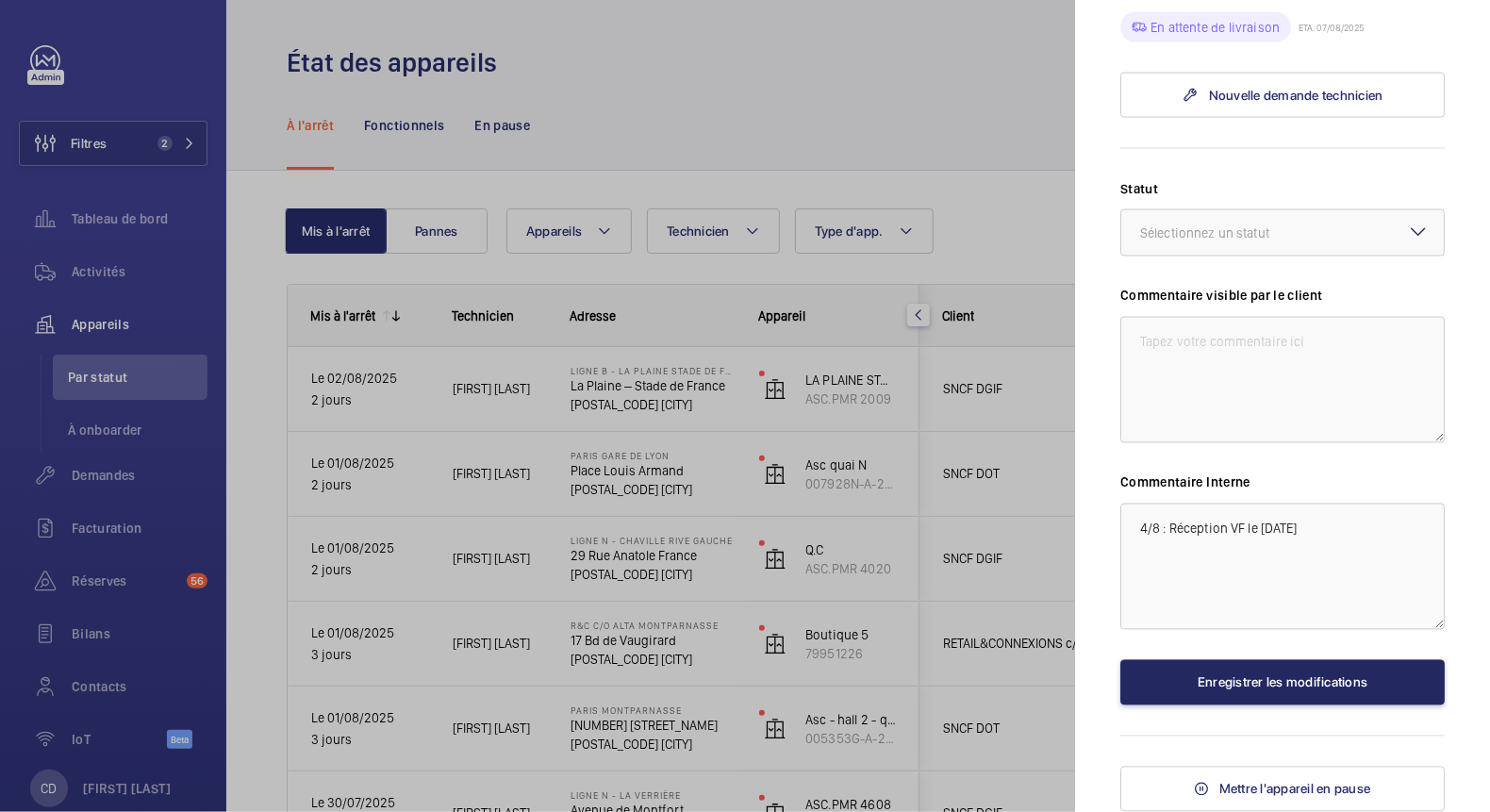 scroll, scrollTop: 0, scrollLeft: 0, axis: both 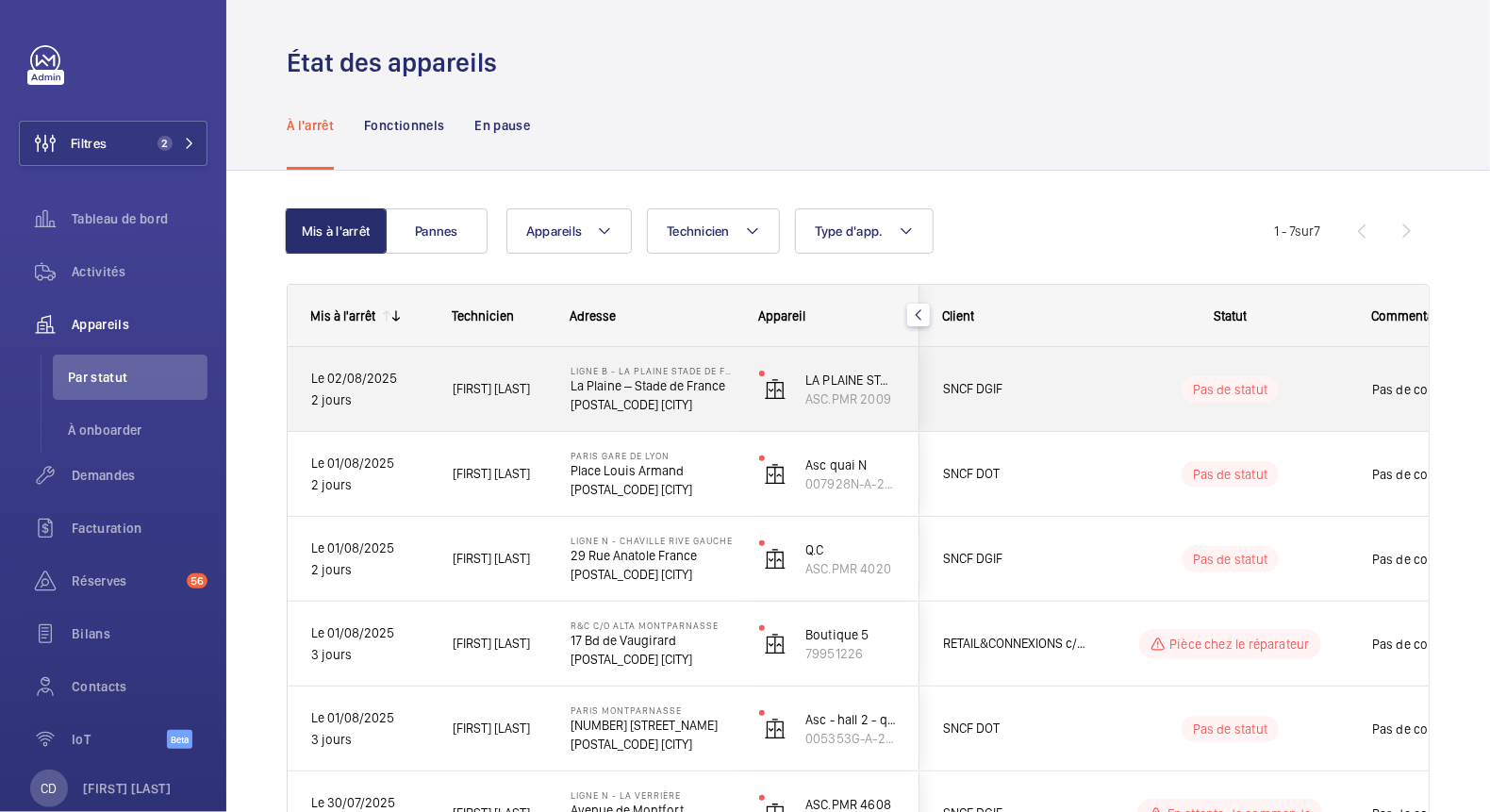 click on "Pas de statut" 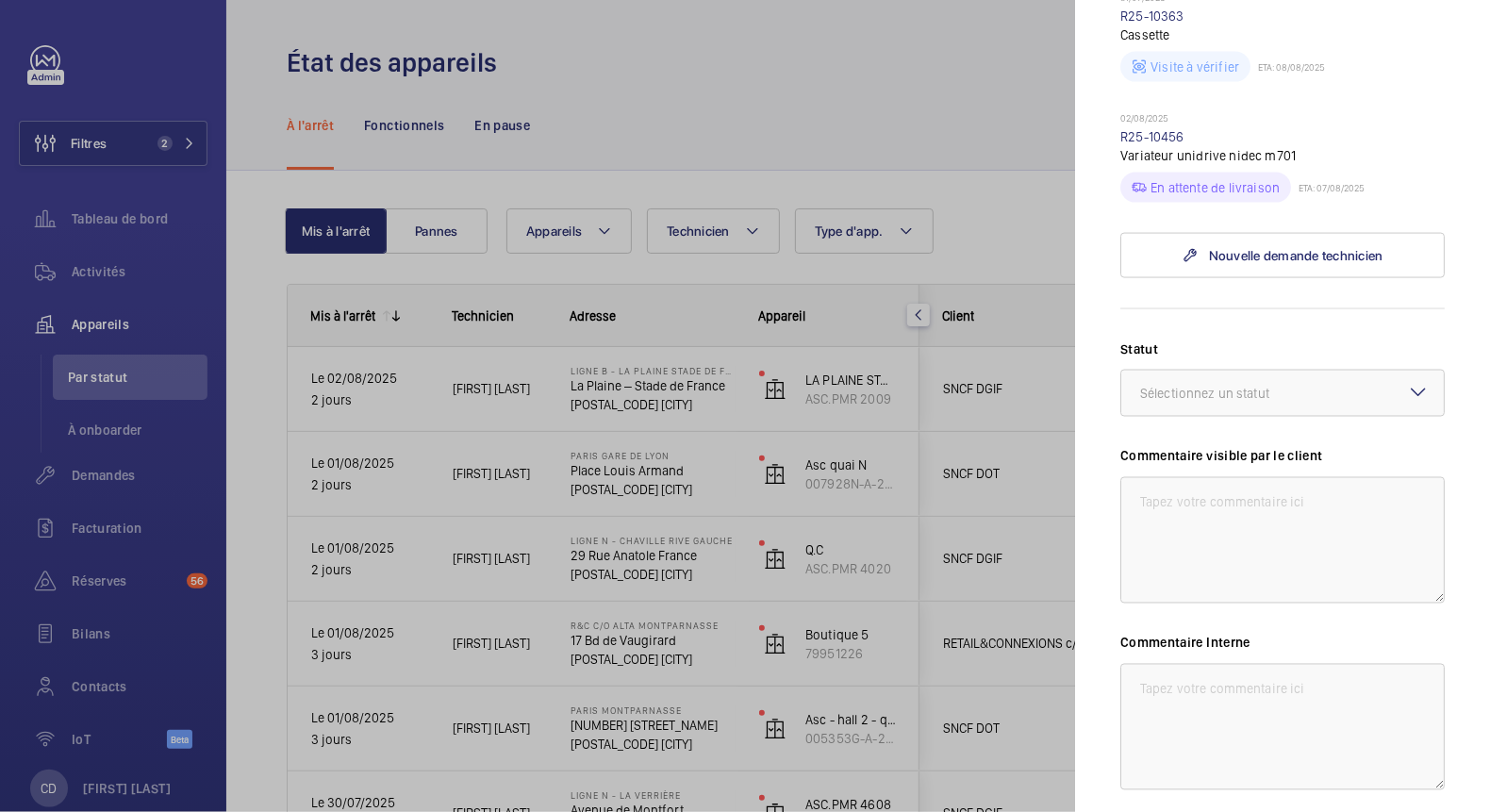 scroll, scrollTop: 1421, scrollLeft: 0, axis: vertical 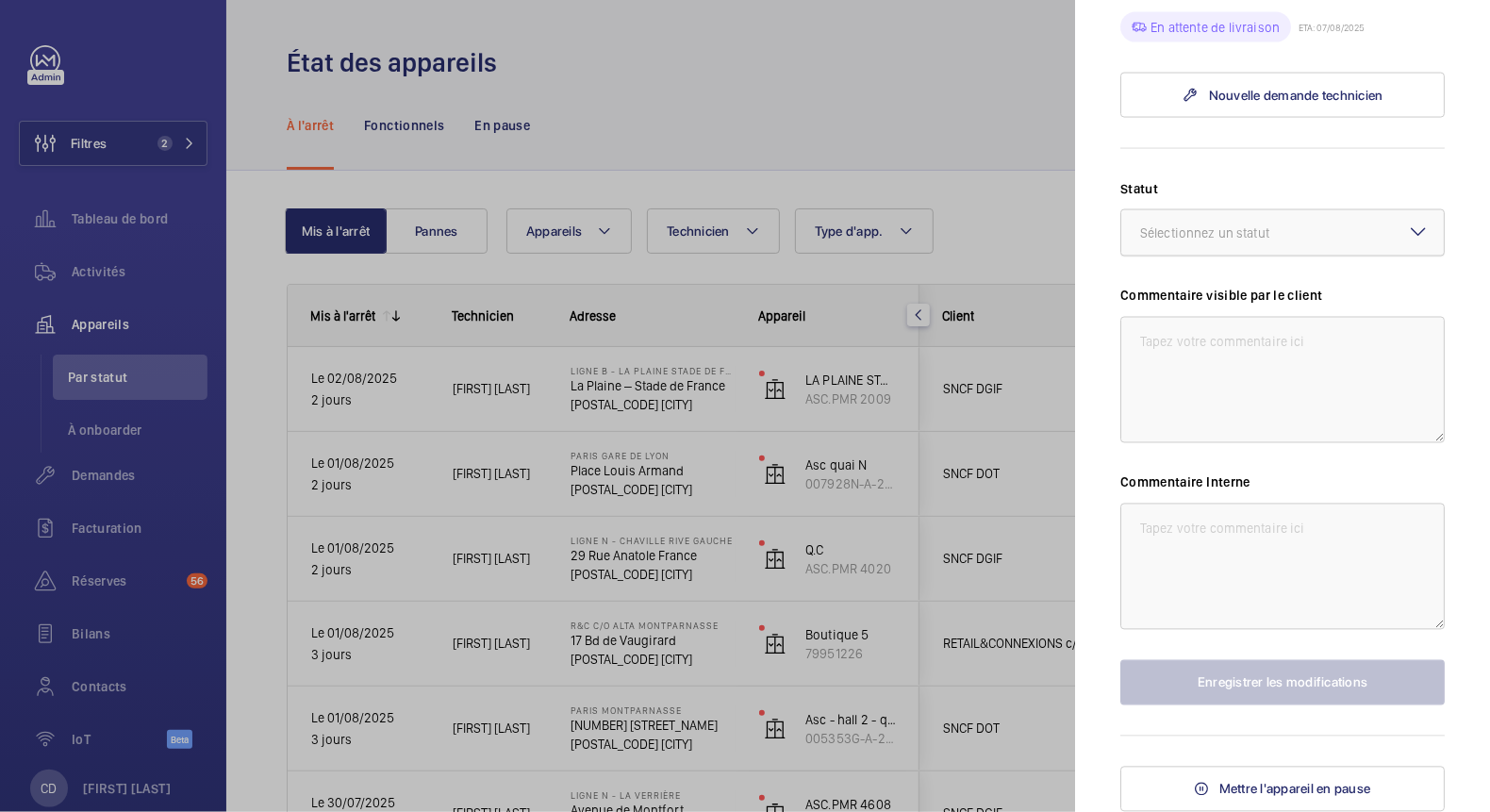 click on "Sélectionnez un statut" 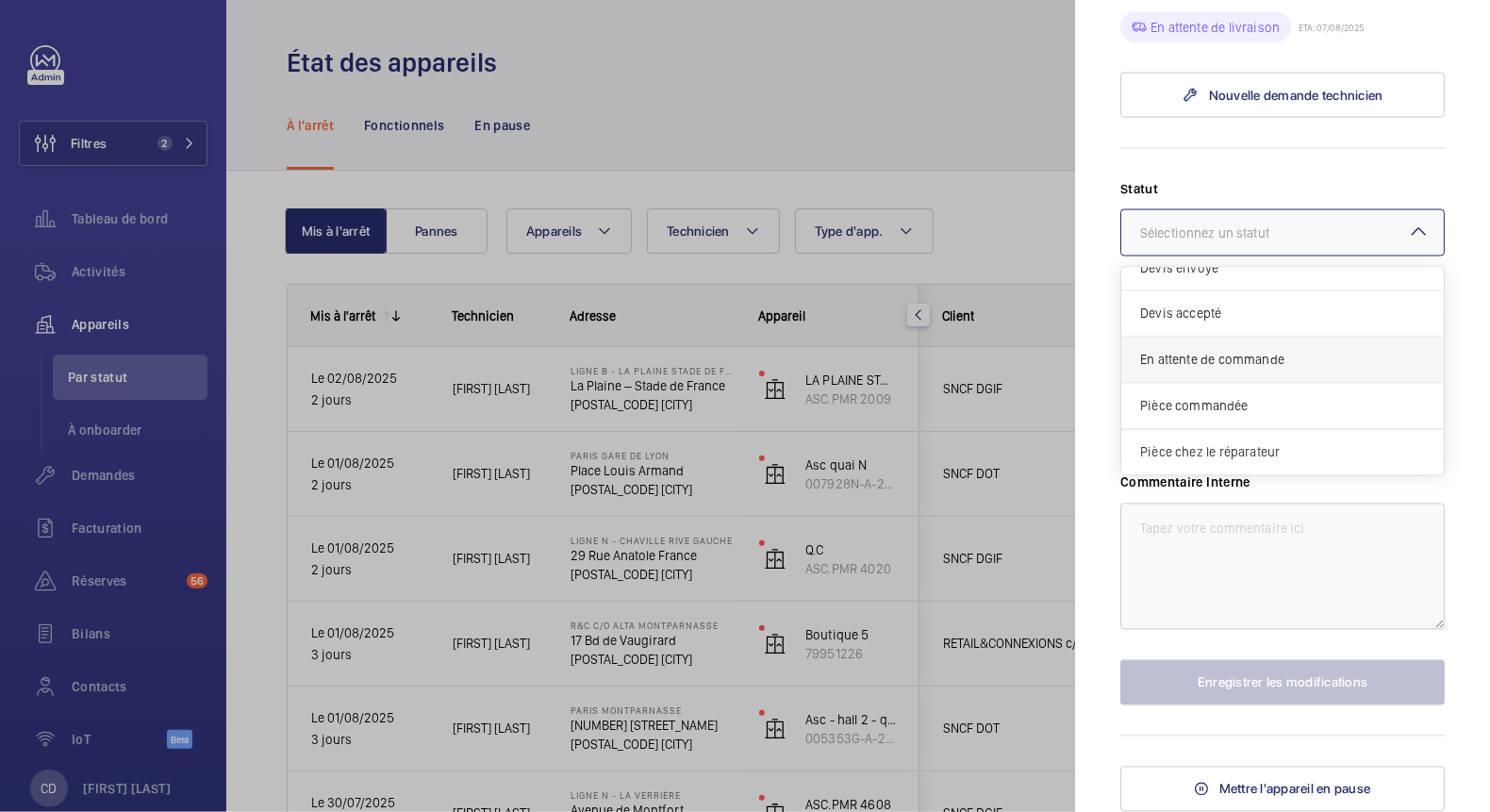 scroll, scrollTop: 35, scrollLeft: 0, axis: vertical 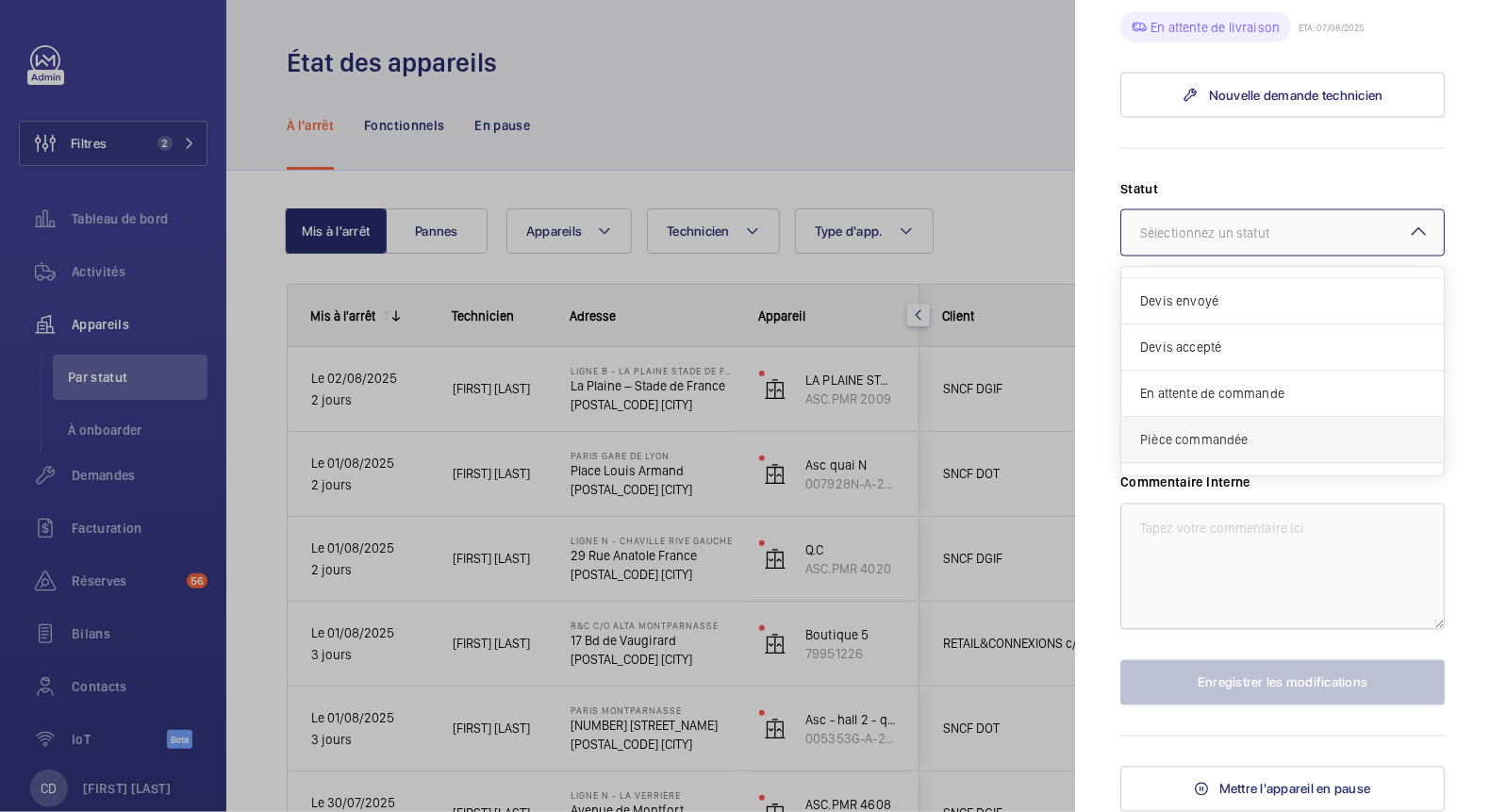click on "Pièce commandée" at bounding box center (1283, 440) 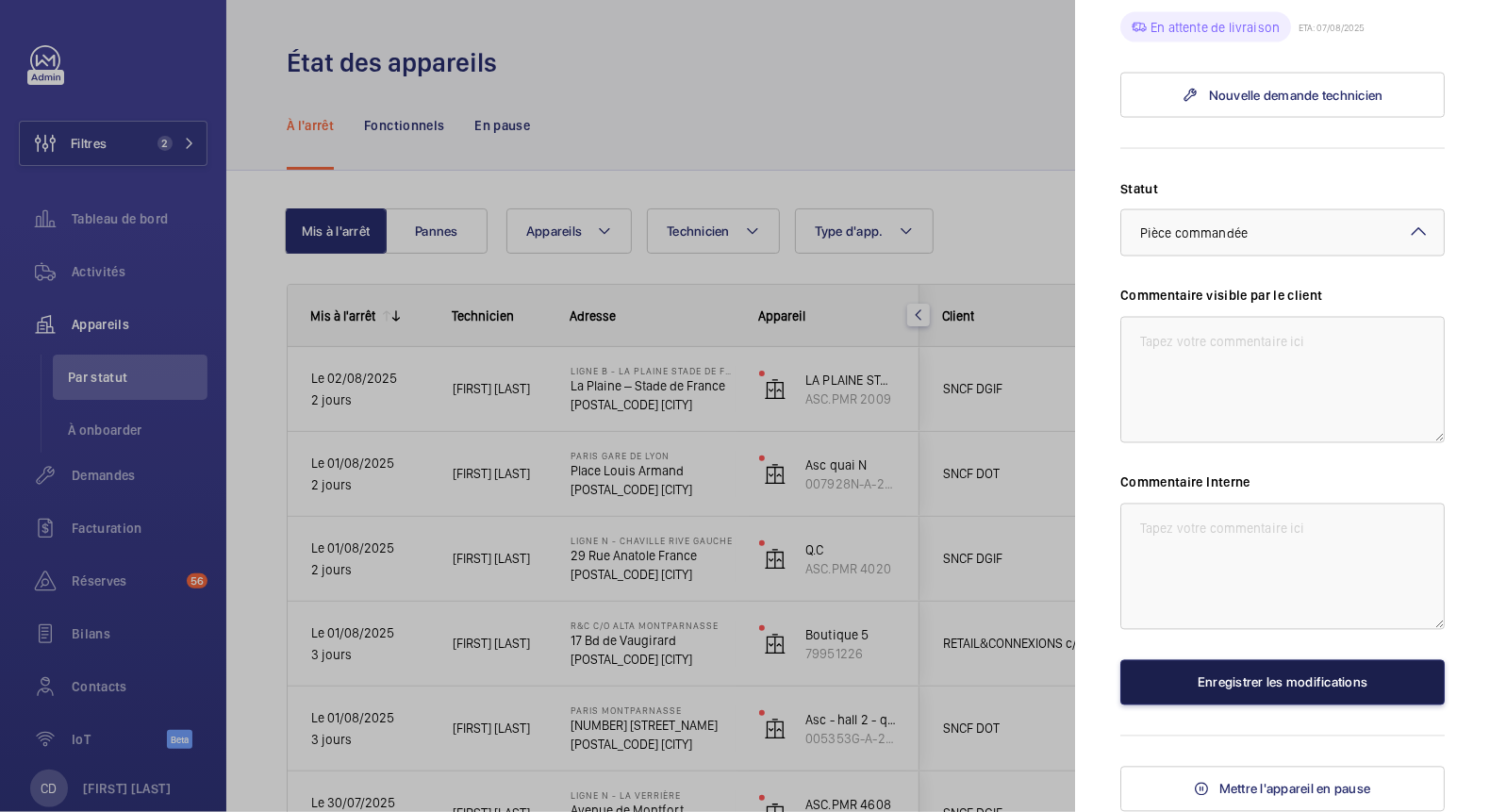 click on "Enregistrer les modifications" 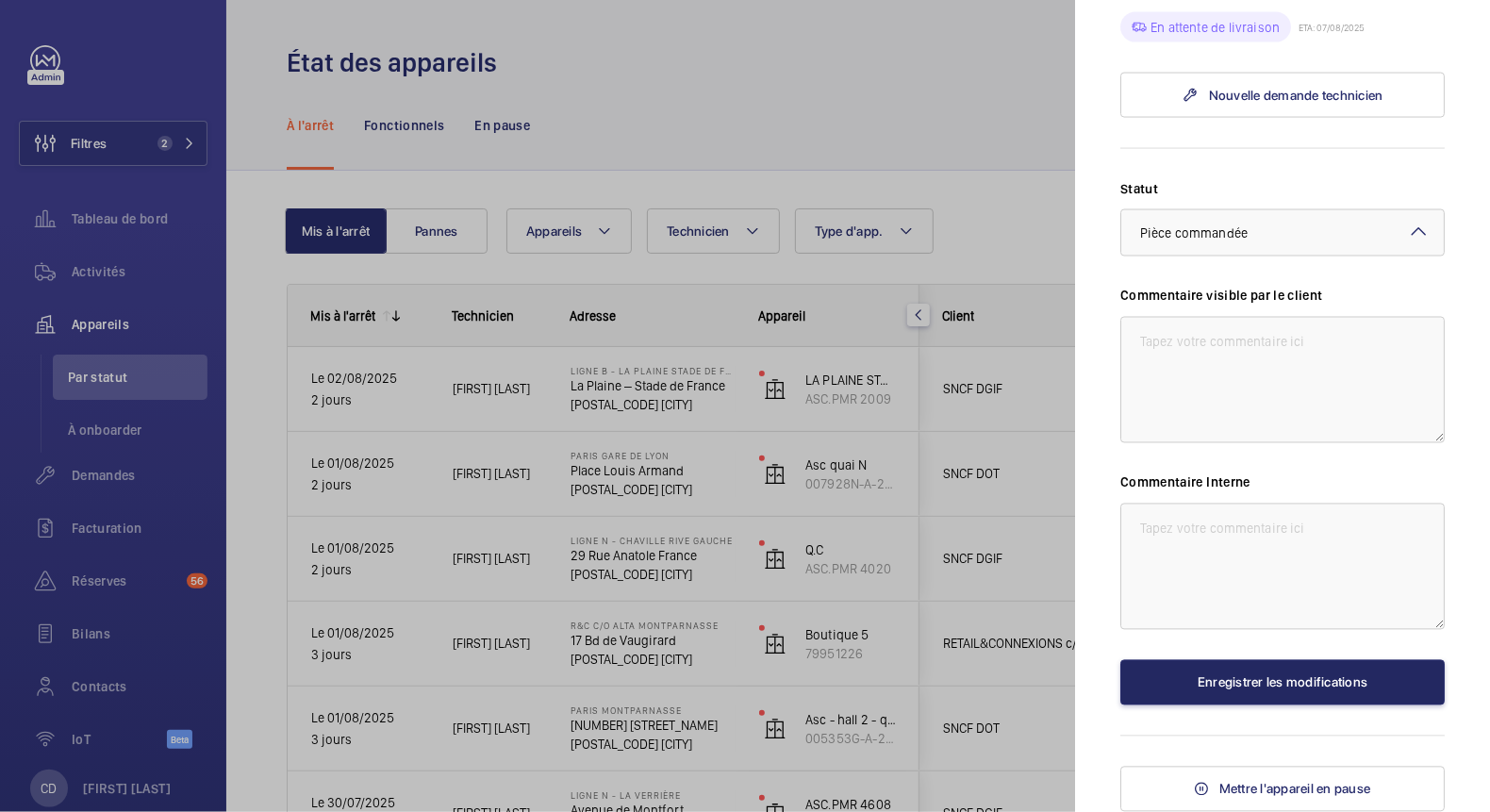 scroll, scrollTop: 0, scrollLeft: 0, axis: both 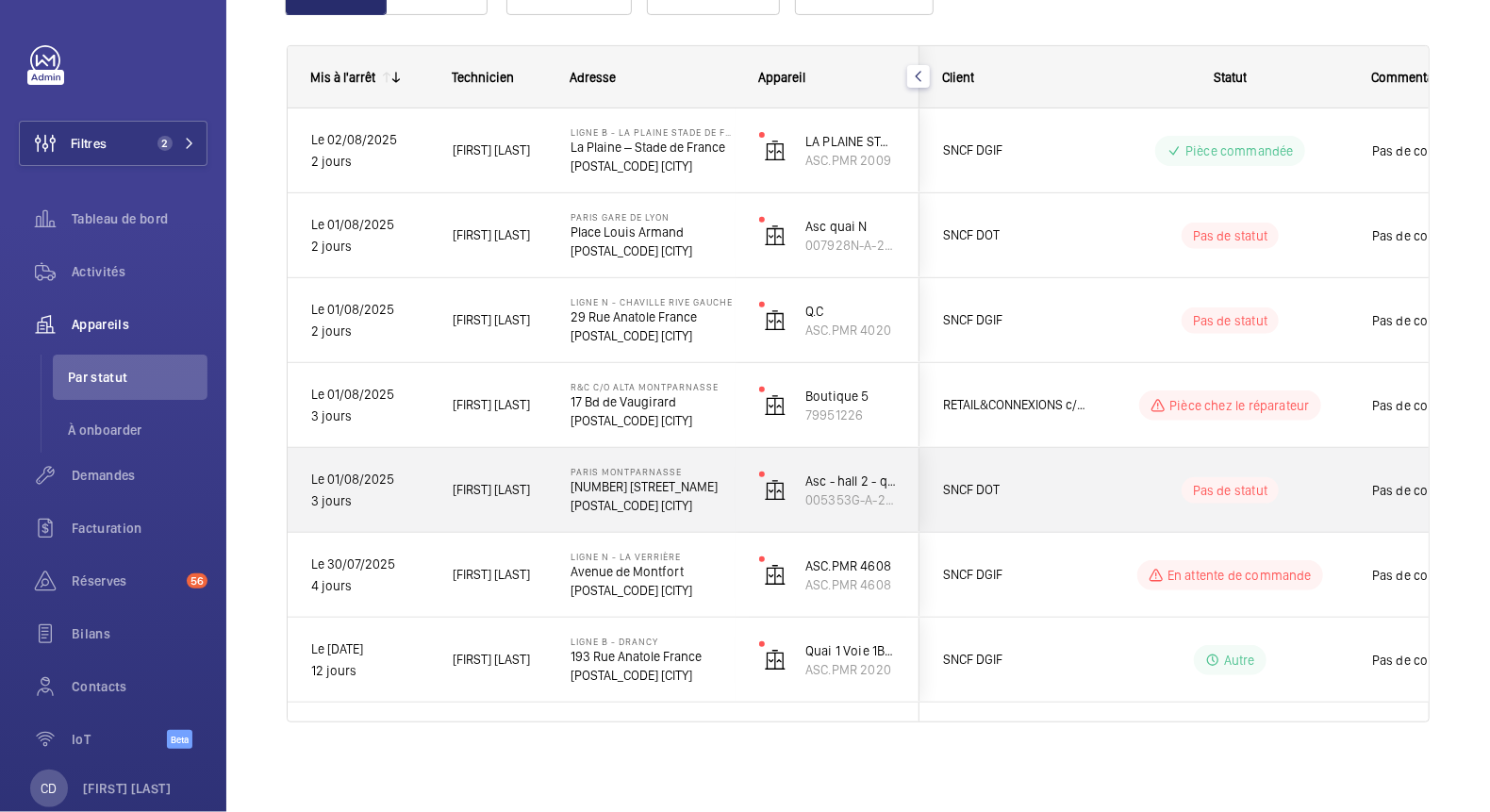 click on "SNCF DOT" 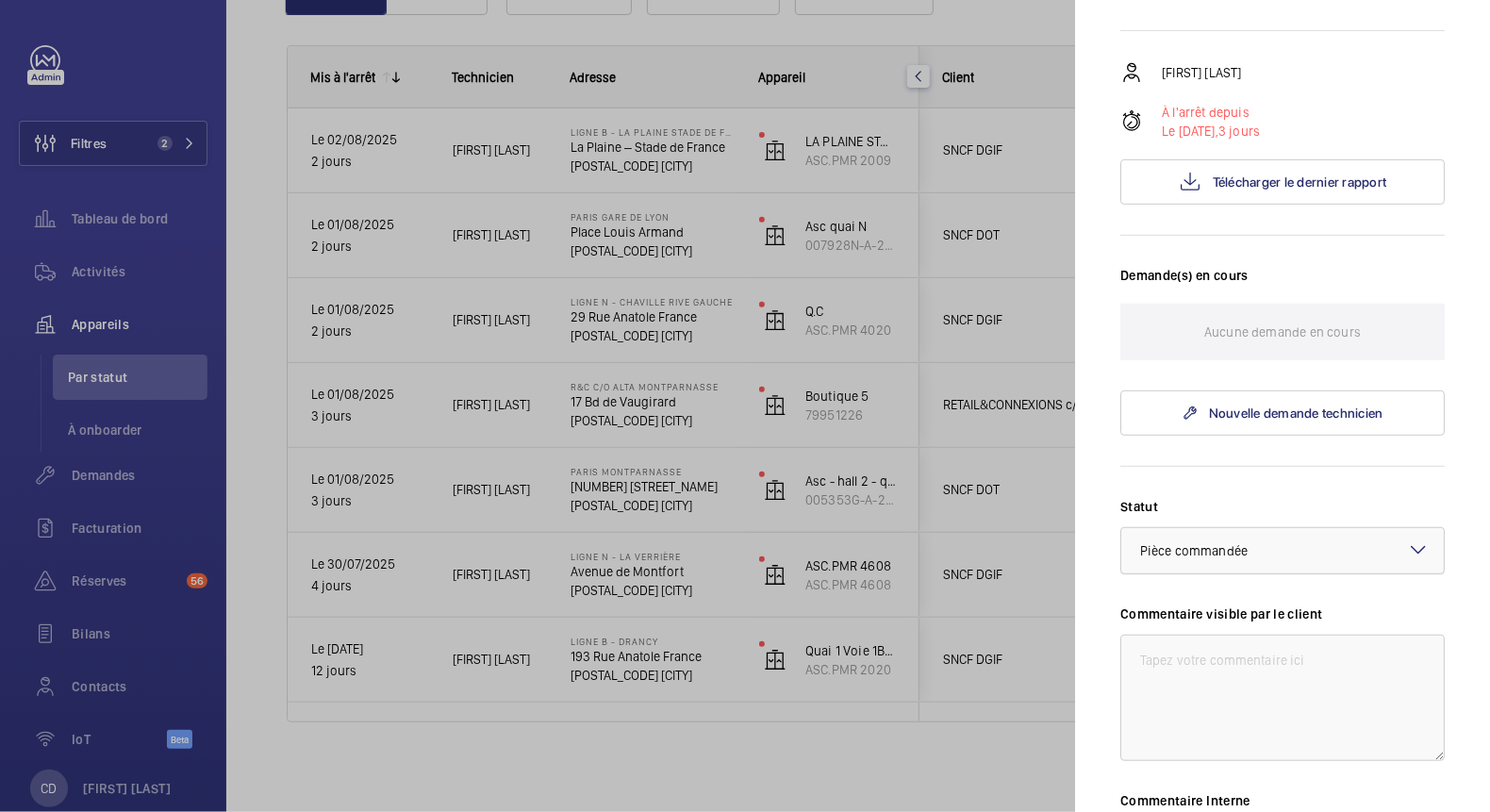 scroll, scrollTop: 125, scrollLeft: 0, axis: vertical 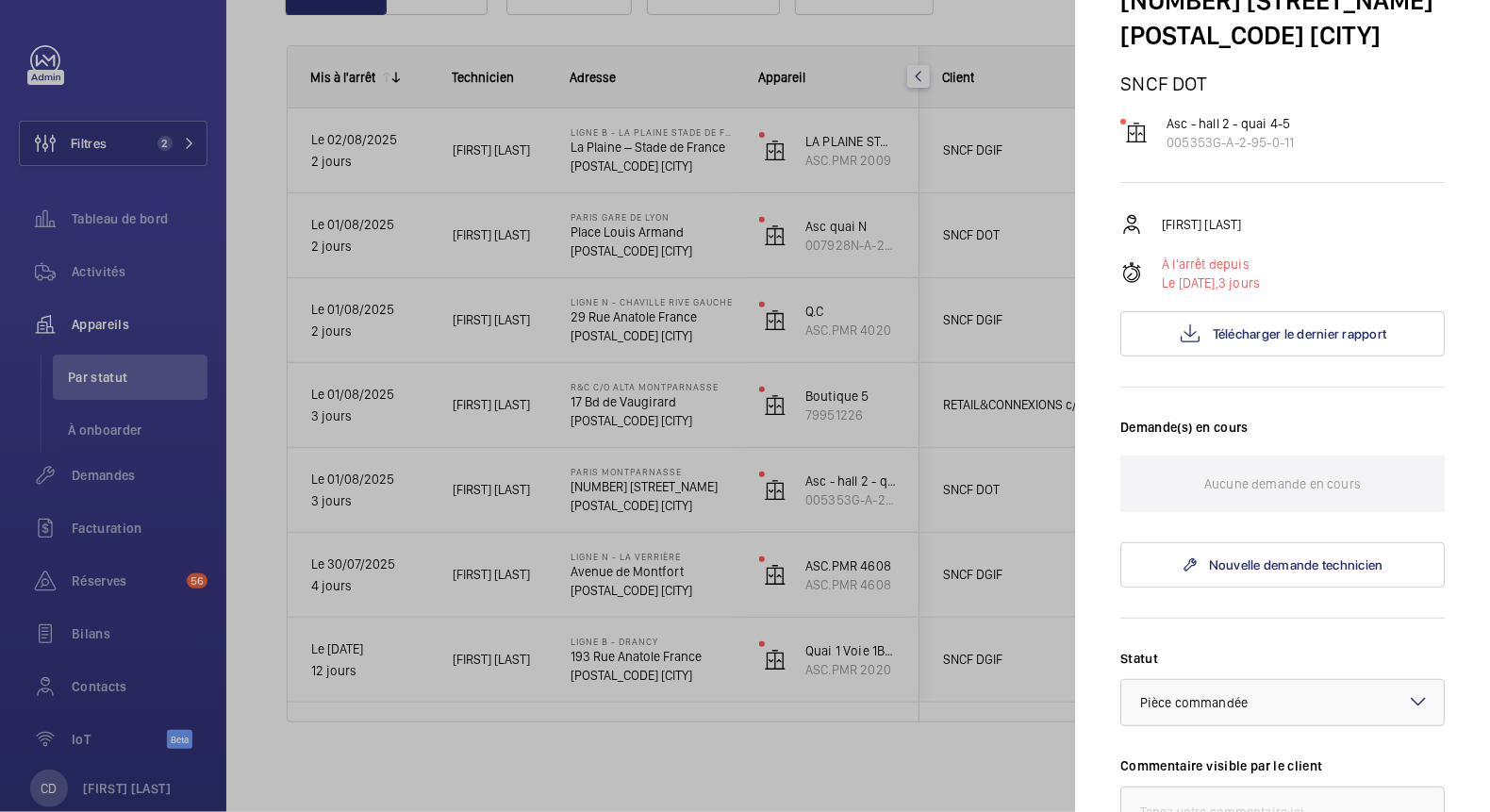click 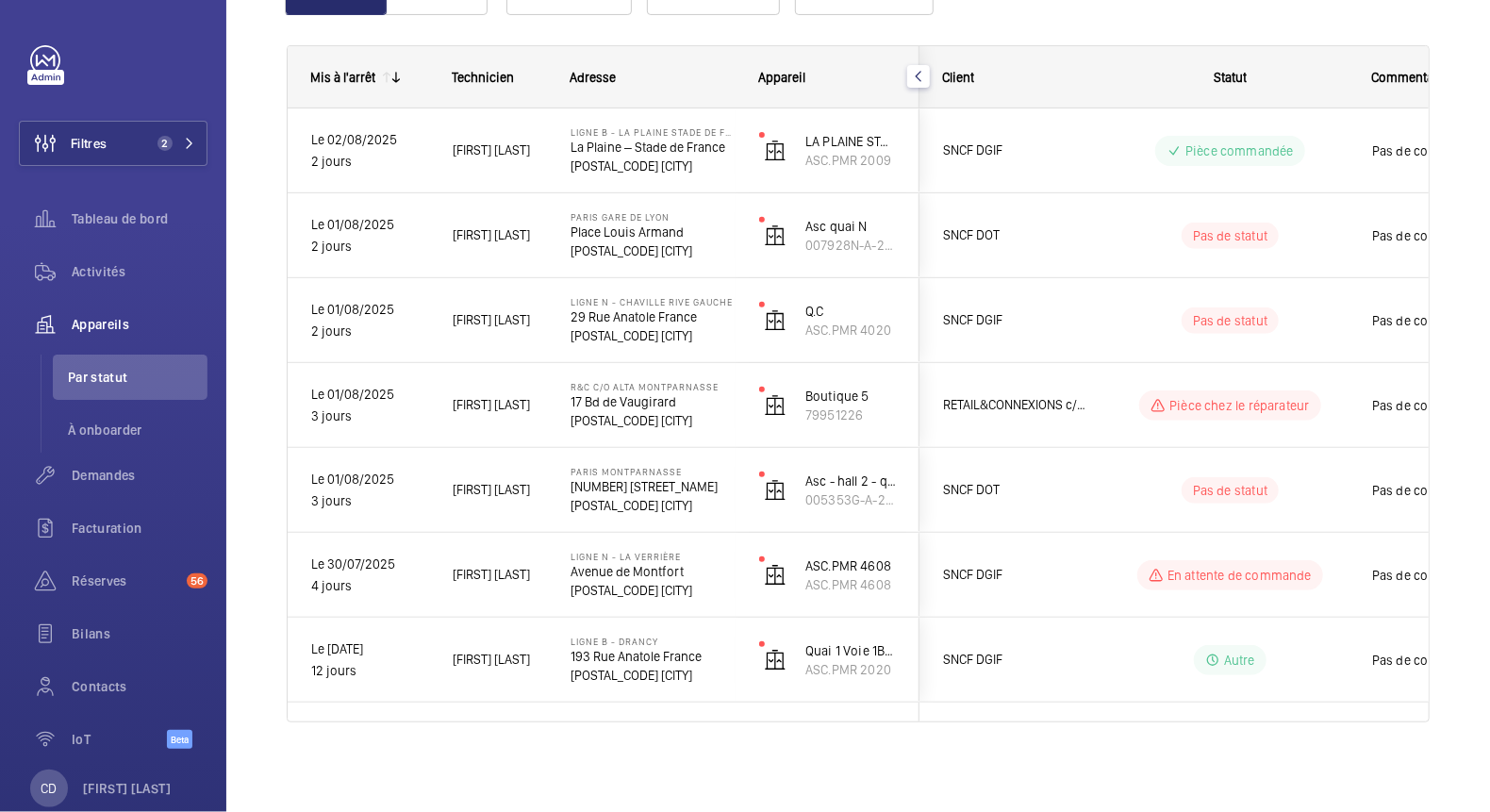 click on "Pas de statut" 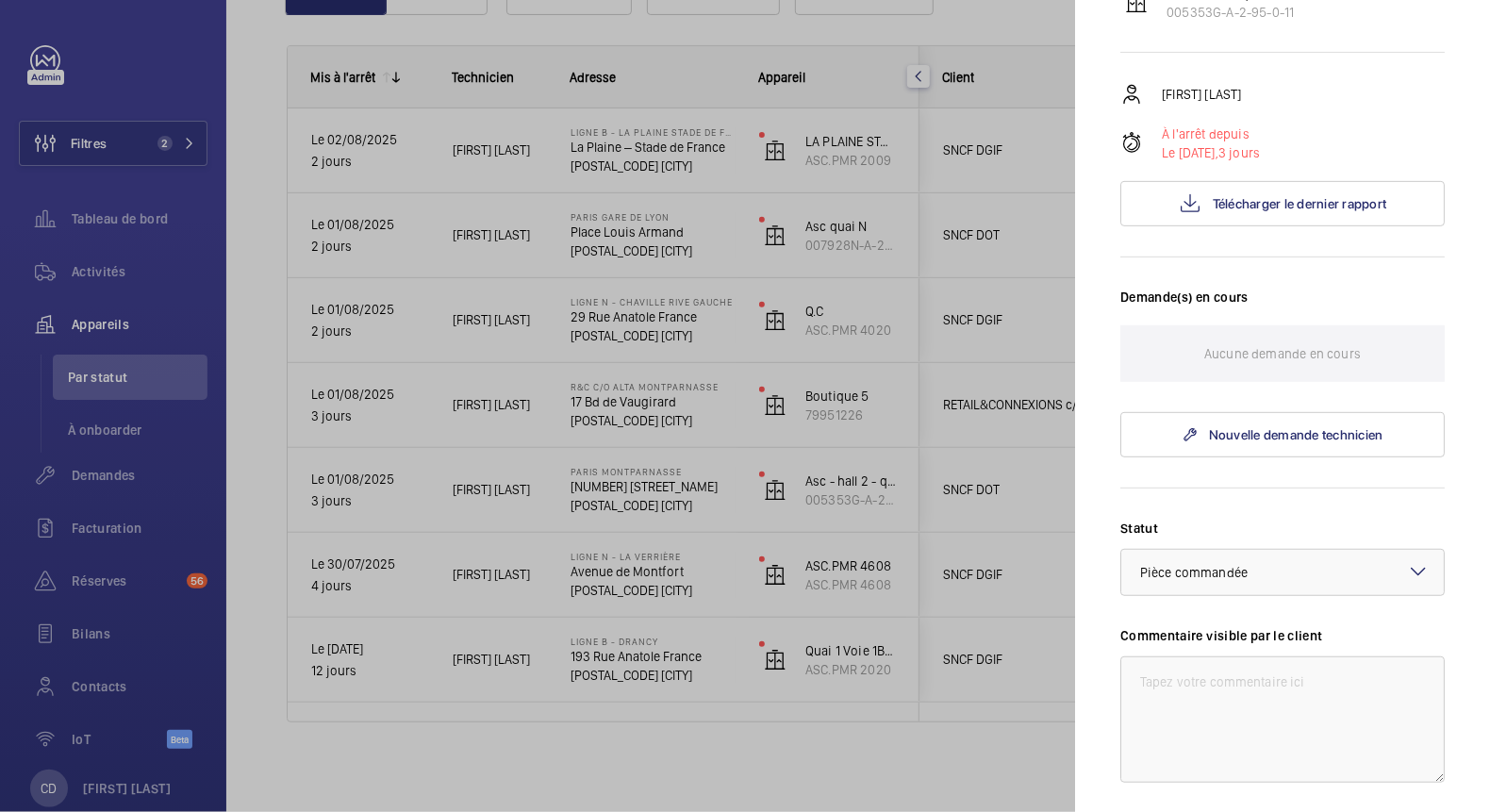 scroll, scrollTop: 628, scrollLeft: 0, axis: vertical 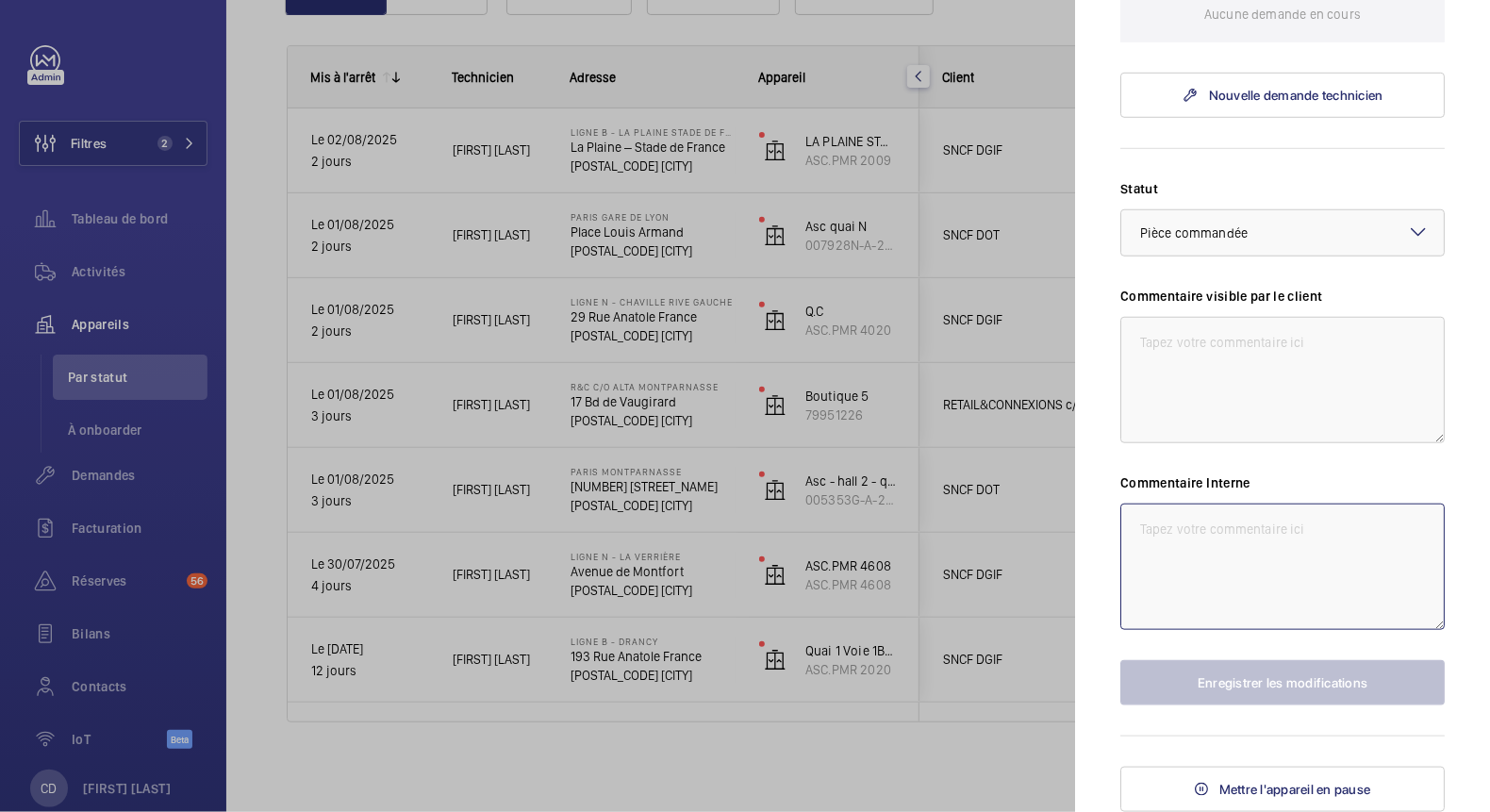 click 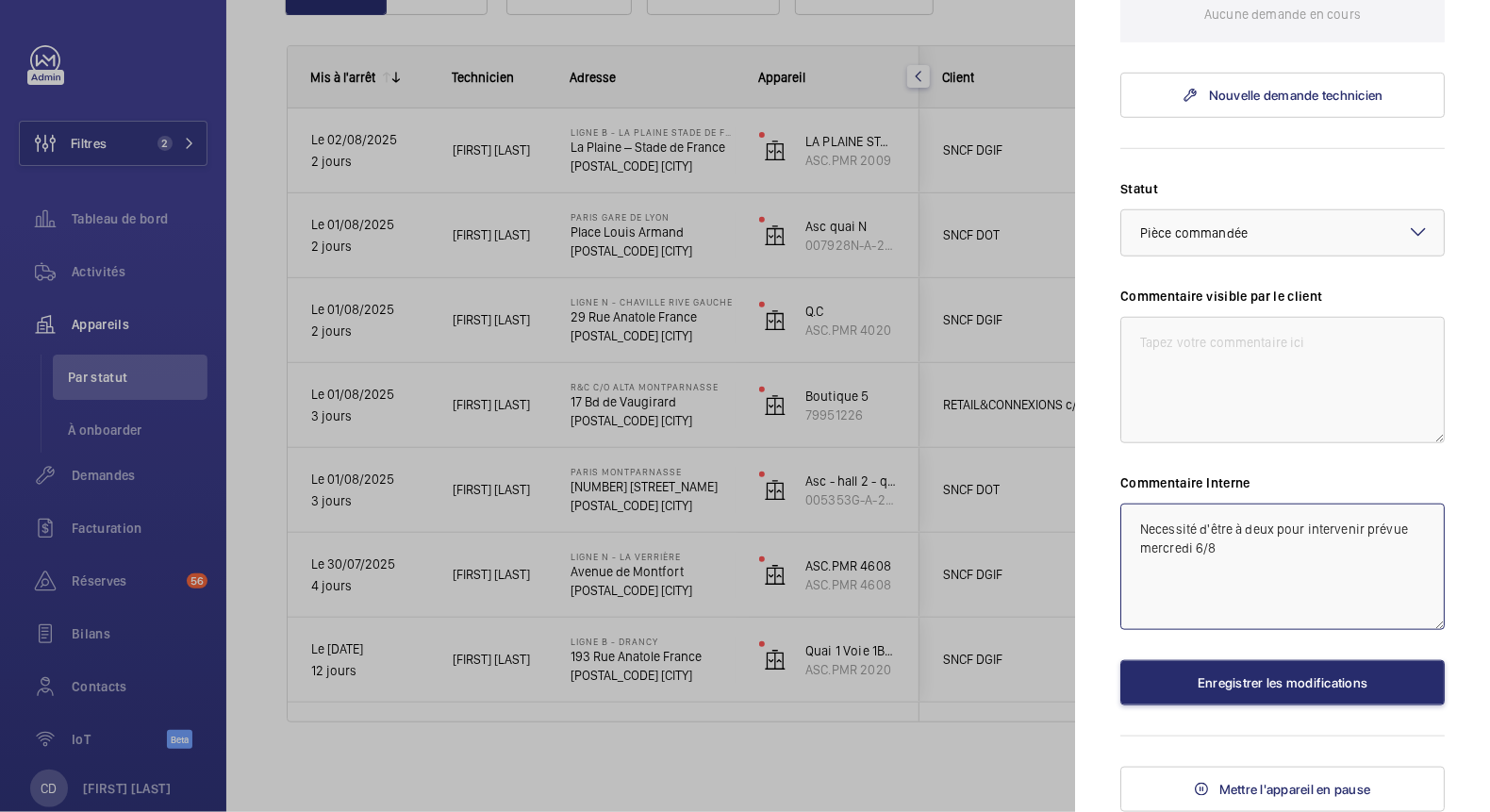 type on "Necessité d'être à deux pour intervenir prévue mercredi 6/8" 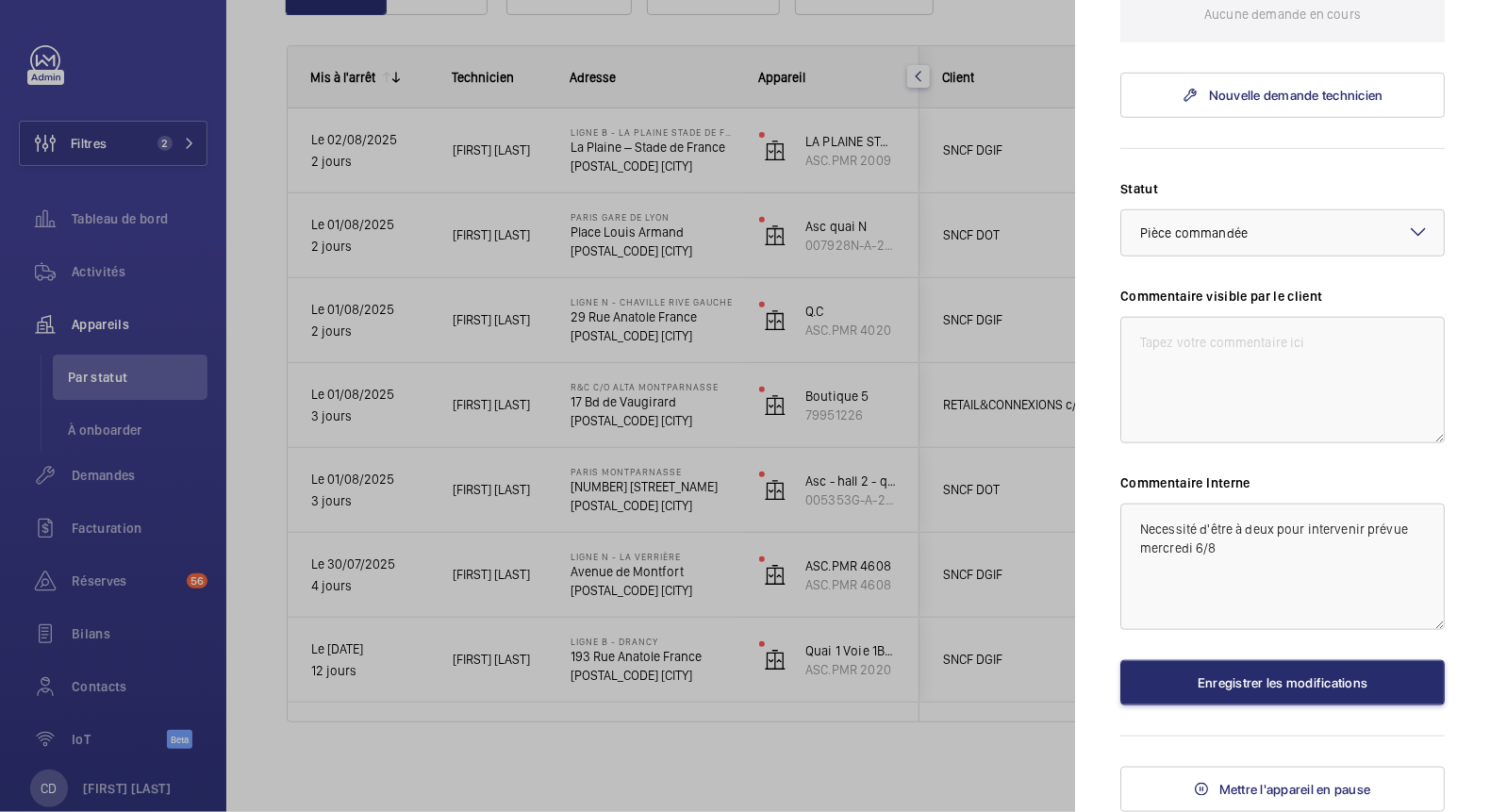 click on "Statut Sélectionnez un statut × Pièce commandée ×" 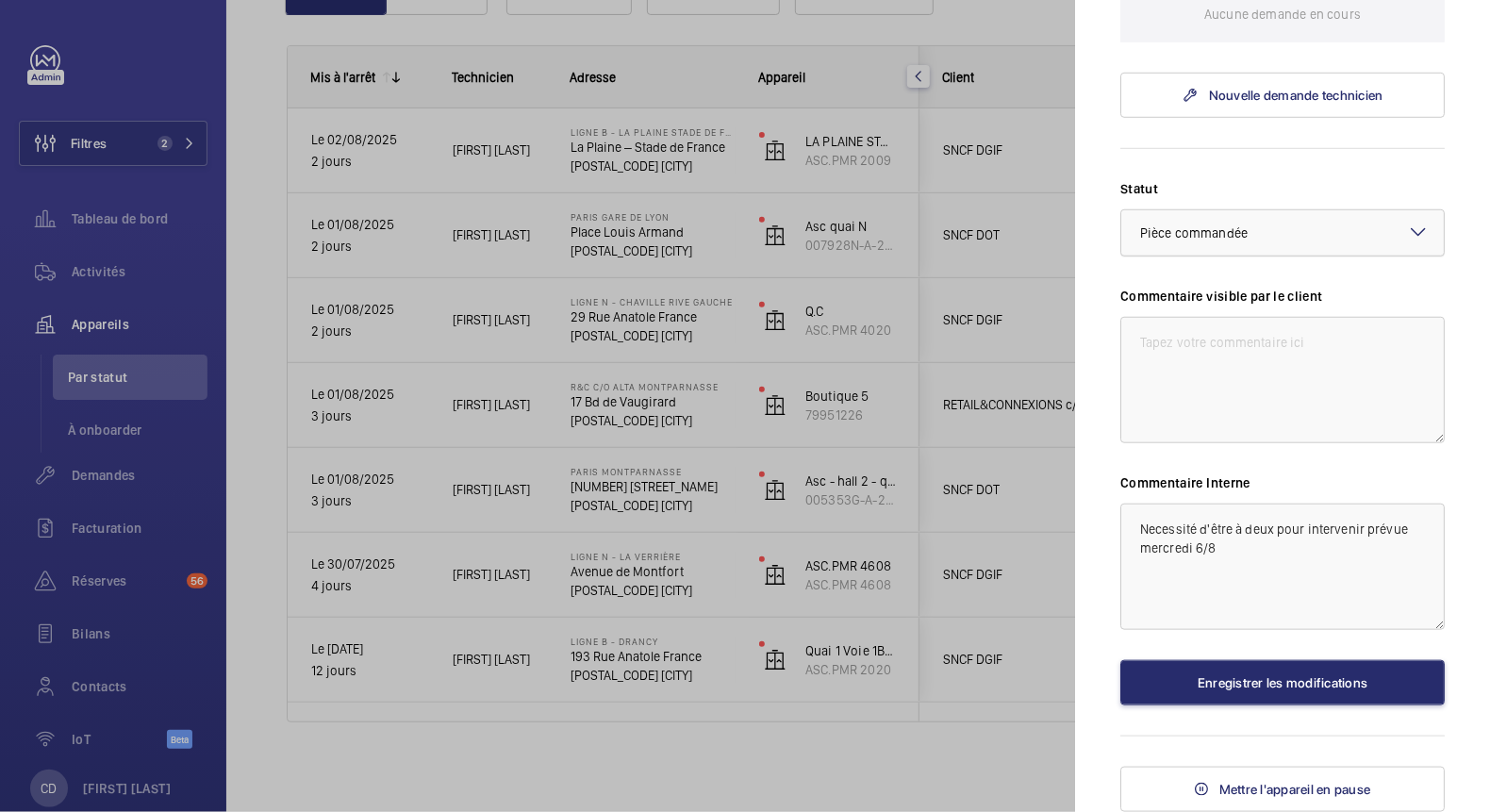 click on "Pièce commandée" 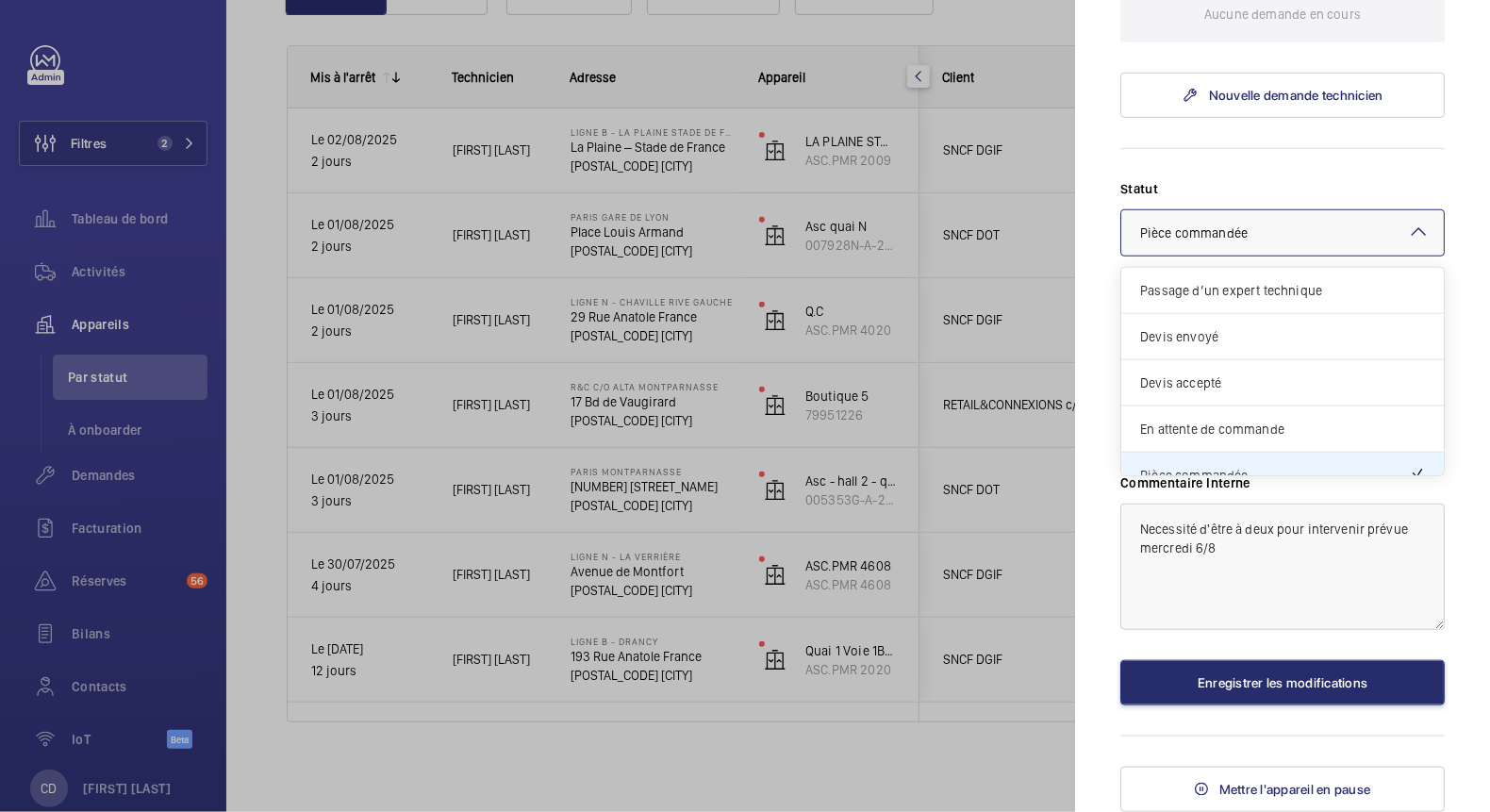scroll, scrollTop: 159, scrollLeft: 0, axis: vertical 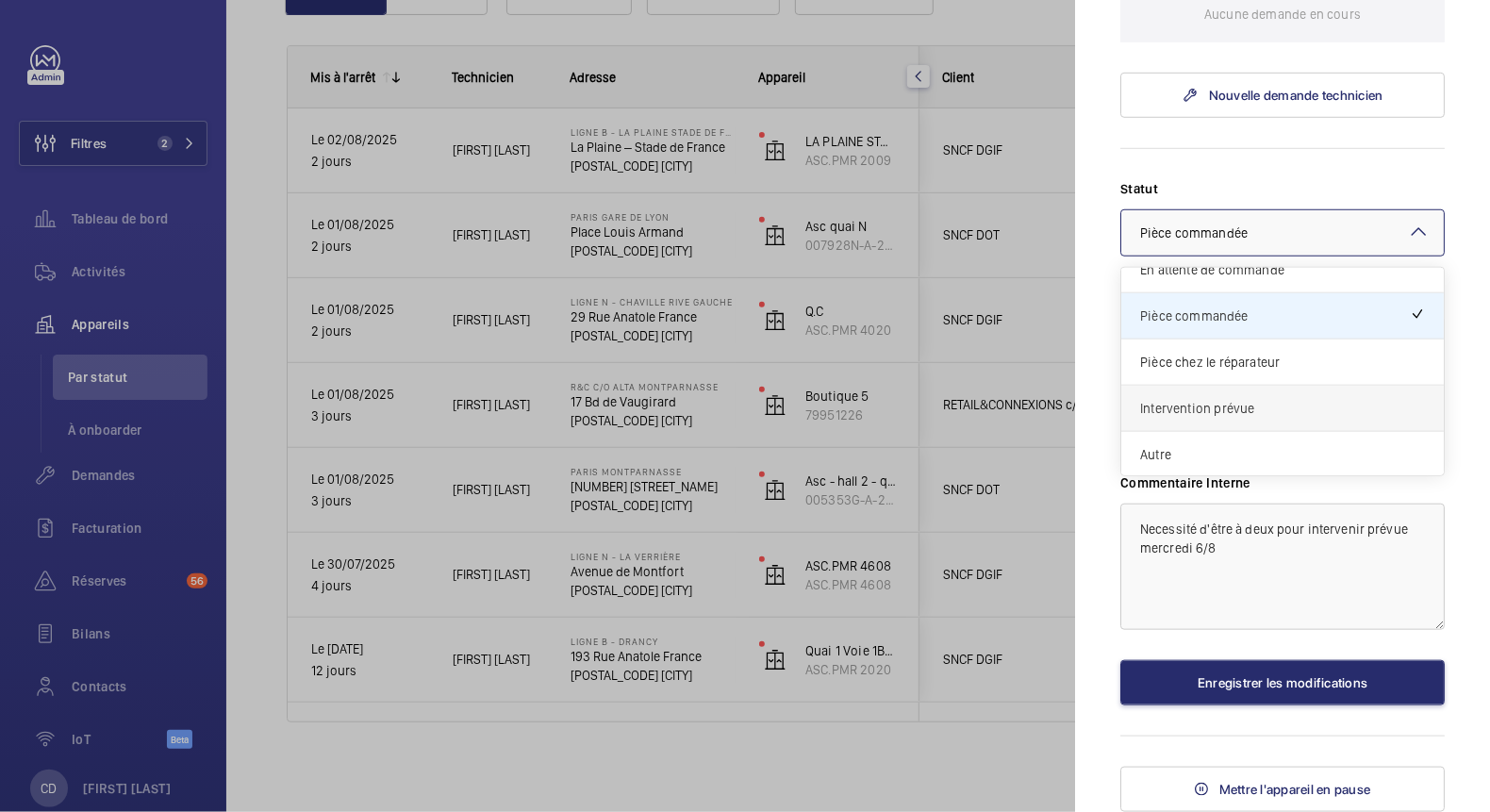 click on "Intervention prévue" at bounding box center (1283, 408) 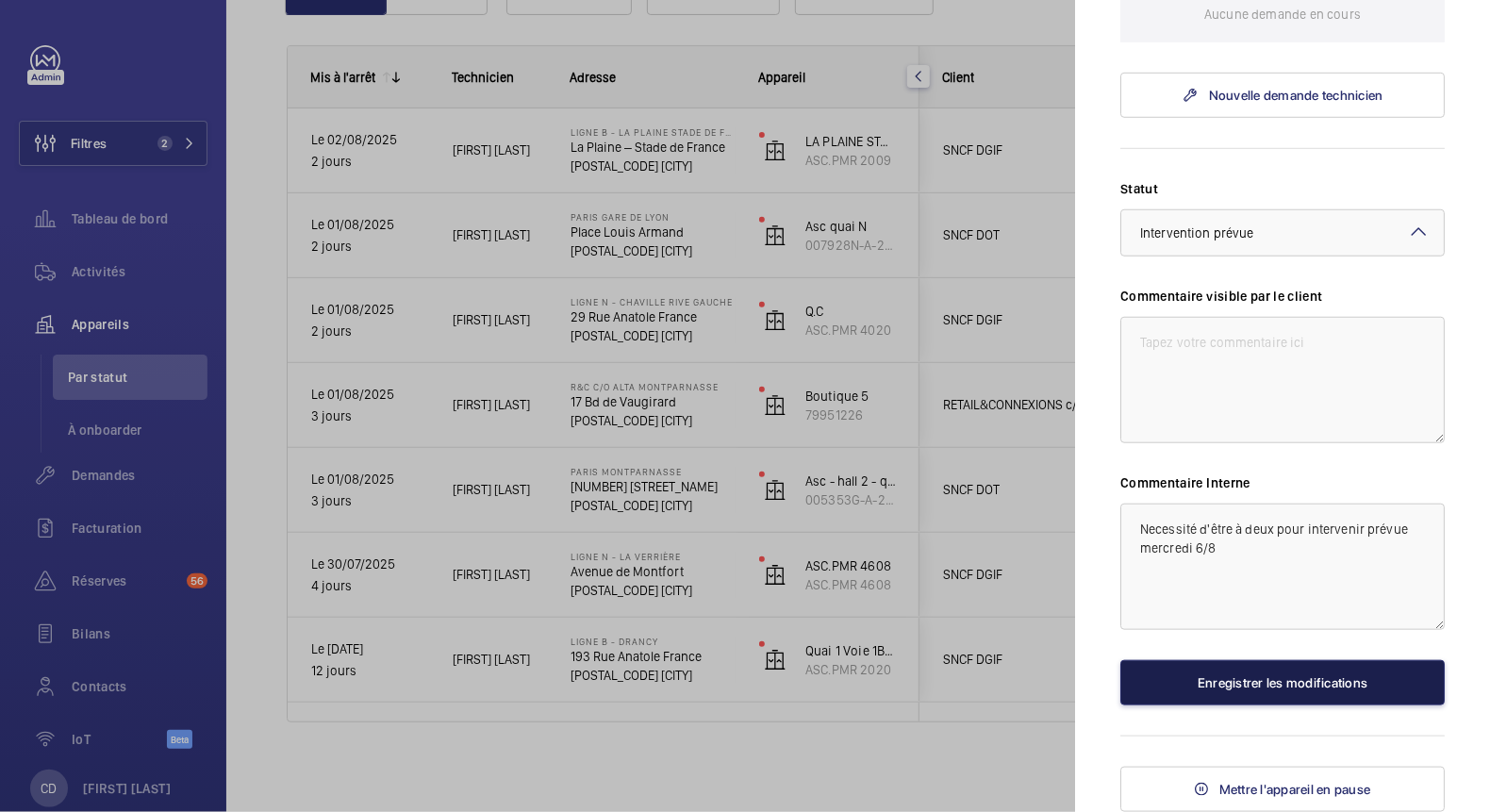 click on "Enregistrer les modifications" 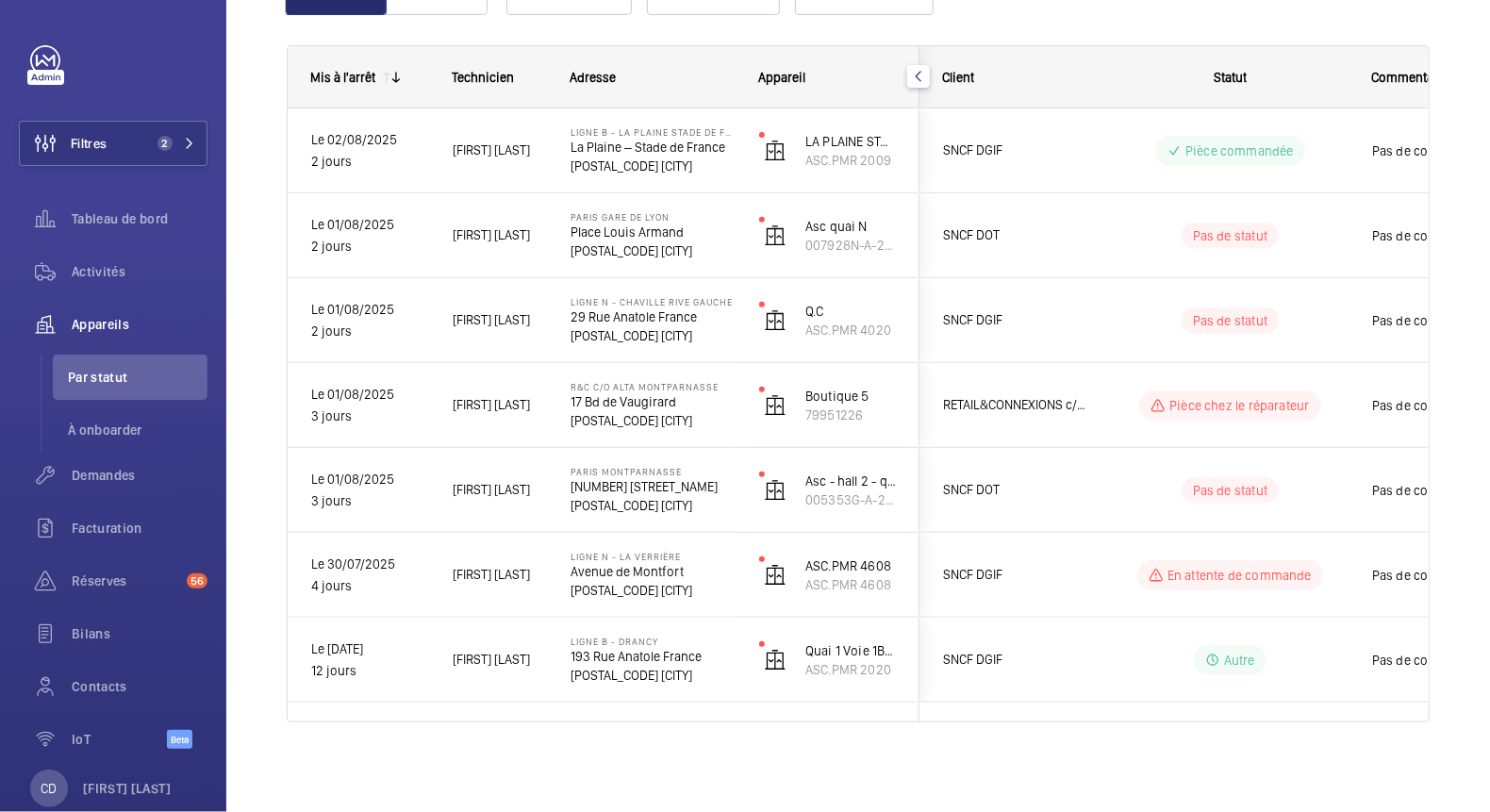 scroll, scrollTop: 0, scrollLeft: 0, axis: both 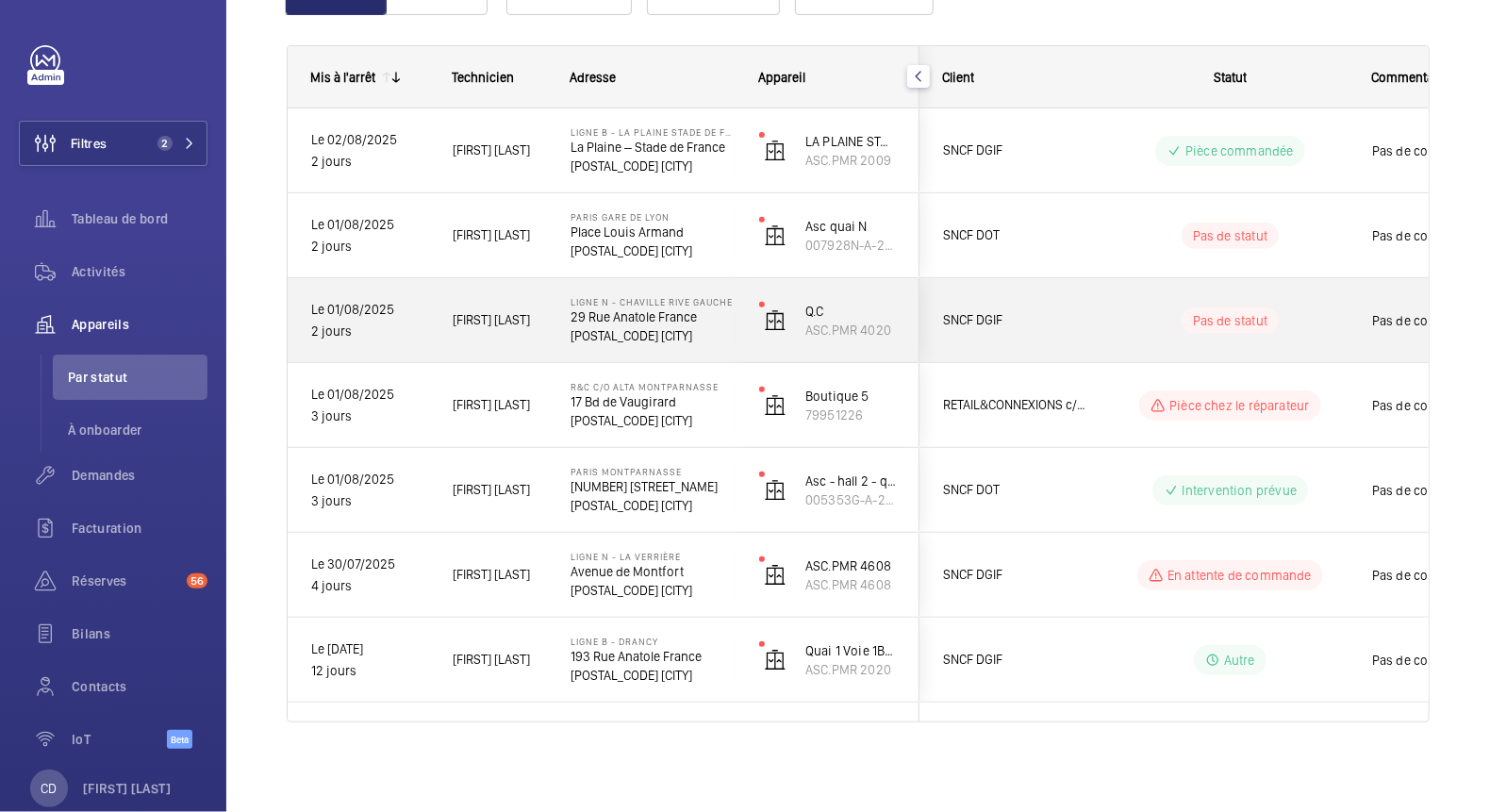 click on "29 Rue Anatole France" 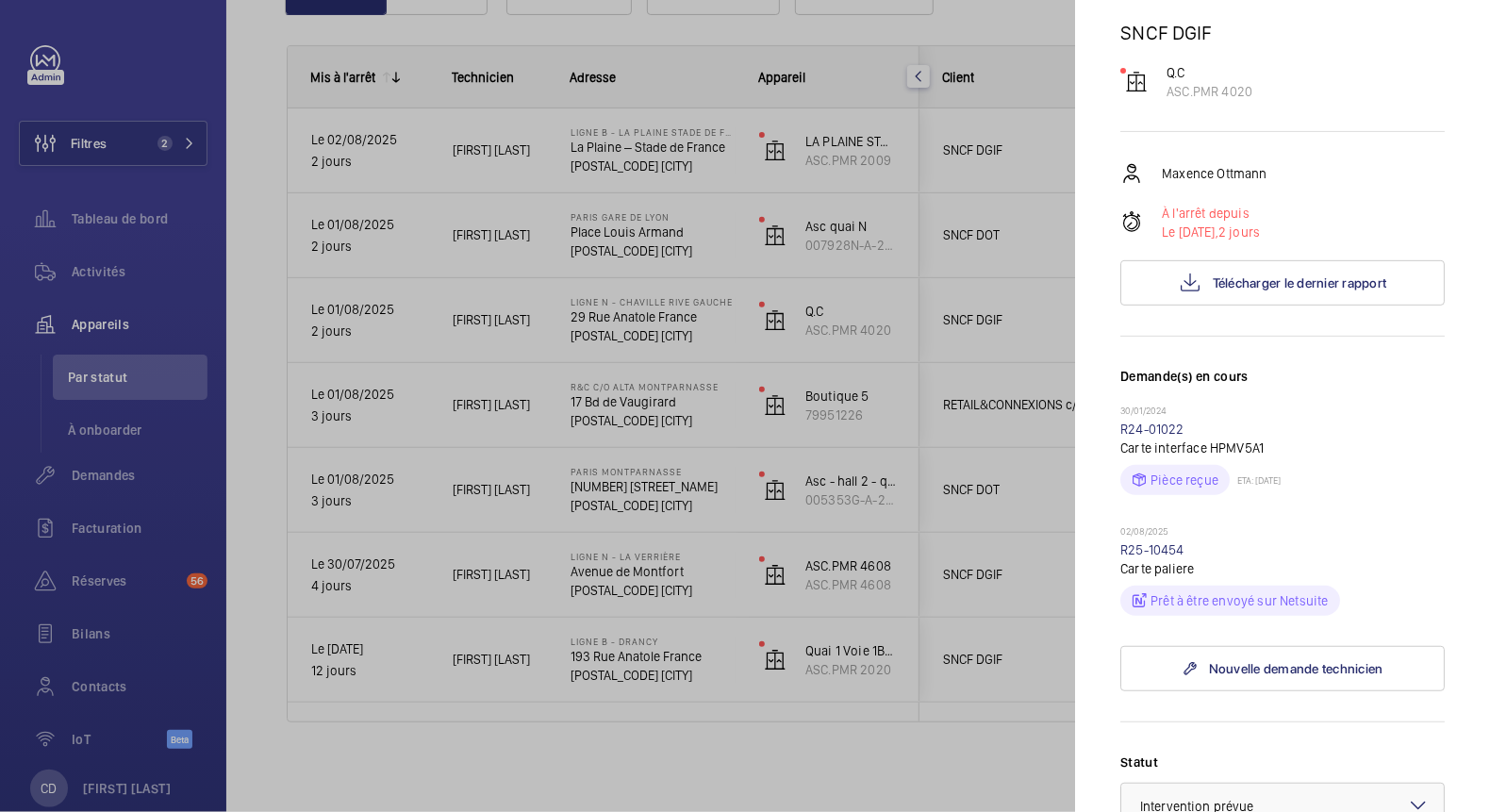 scroll, scrollTop: 155, scrollLeft: 0, axis: vertical 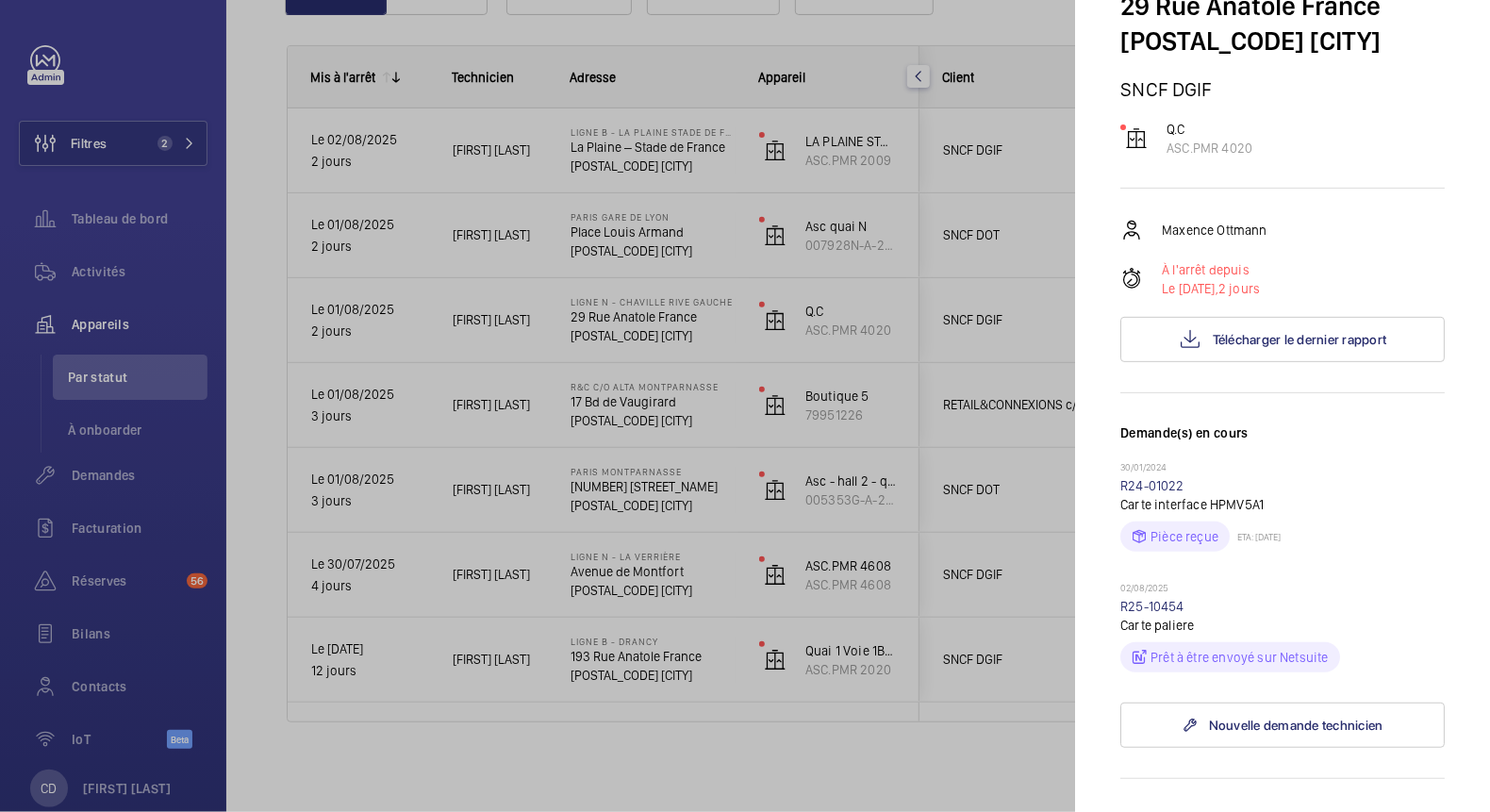 click 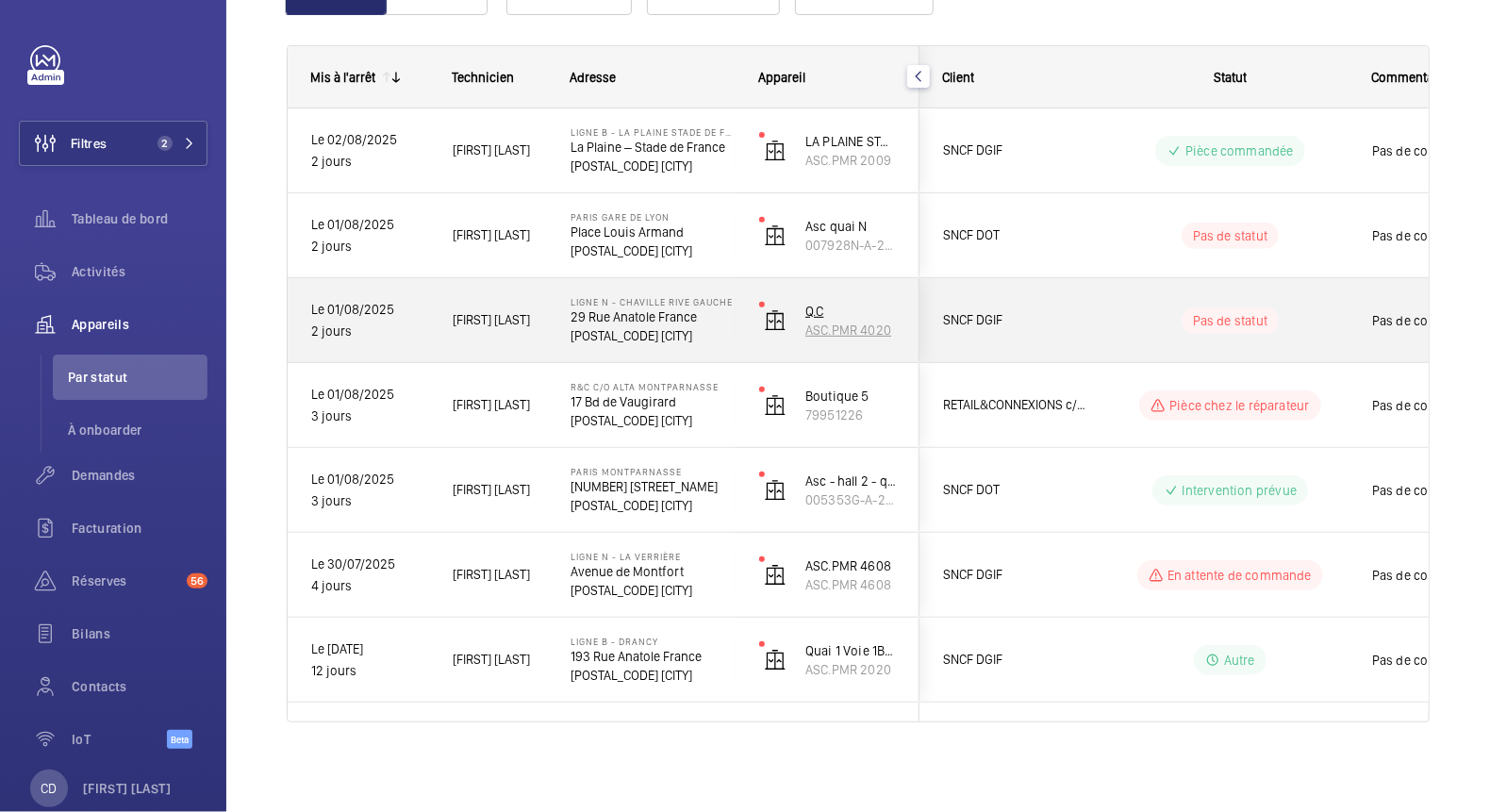 click on "ASC.PMR 4020" 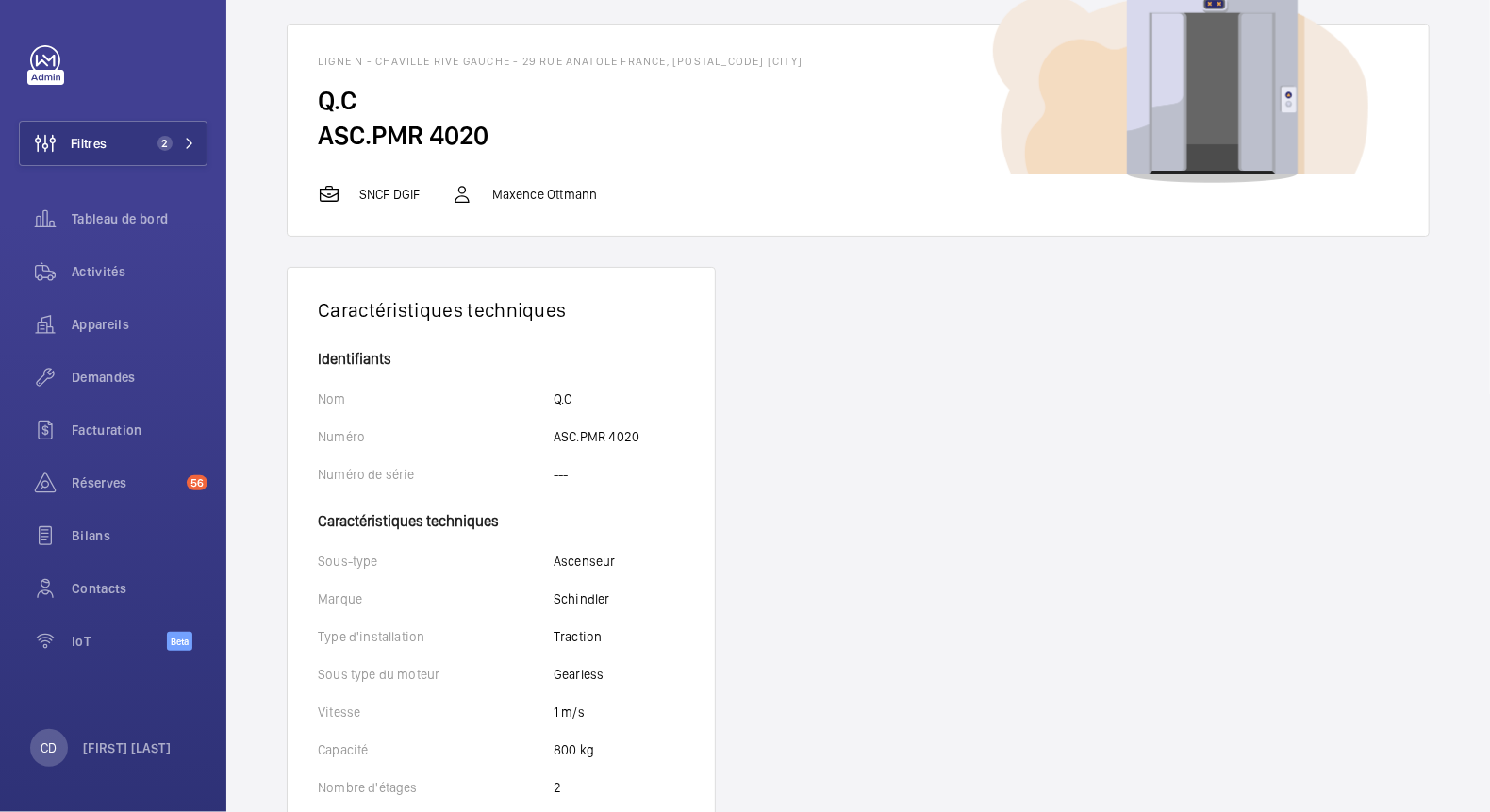 scroll, scrollTop: 125, scrollLeft: 0, axis: vertical 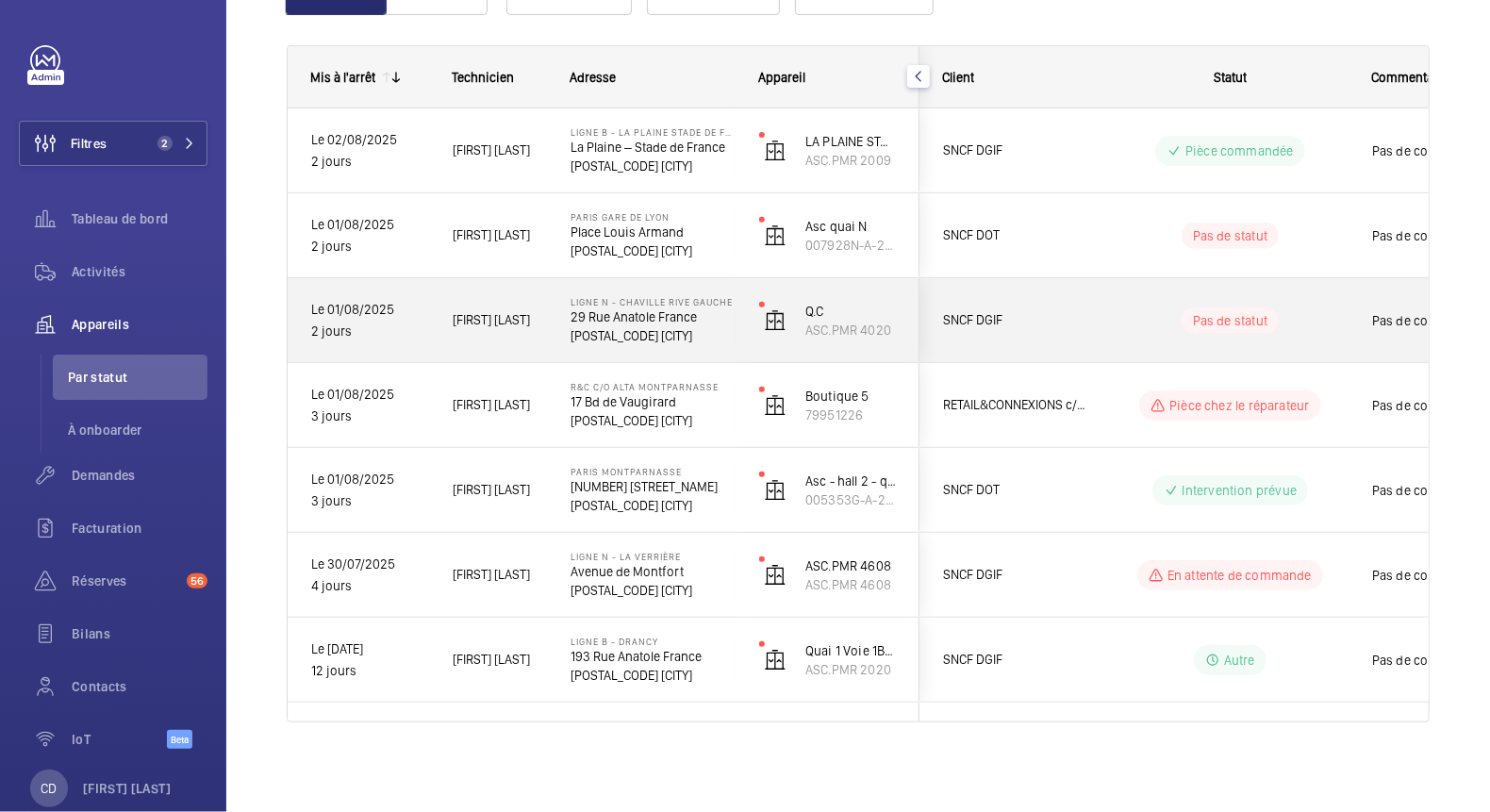 click on "Pas de statut" 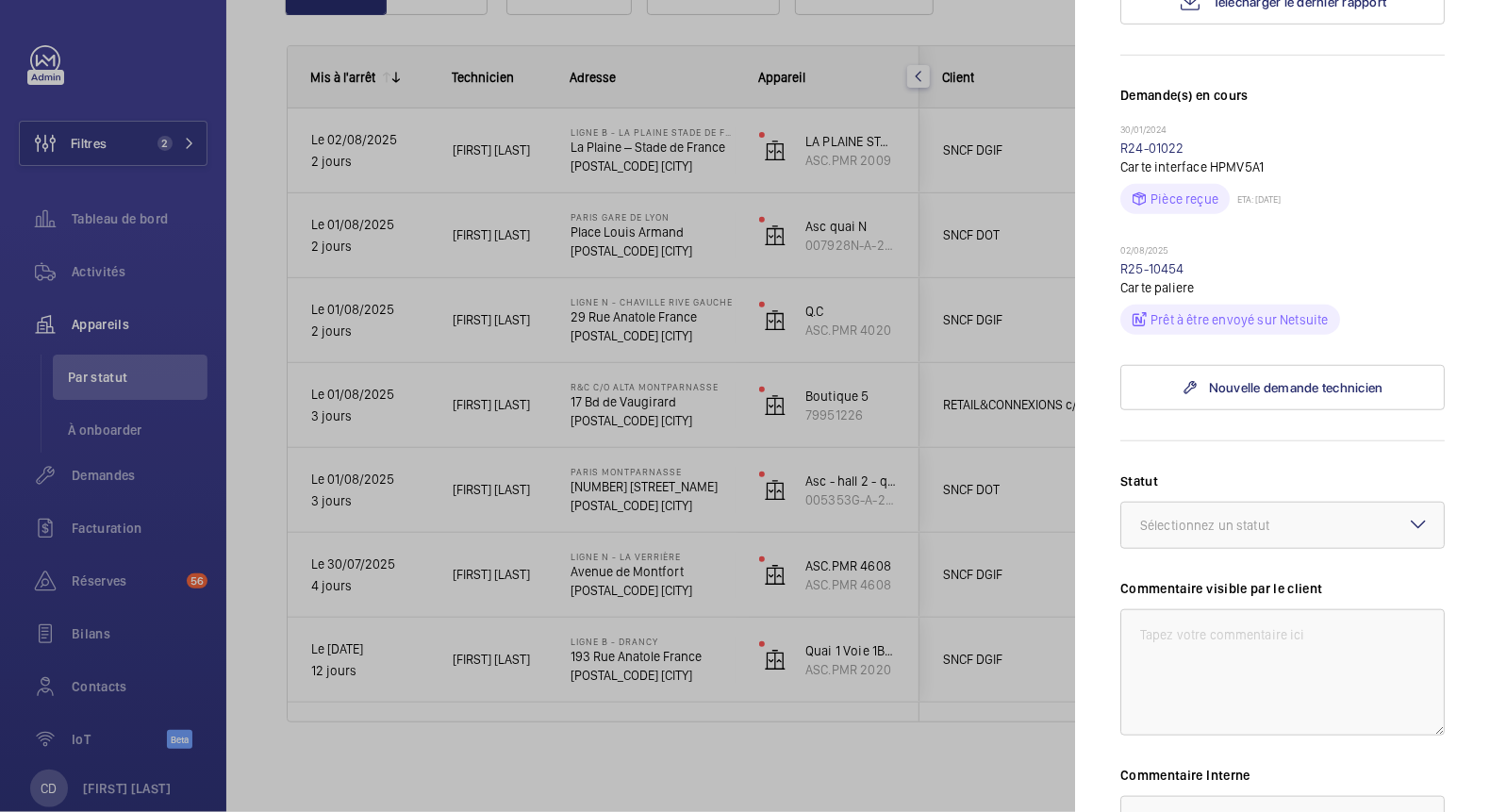 scroll, scrollTop: 784, scrollLeft: 0, axis: vertical 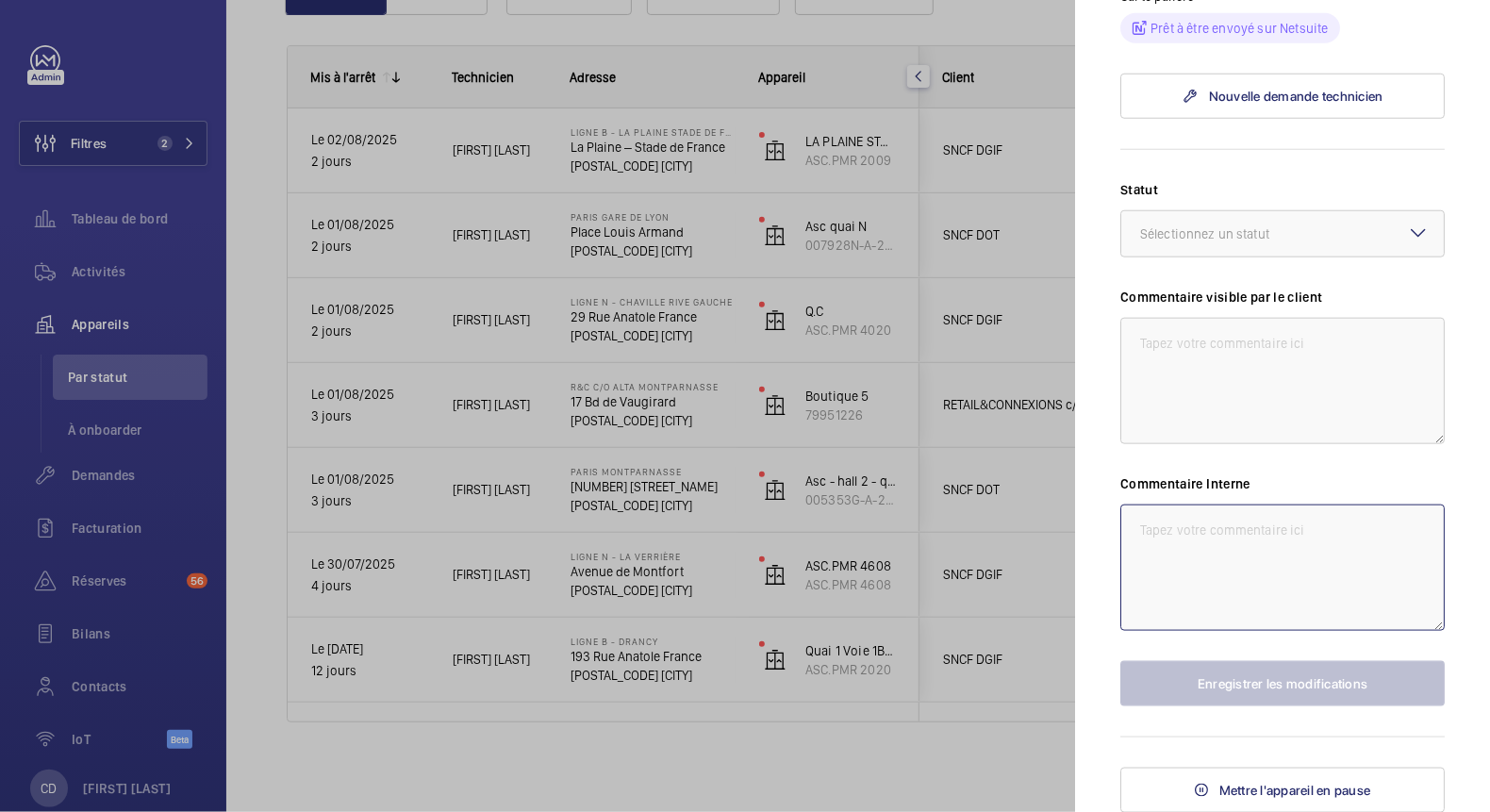click 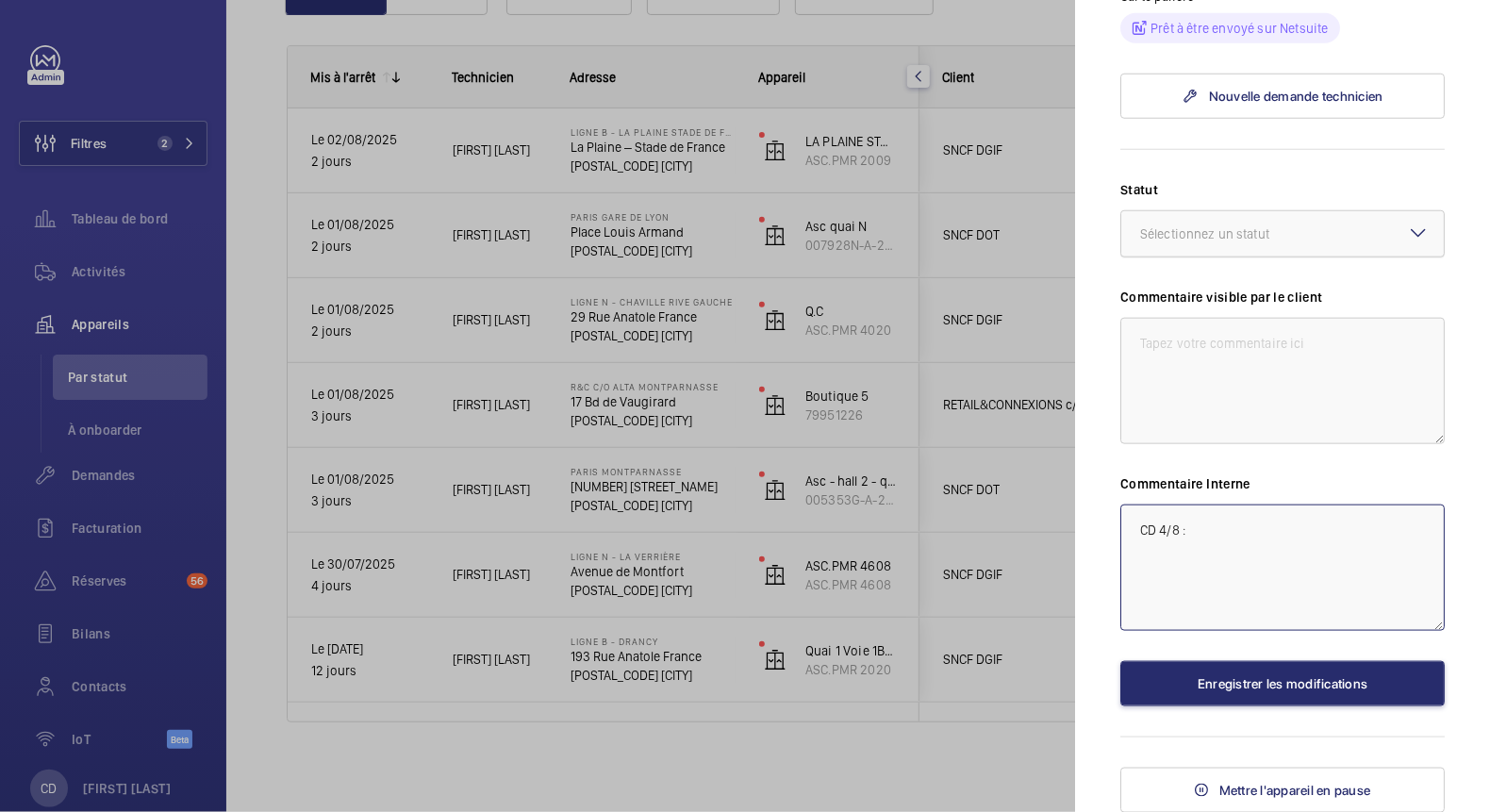 click on "Sélectionnez un statut" 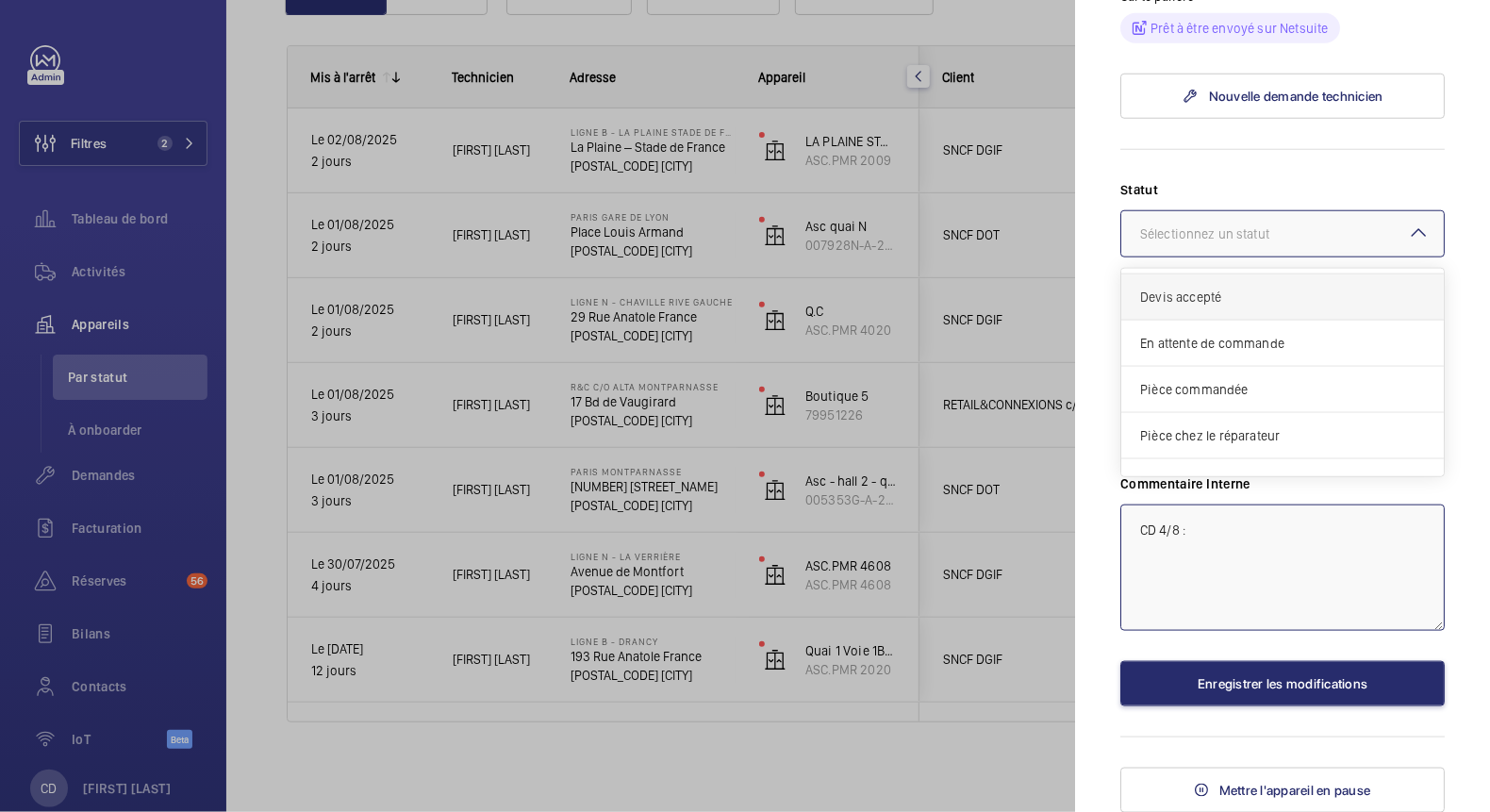 scroll, scrollTop: 125, scrollLeft: 0, axis: vertical 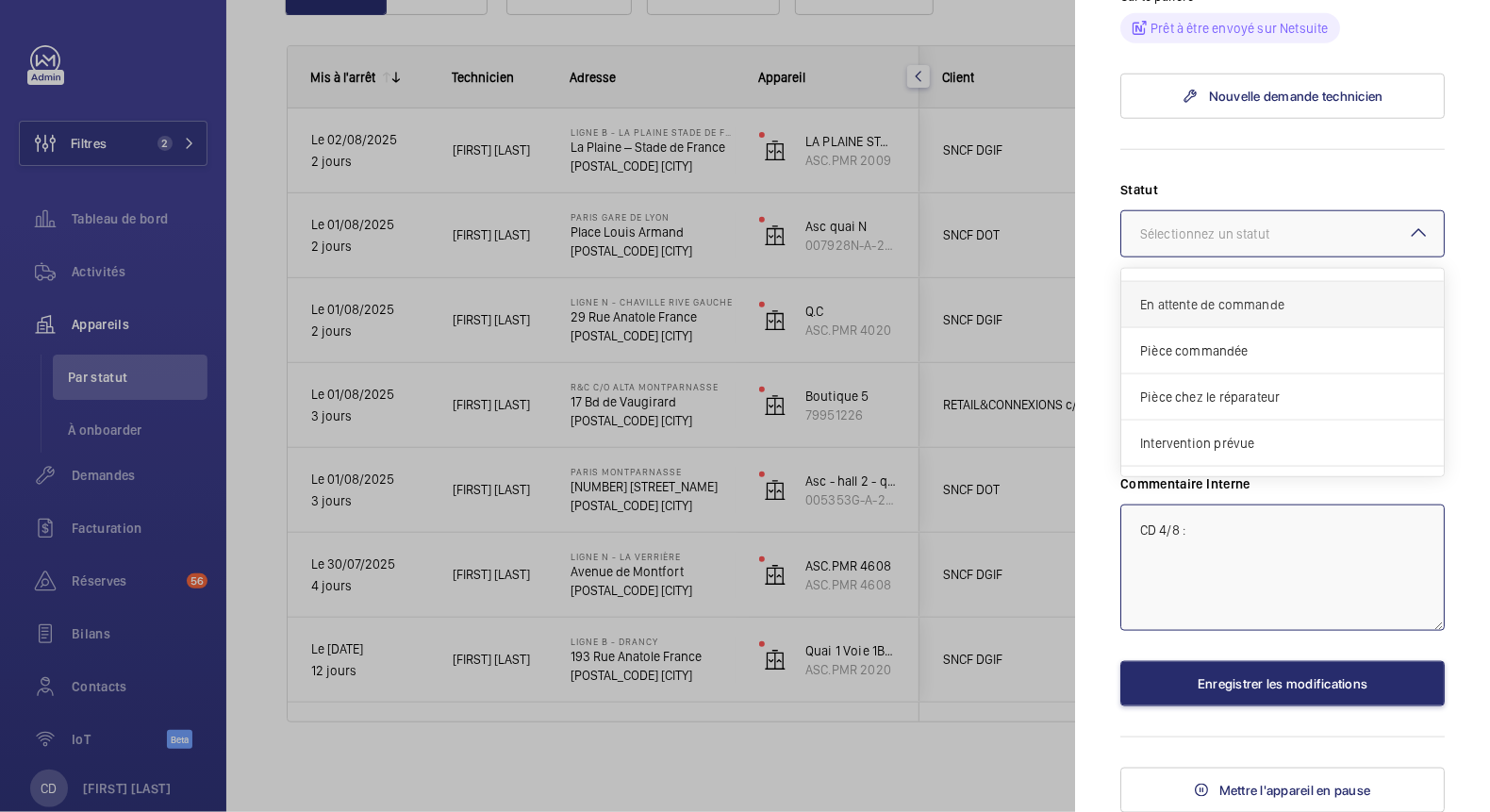 click on "En attente de commande" at bounding box center [1283, 305] 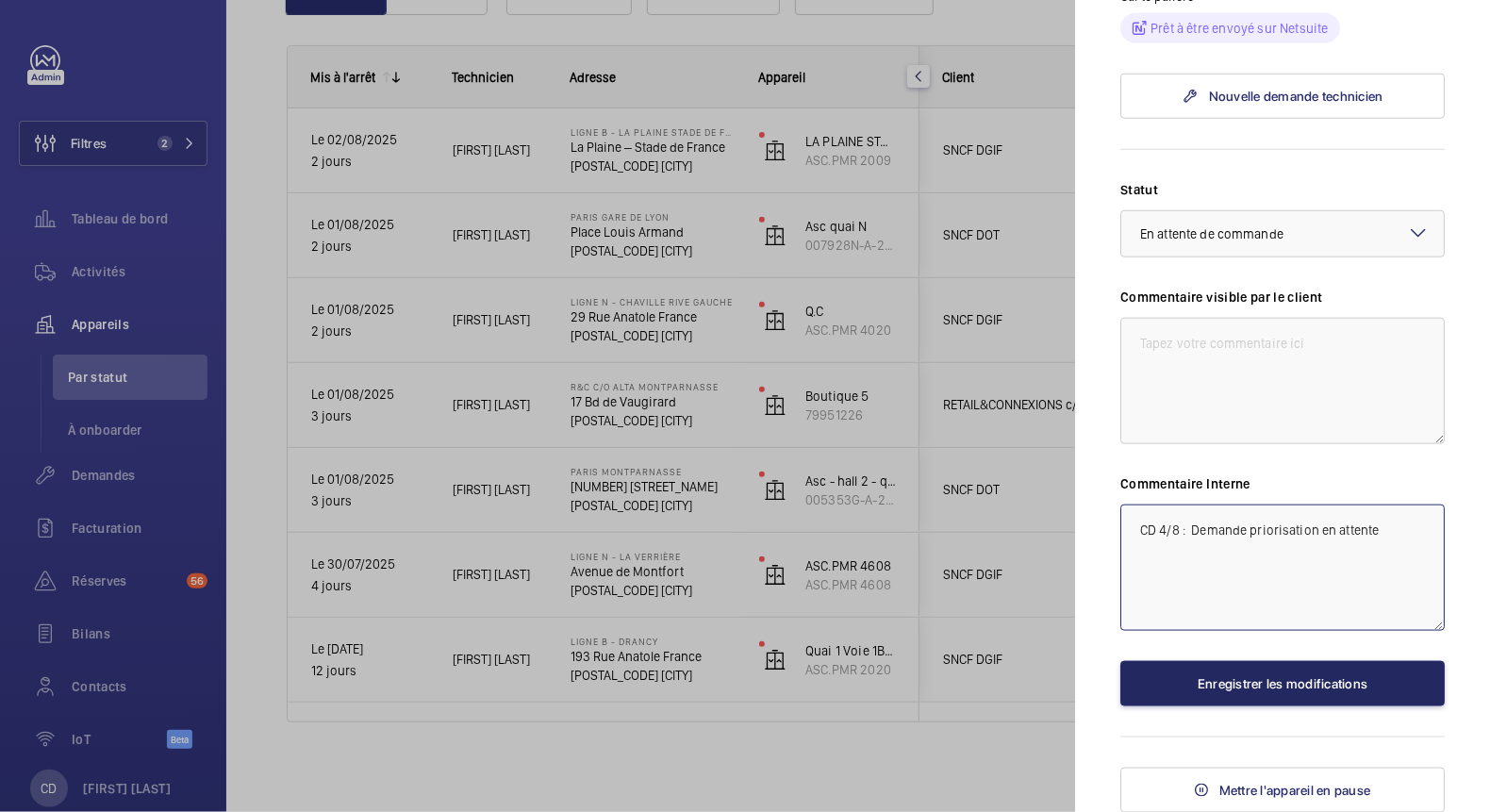 type on "CD 4/8 :  Demande priorisation en attente" 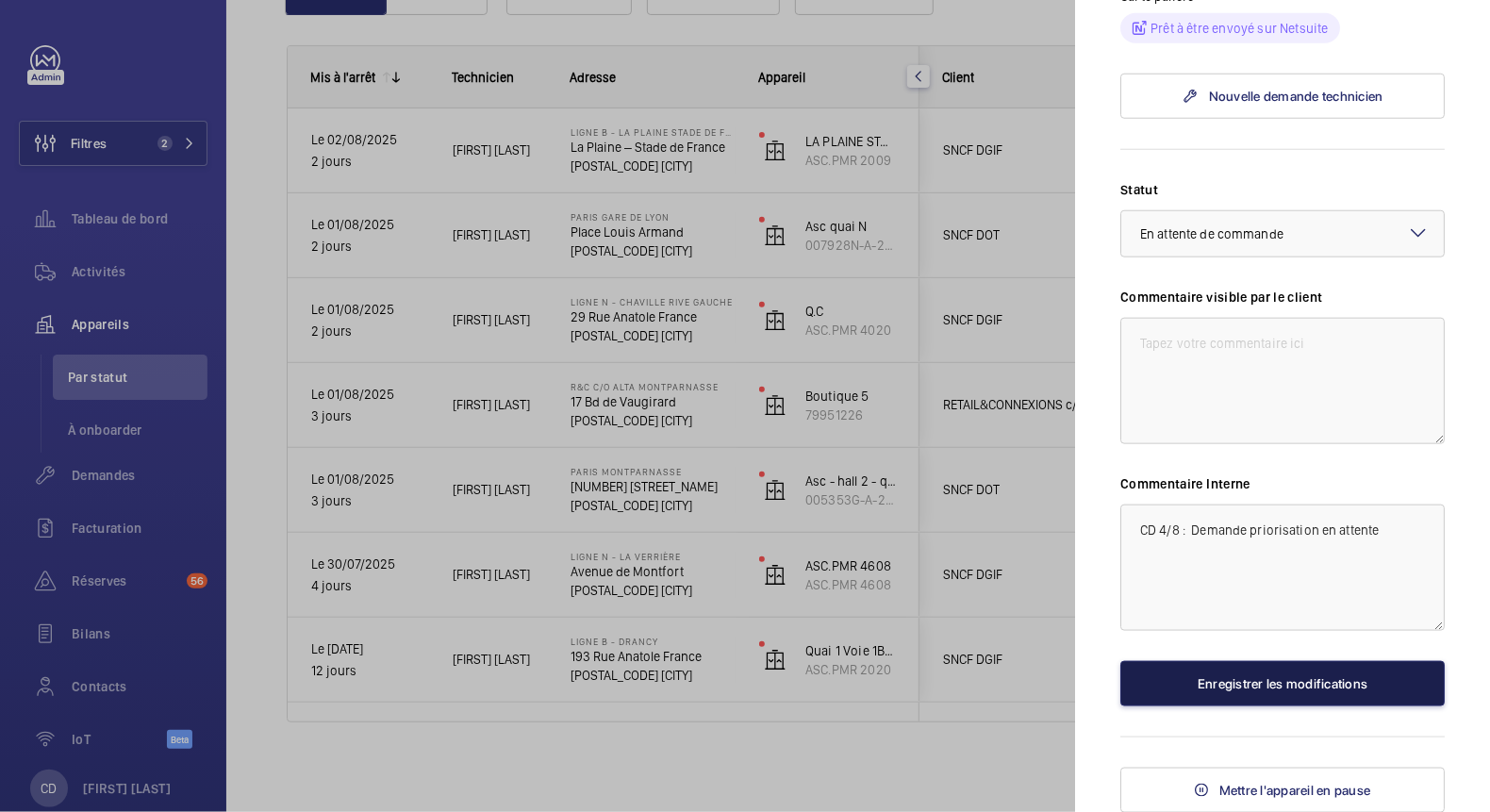 click on "Enregistrer les modifications" 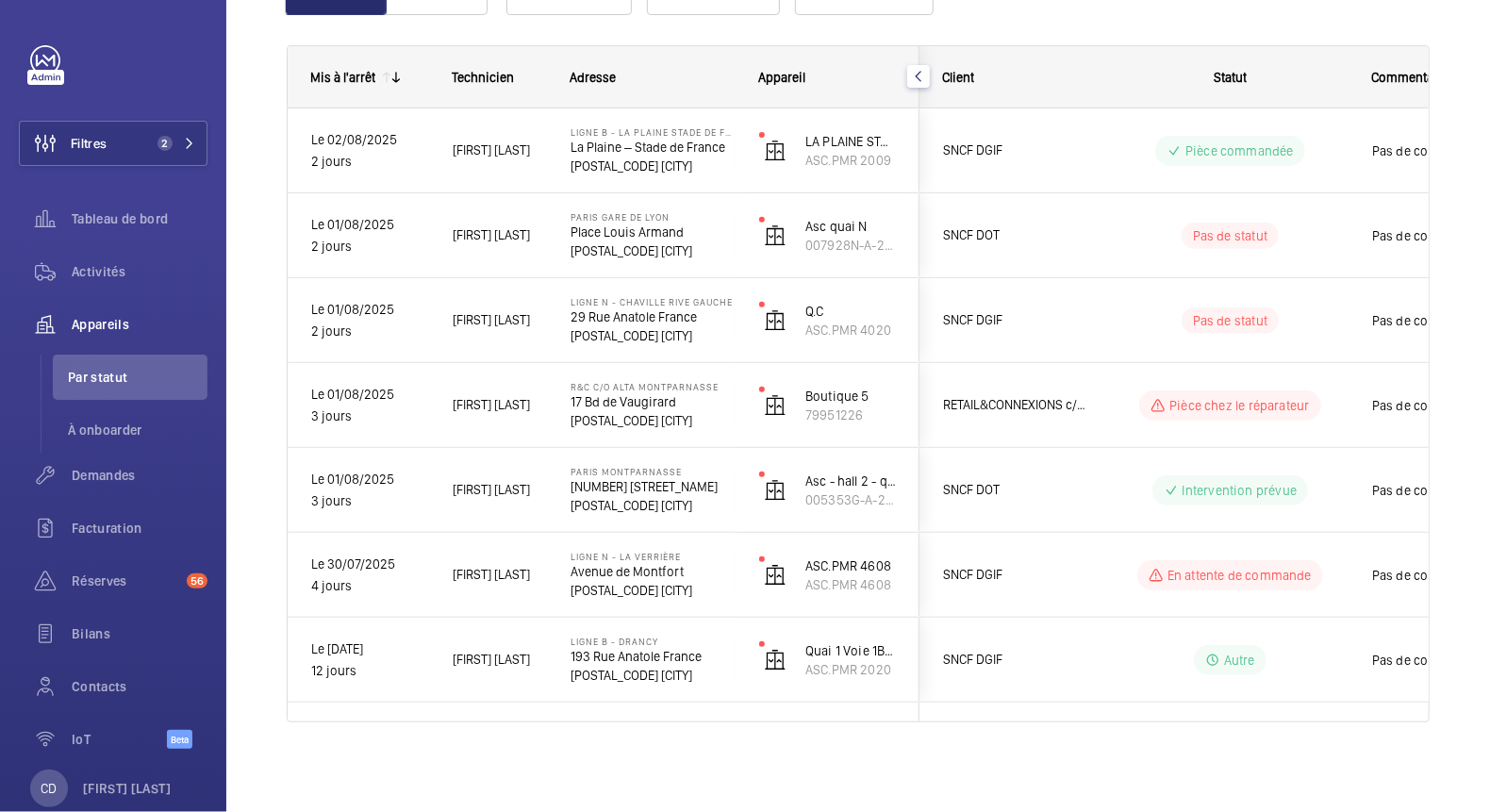 scroll, scrollTop: 0, scrollLeft: 0, axis: both 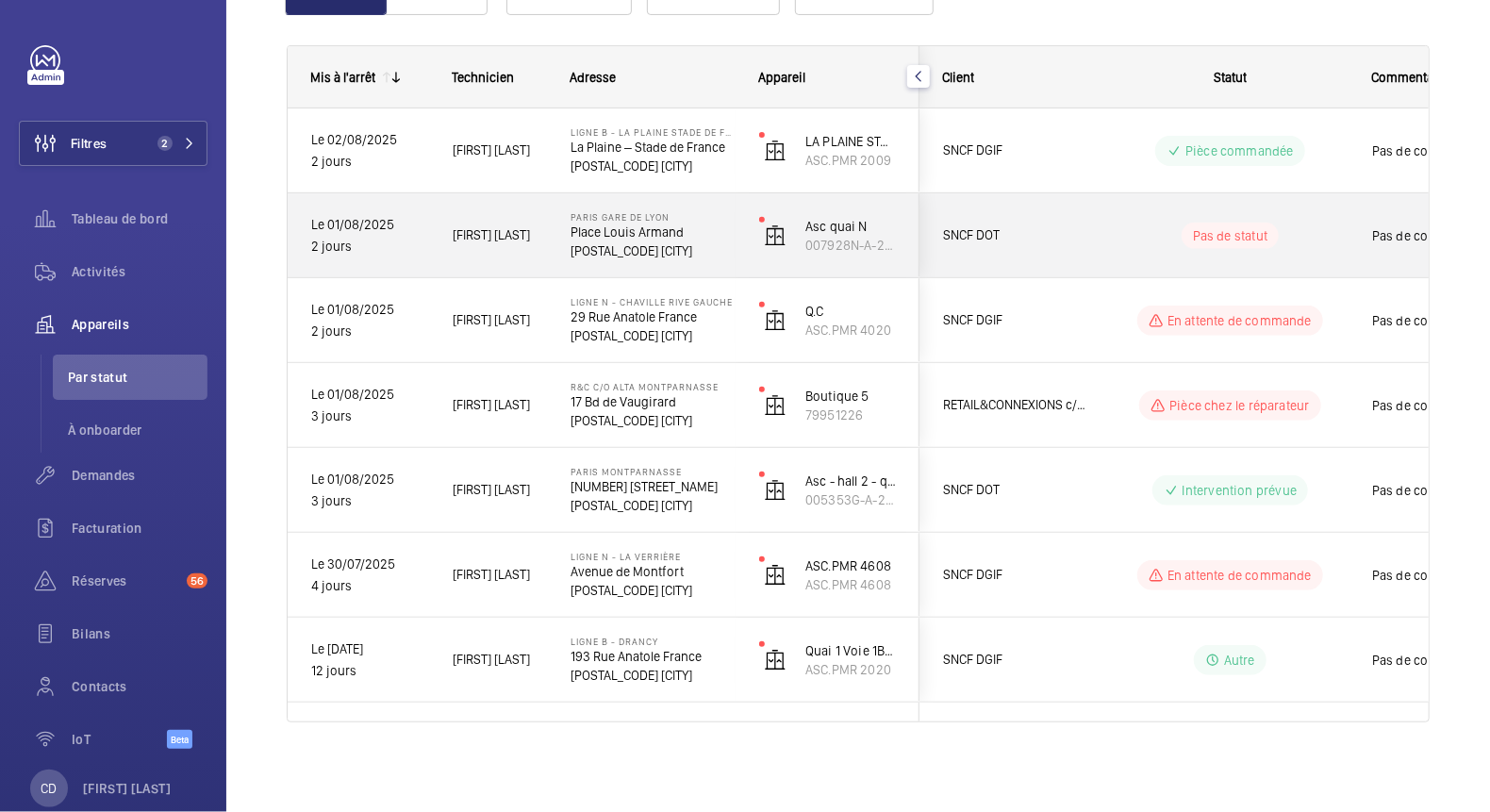 click on "SNCF DOT" 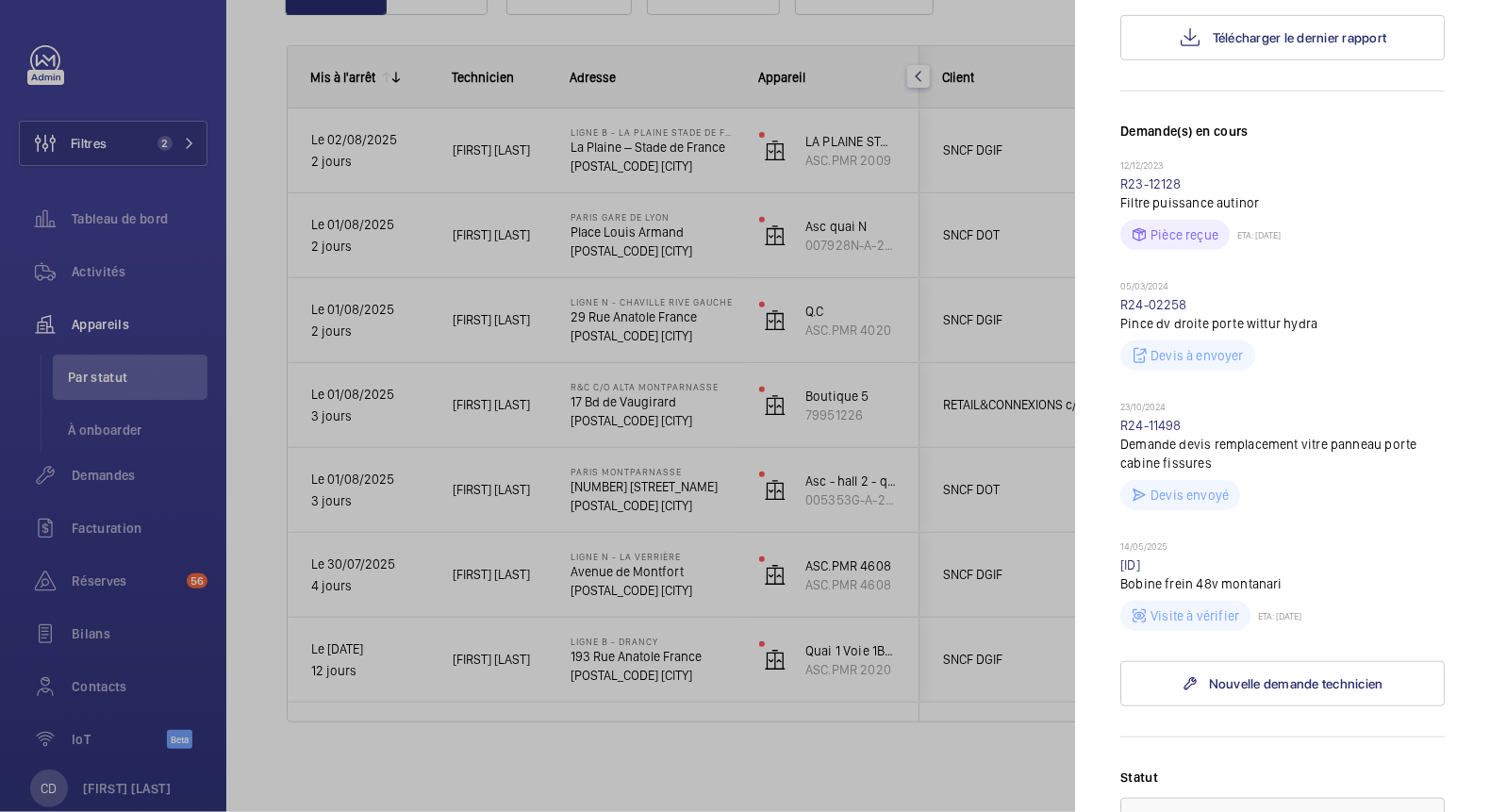 scroll, scrollTop: 251, scrollLeft: 0, axis: vertical 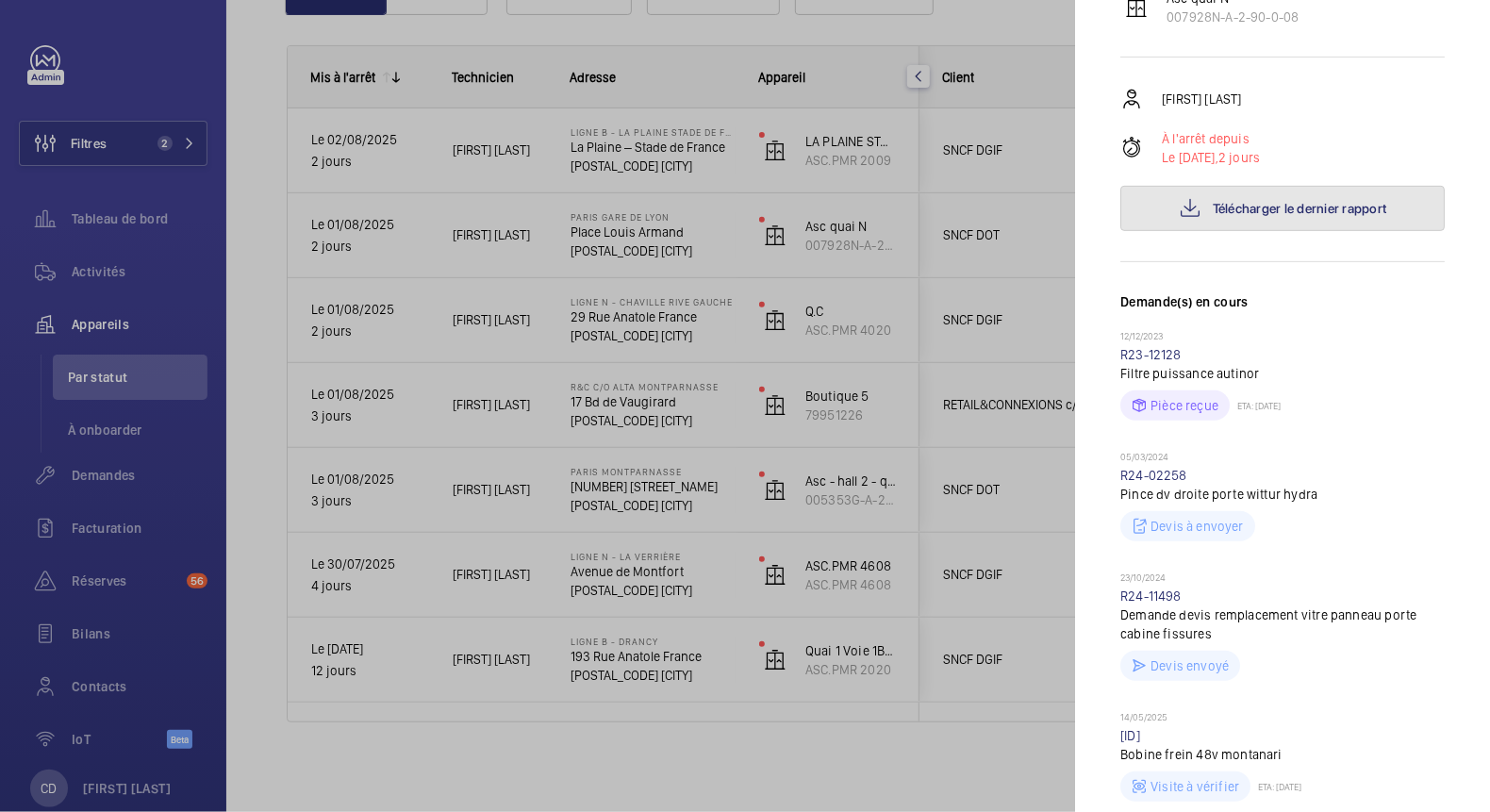 click on "Télécharger le dernier rapport" 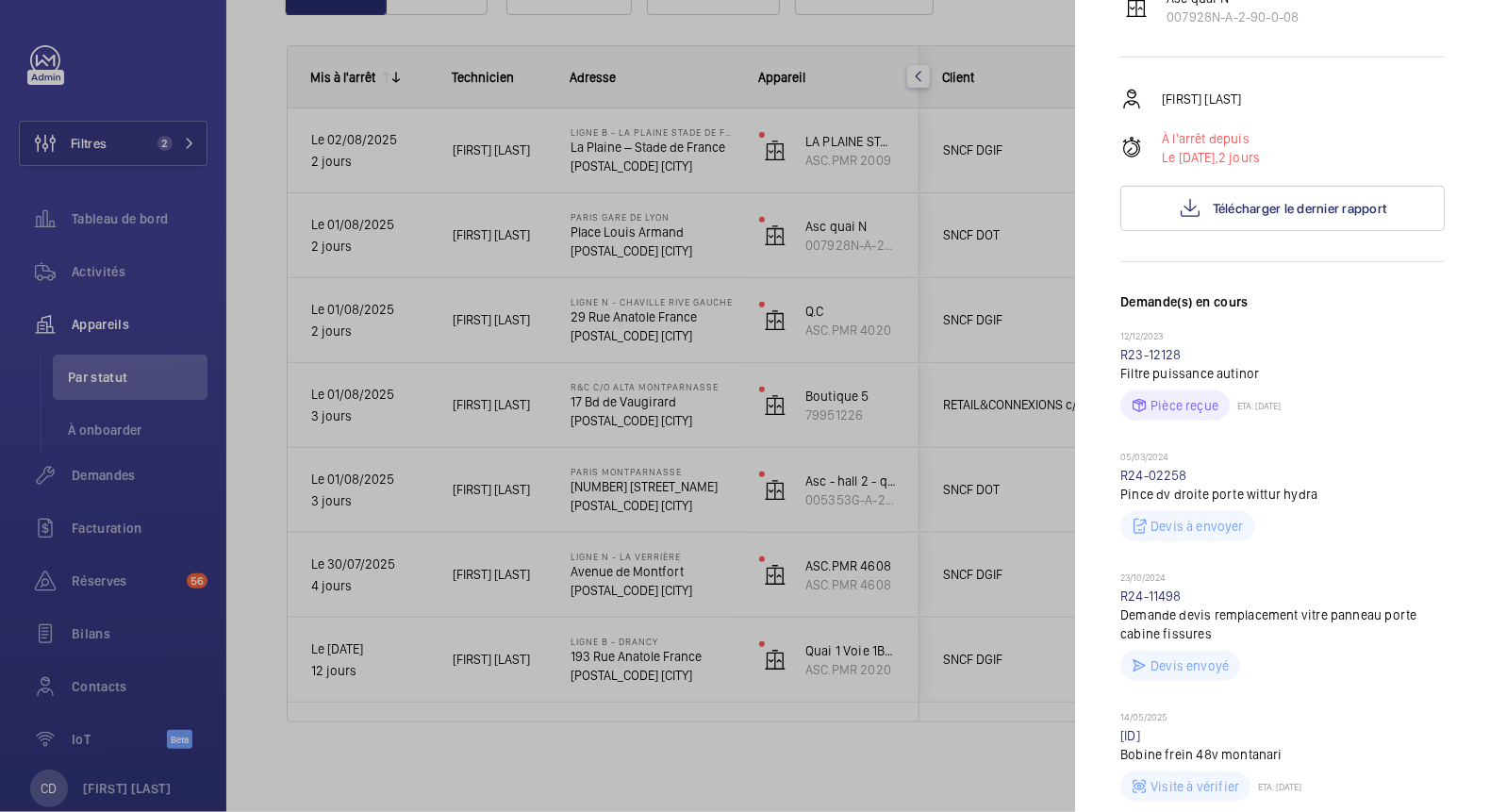 click 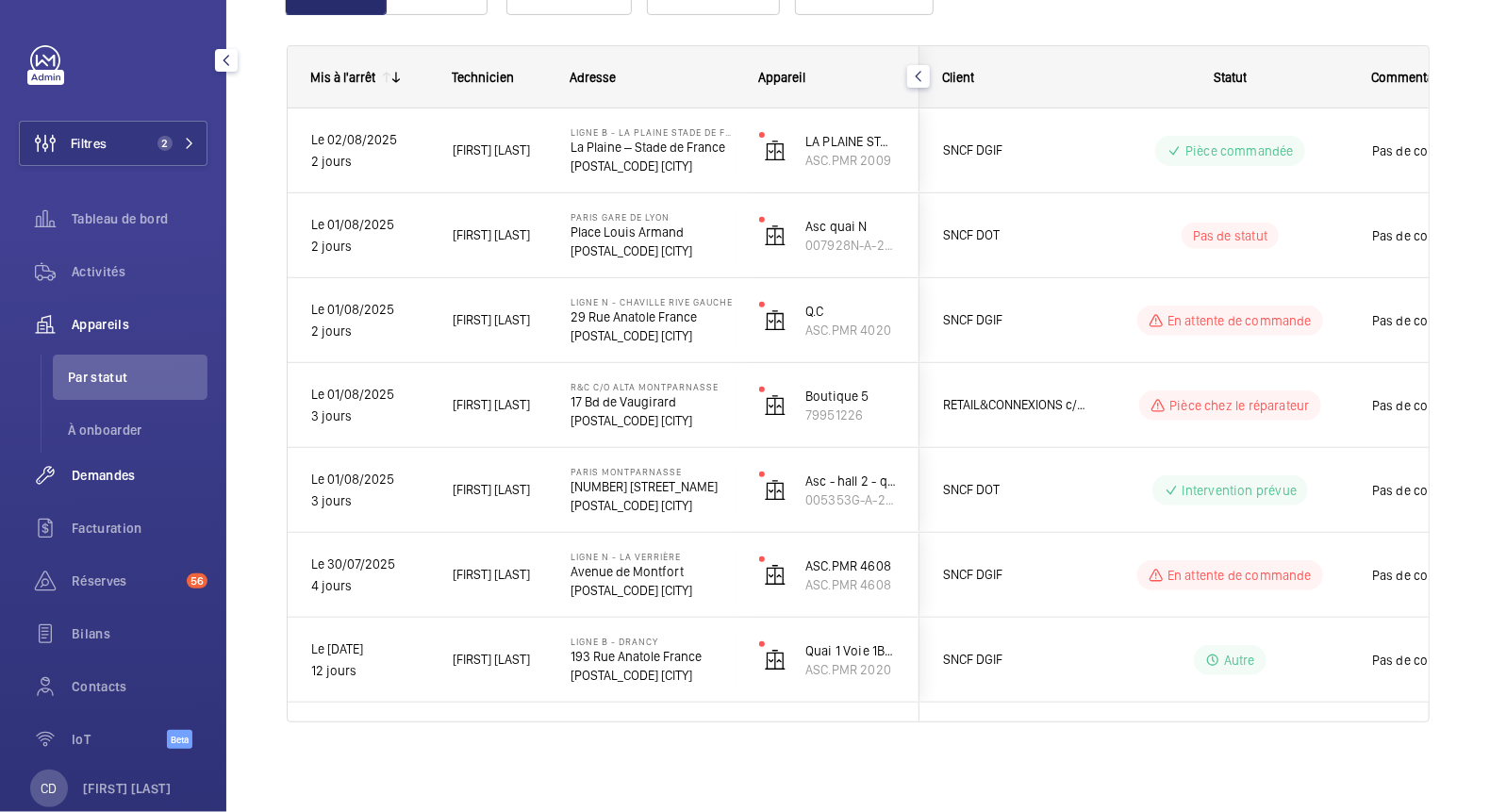 click on "Demandes" 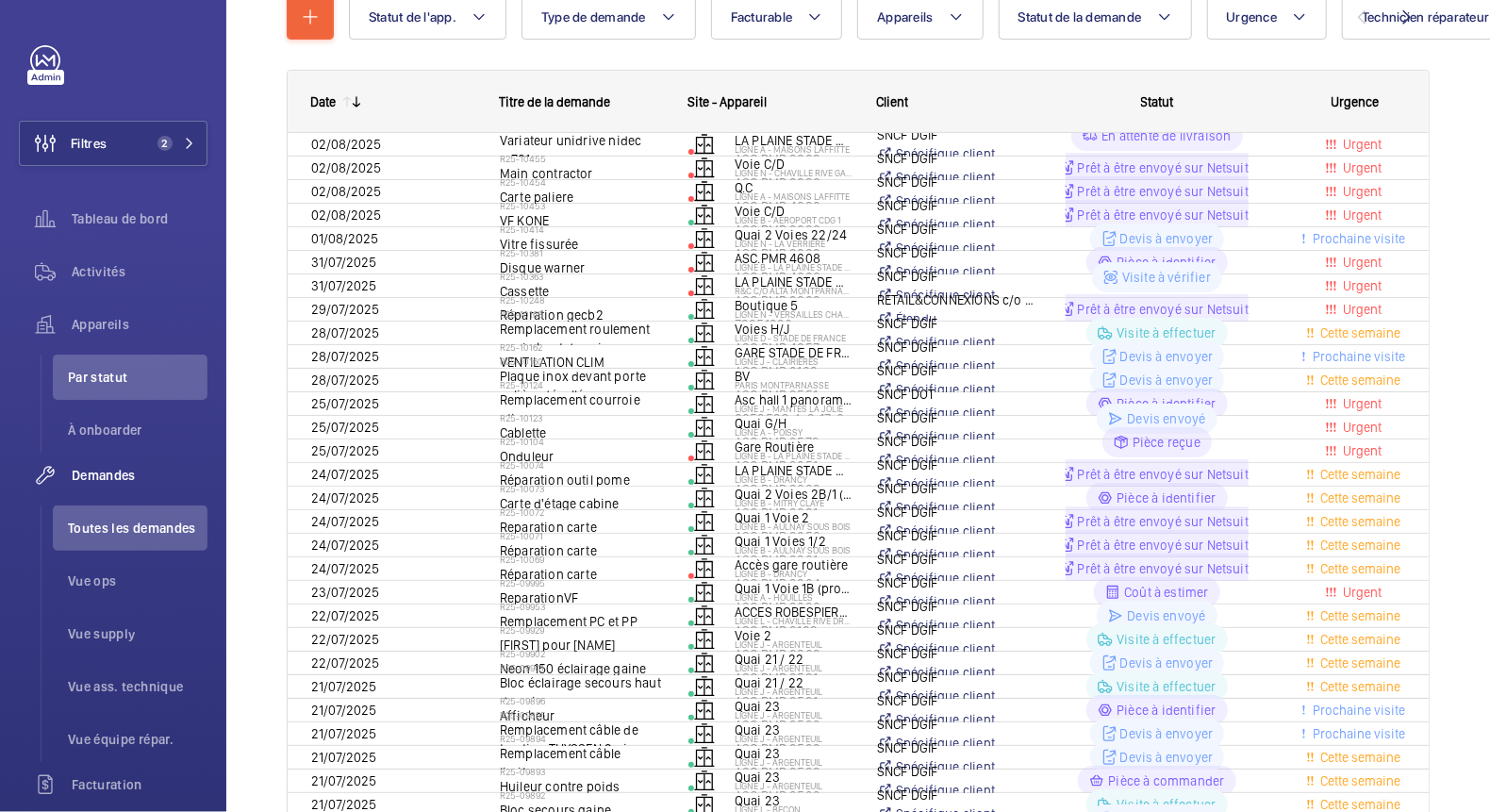 scroll, scrollTop: 0, scrollLeft: 0, axis: both 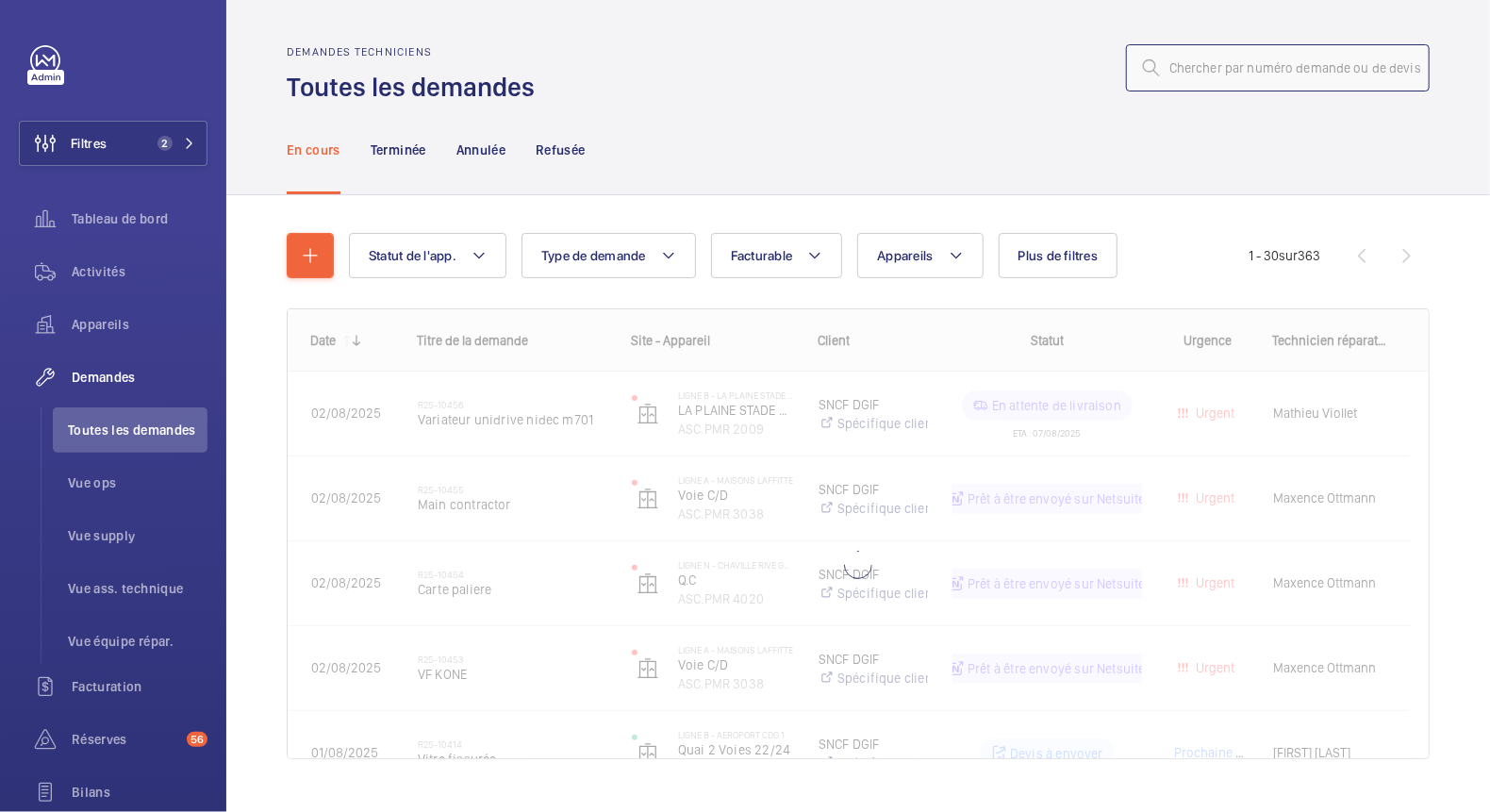 click 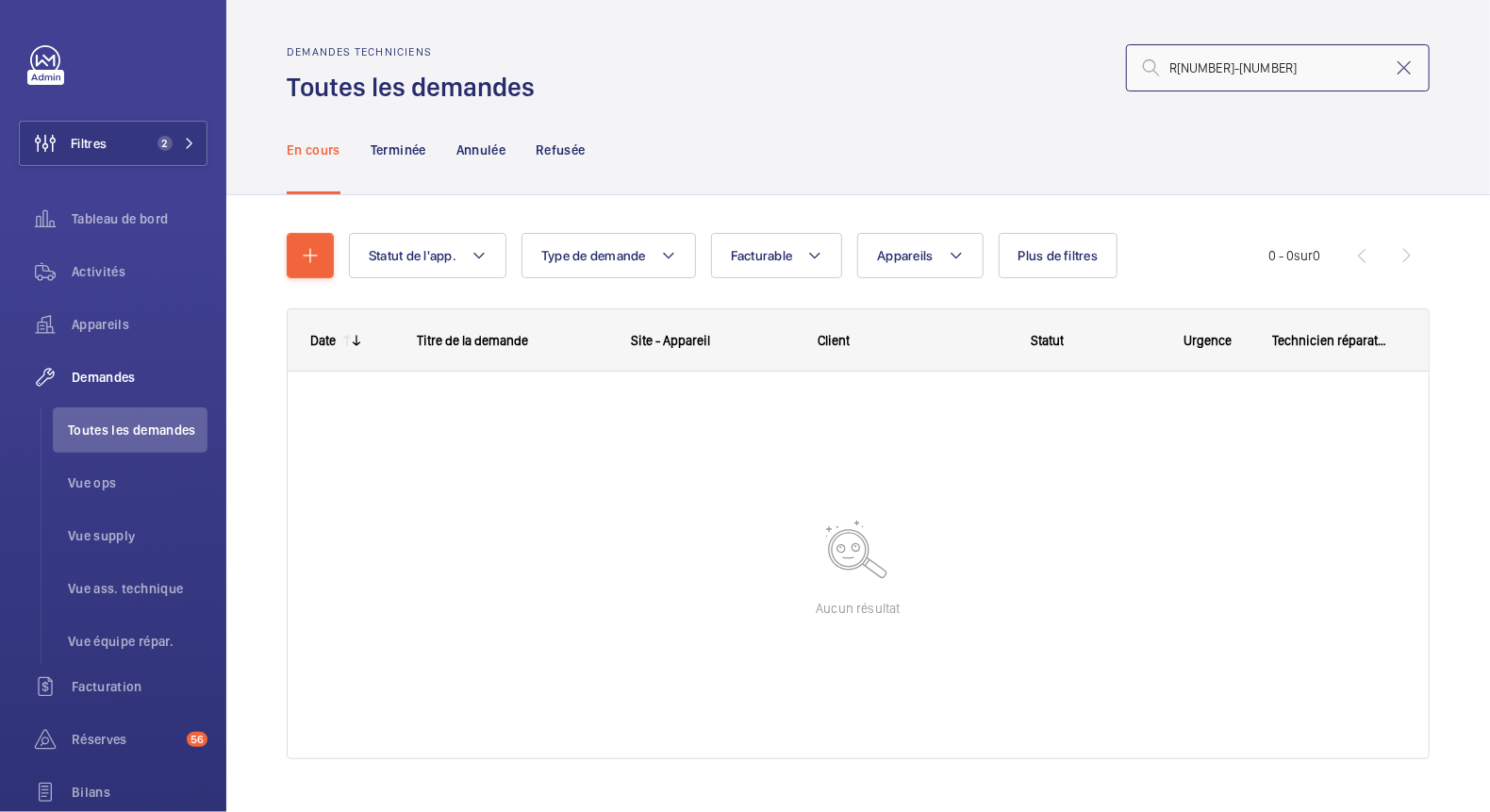 click on "R[NUMBER]-[NUMBER]" 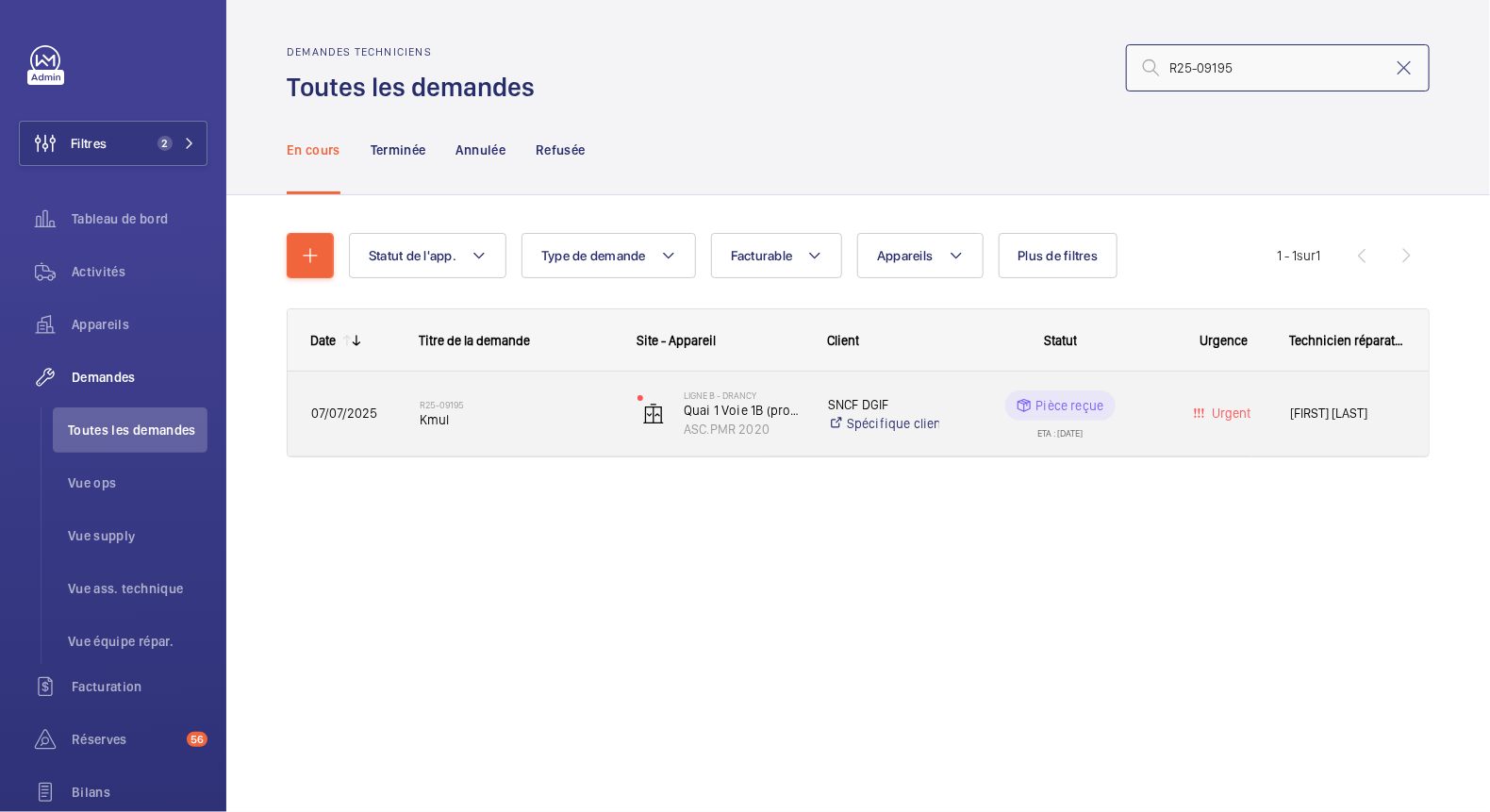 type on "R25-09195" 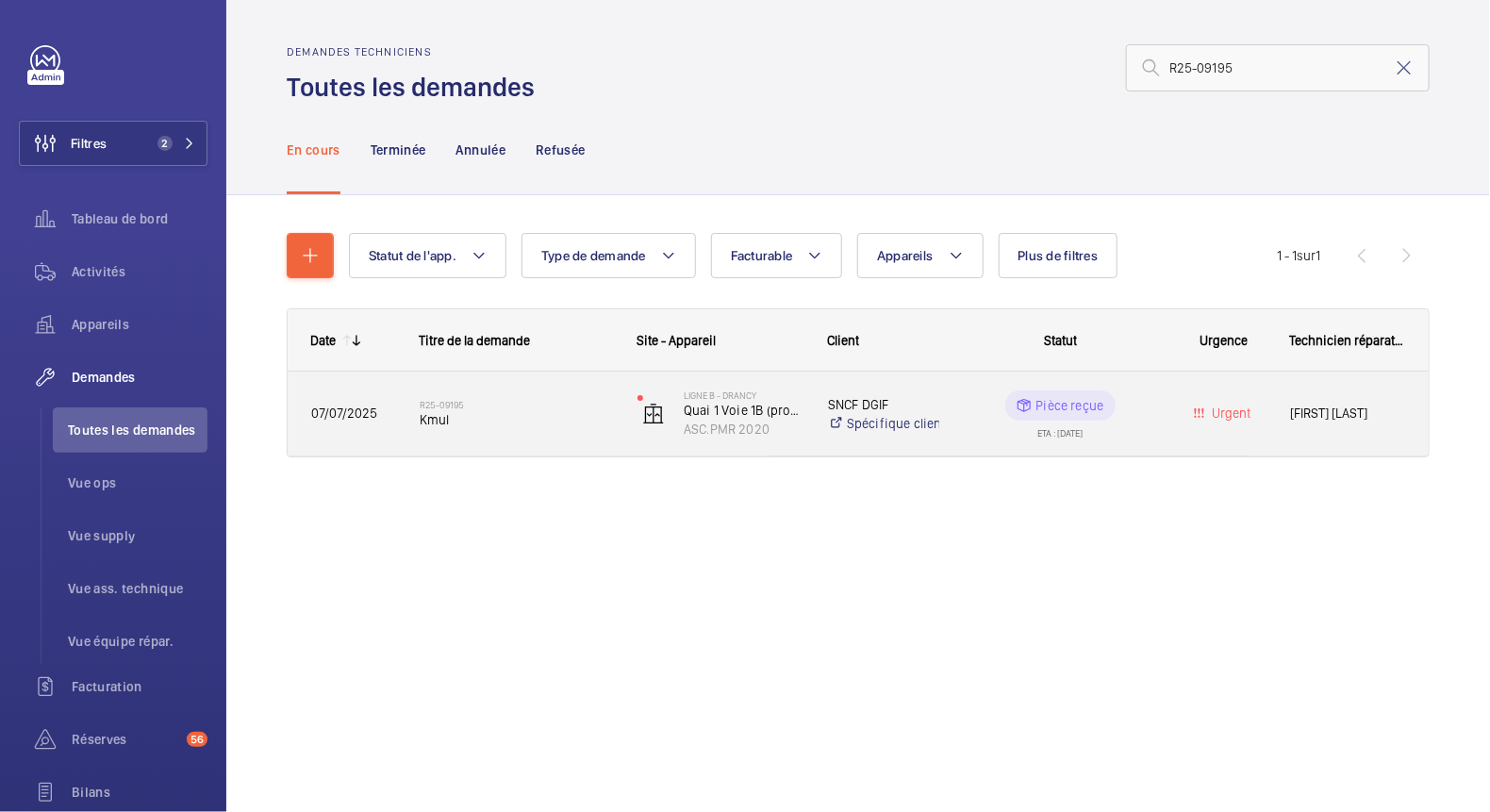 click on "R[NUMBER]-[NUMBER] Kmul" 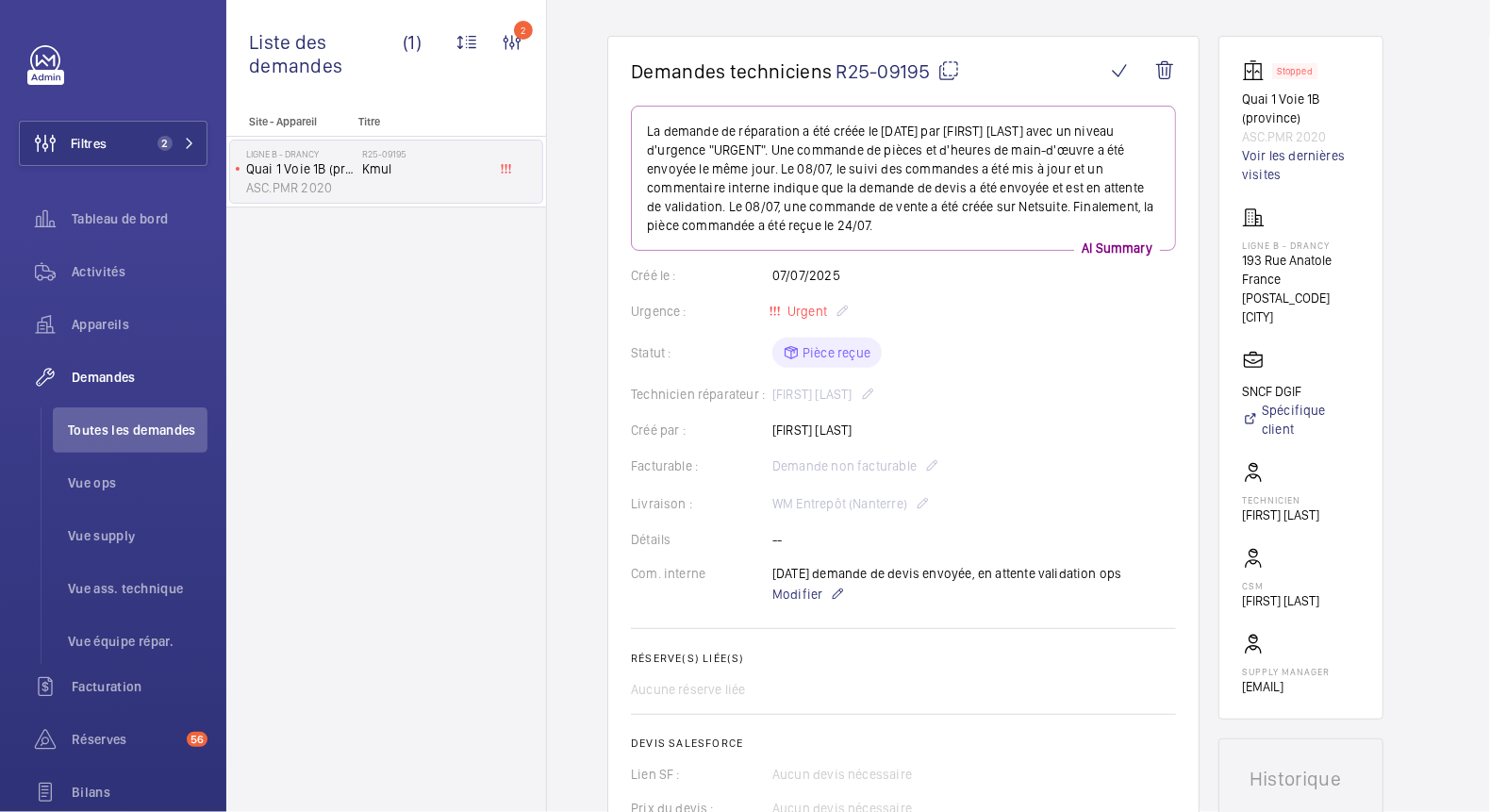scroll, scrollTop: 181, scrollLeft: 0, axis: vertical 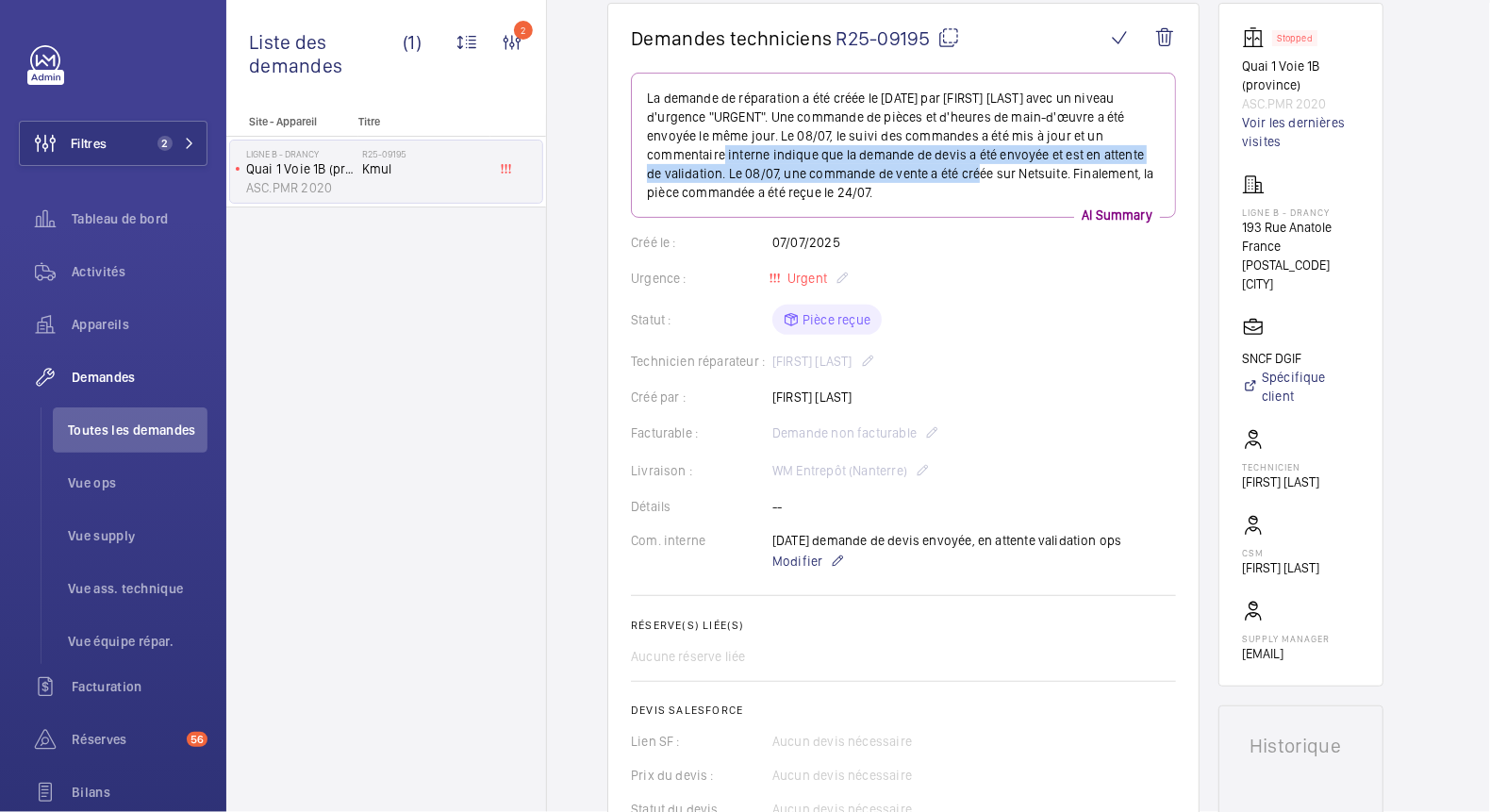 drag, startPoint x: 693, startPoint y: 160, endPoint x: 927, endPoint y: 166, distance: 234.07691 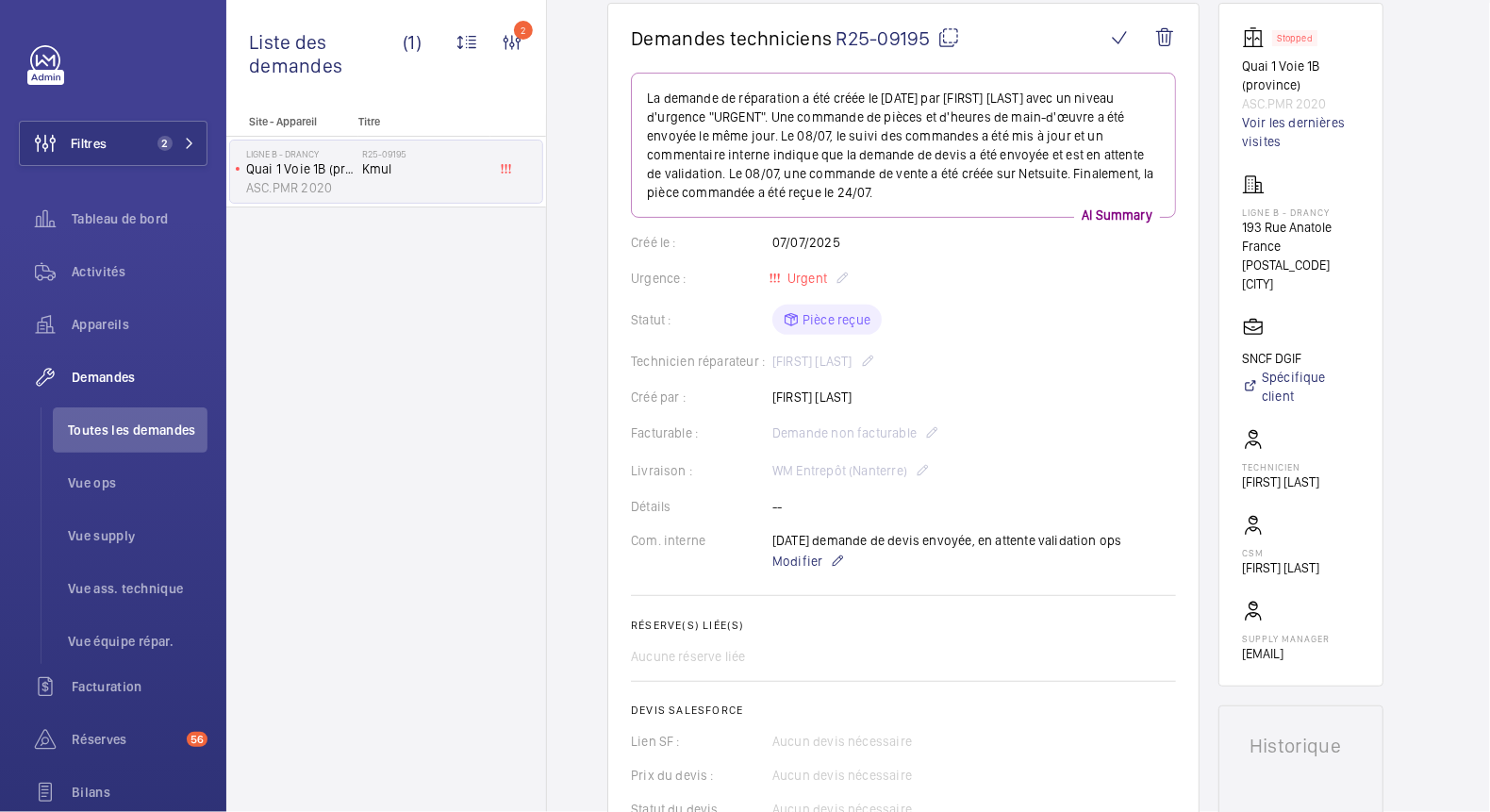 drag, startPoint x: 927, startPoint y: 166, endPoint x: 924, endPoint y: 302, distance: 136.03308 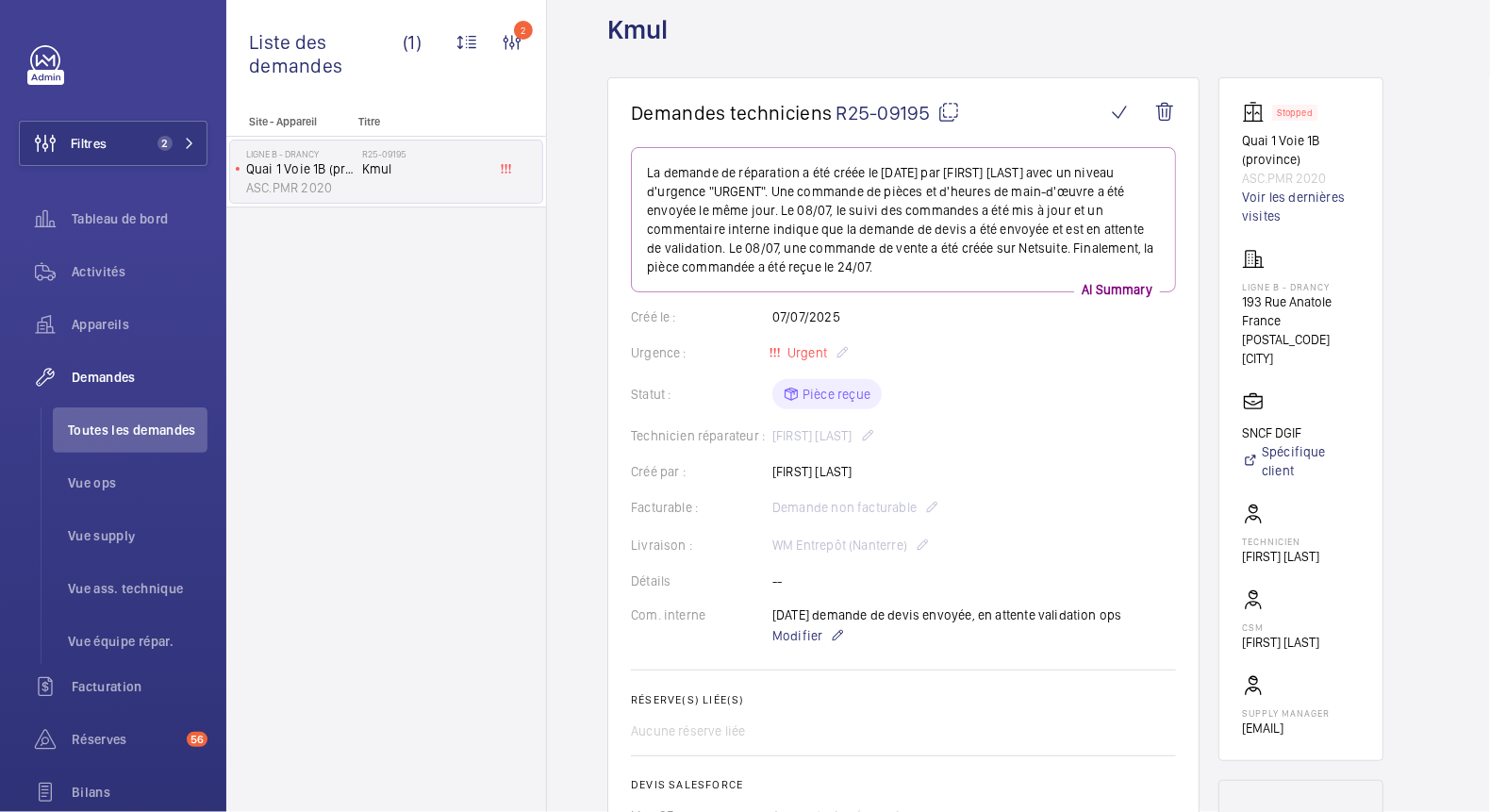 scroll, scrollTop: 56, scrollLeft: 0, axis: vertical 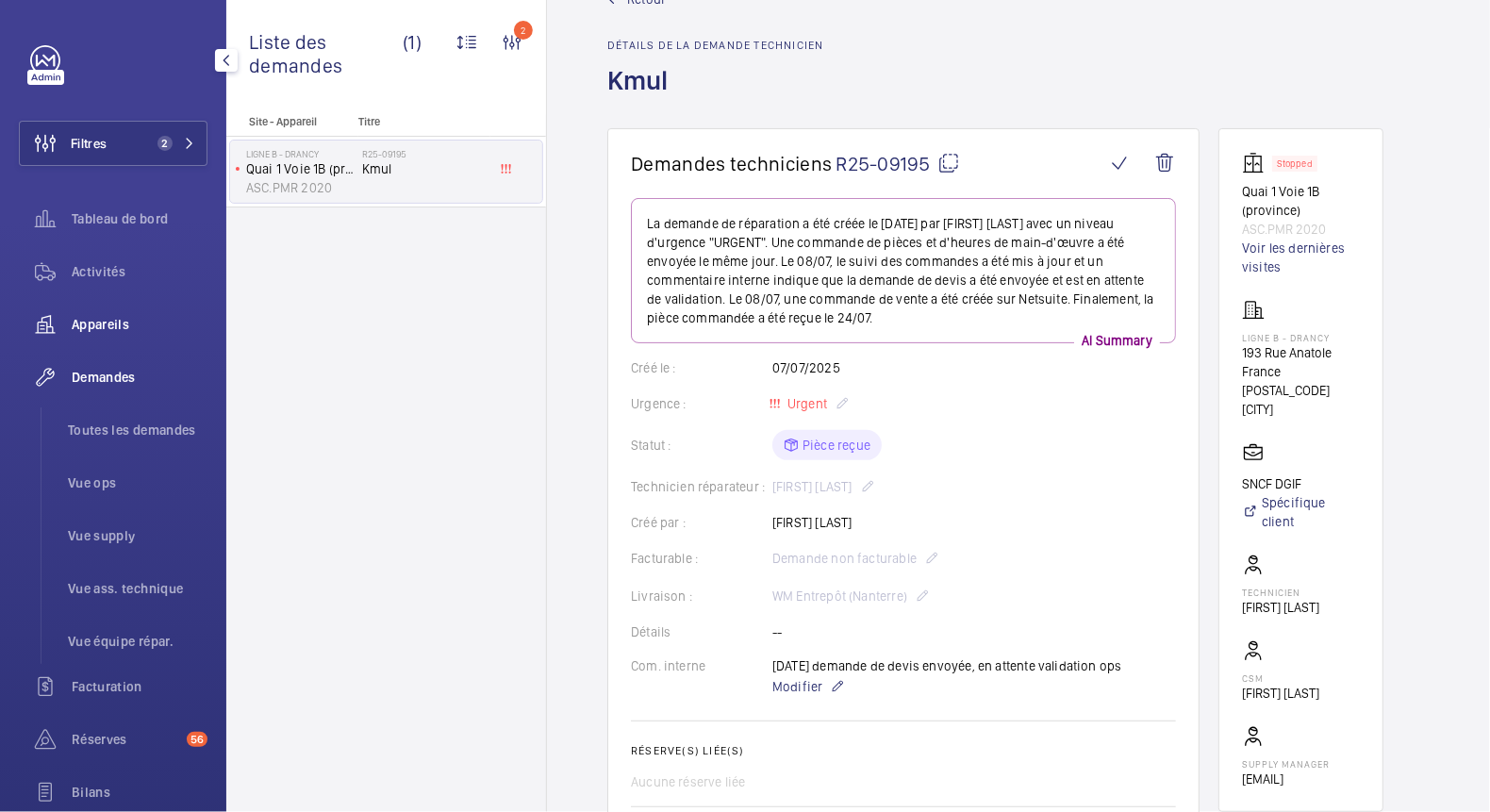 click on "Appareils" 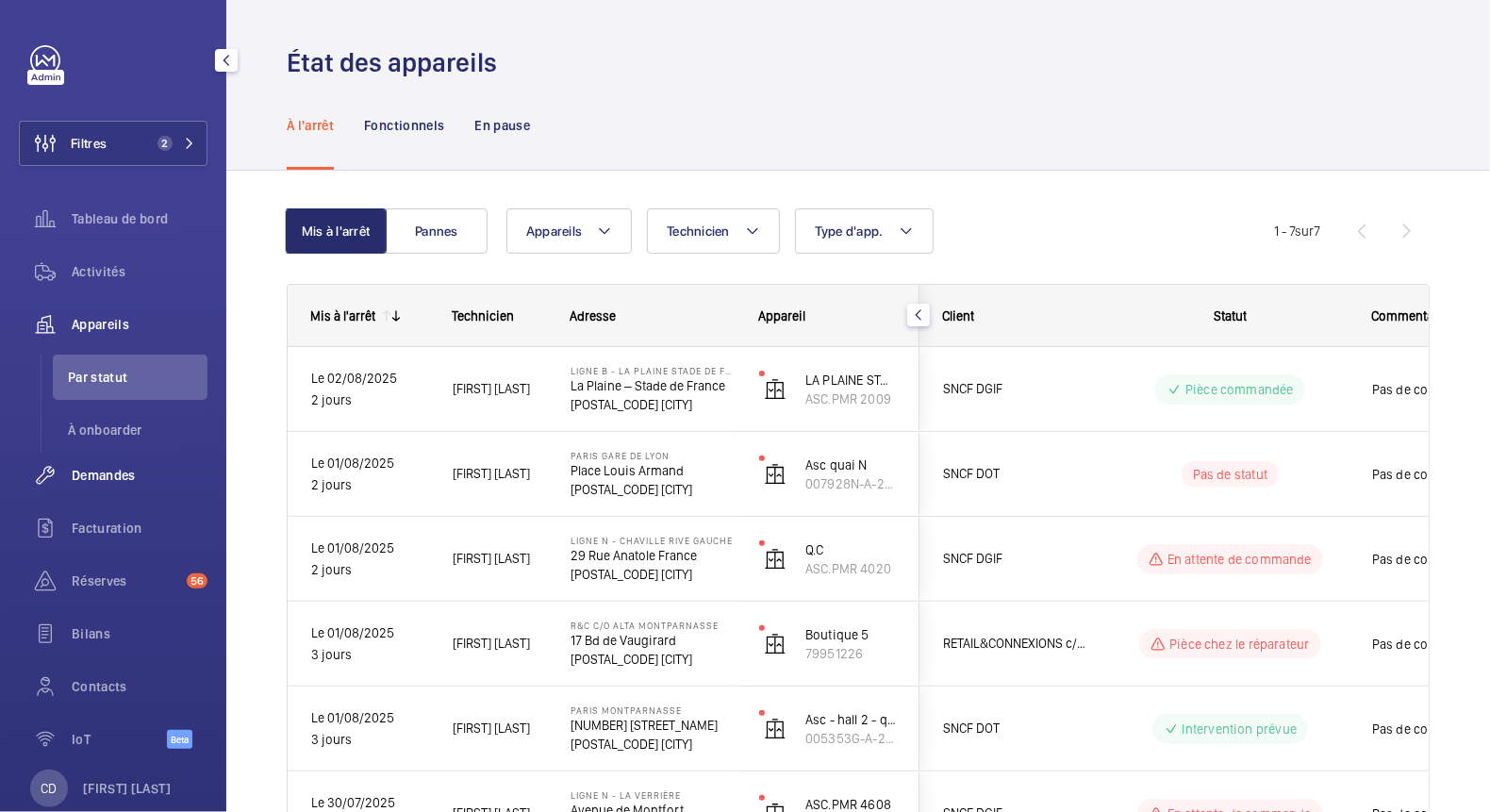 click on "Demandes" 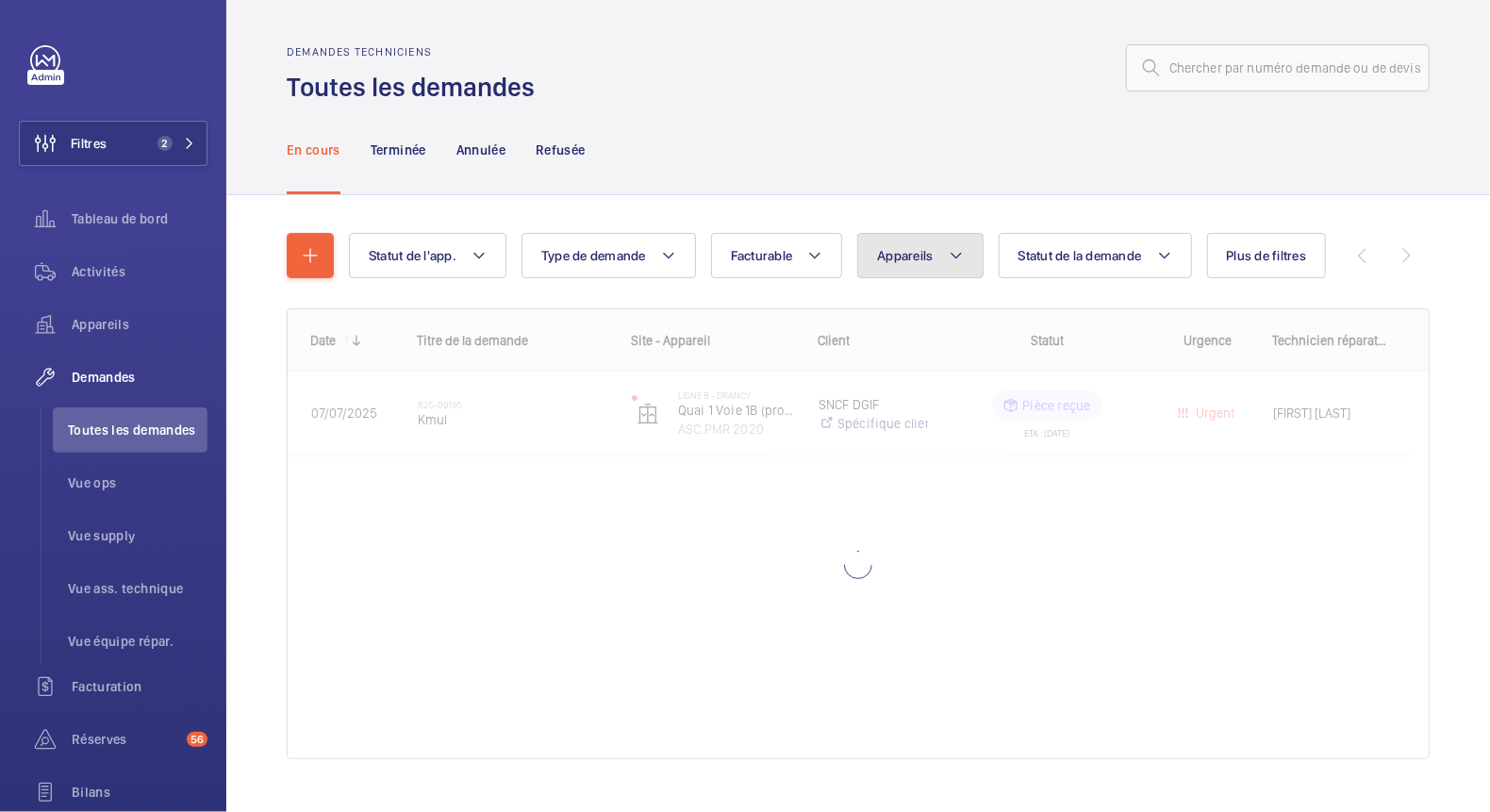 click on "Appareils" 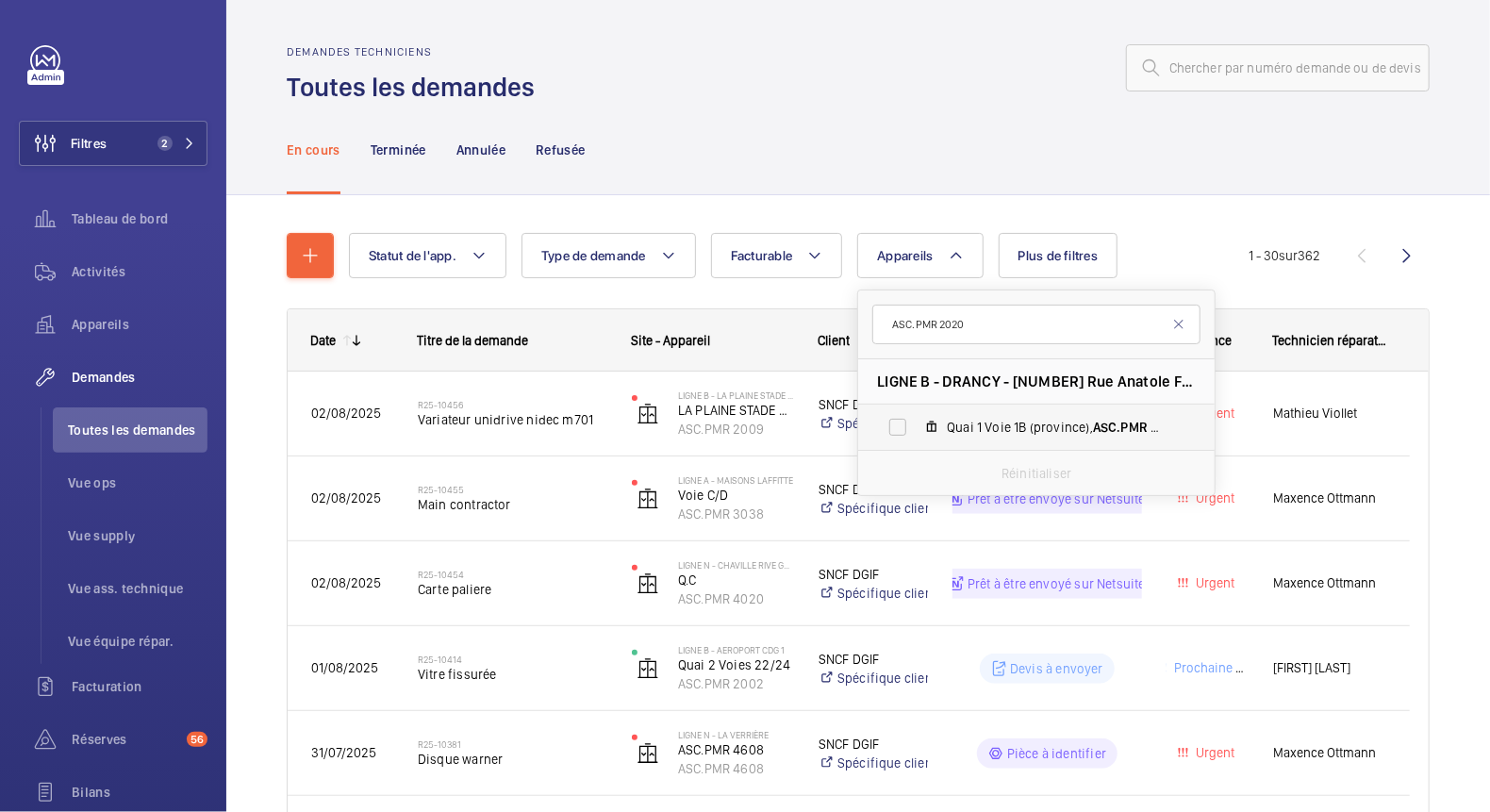 type on "ASC.PMR 2020" 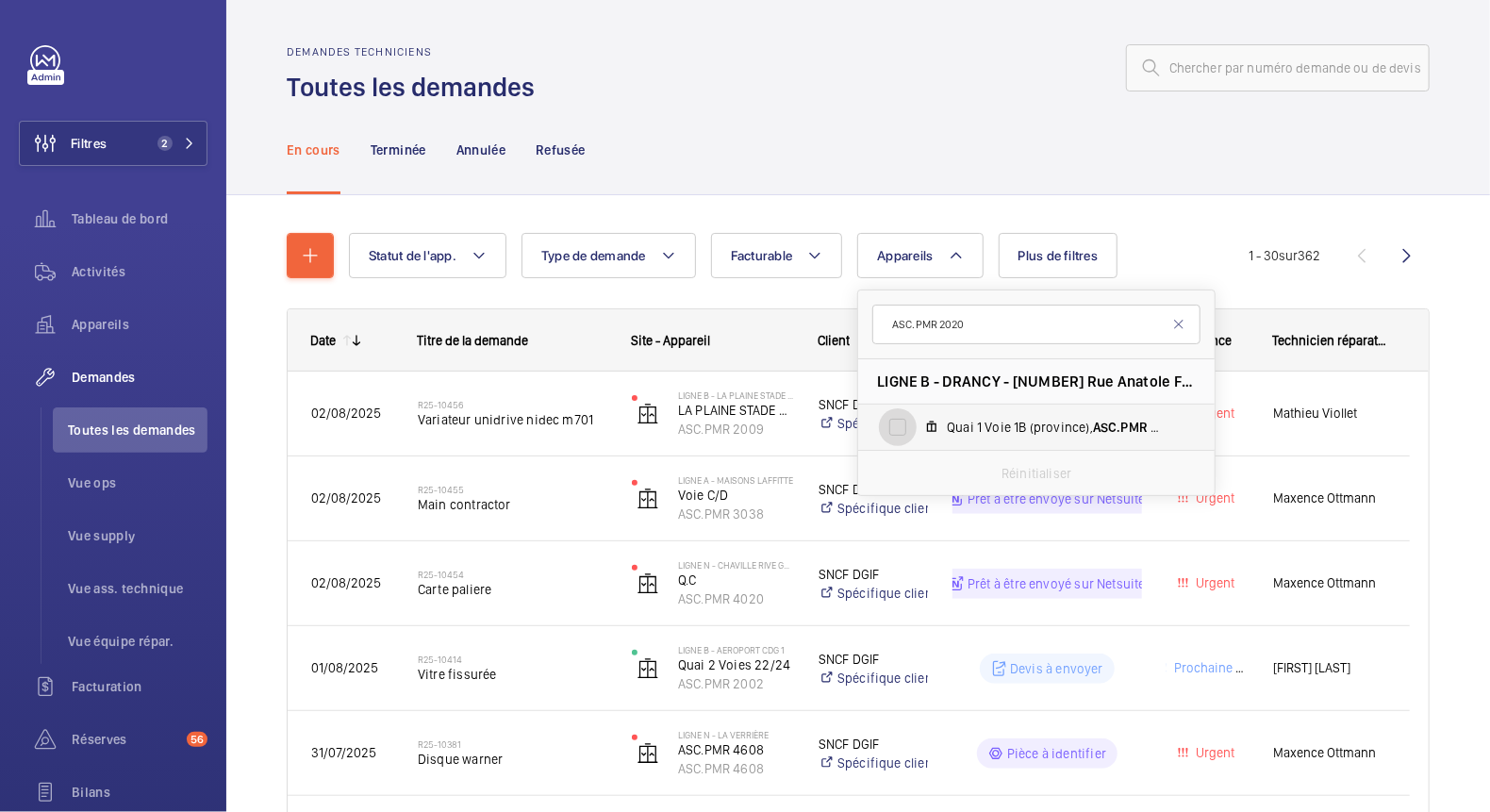 click on "Quai 1 Voie 1B (province),  ASC.PMR   [ID]" at bounding box center (898, 427) 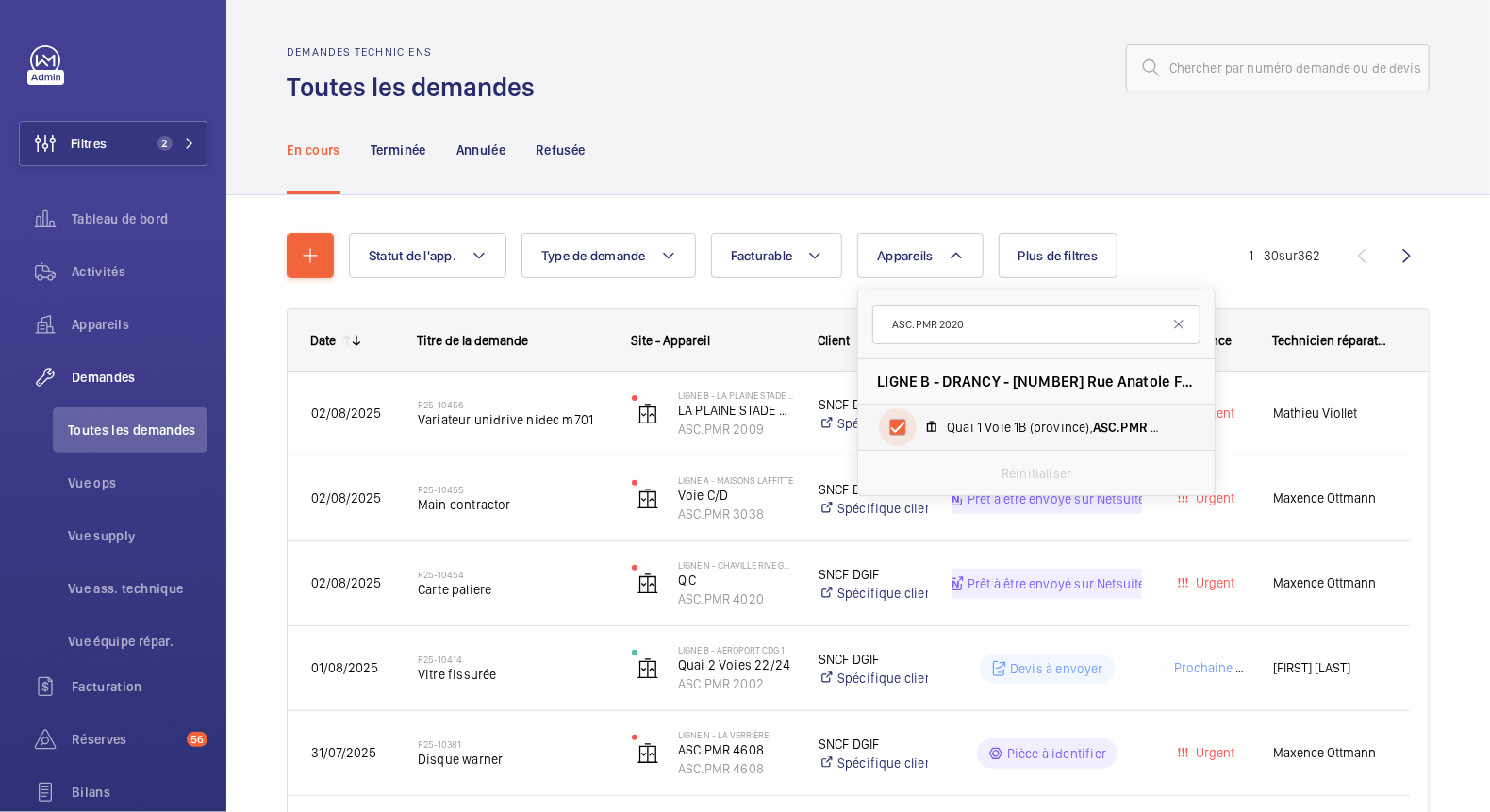 checkbox on "true" 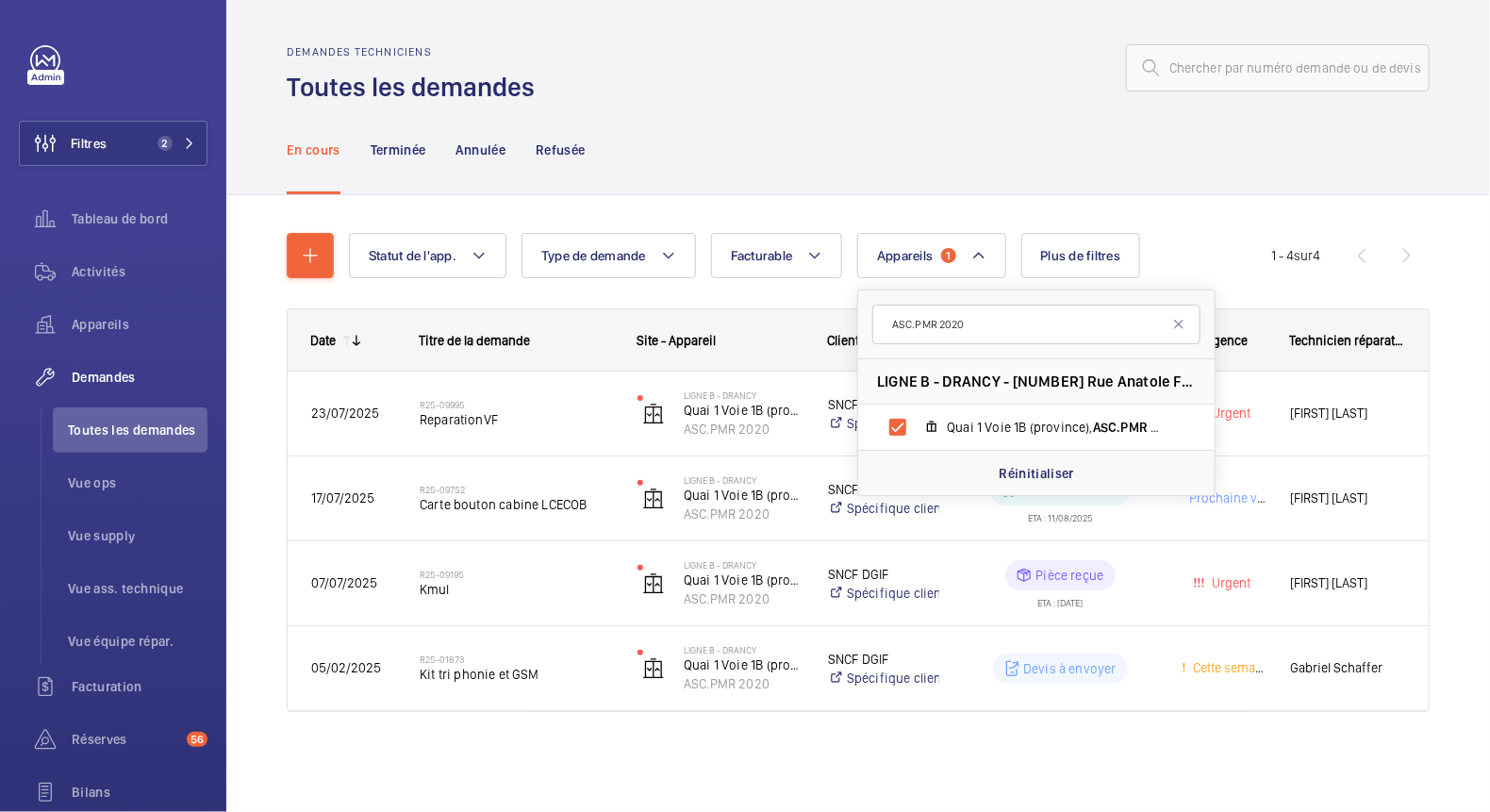 click on "En cours Terminée Annulée Refusée" 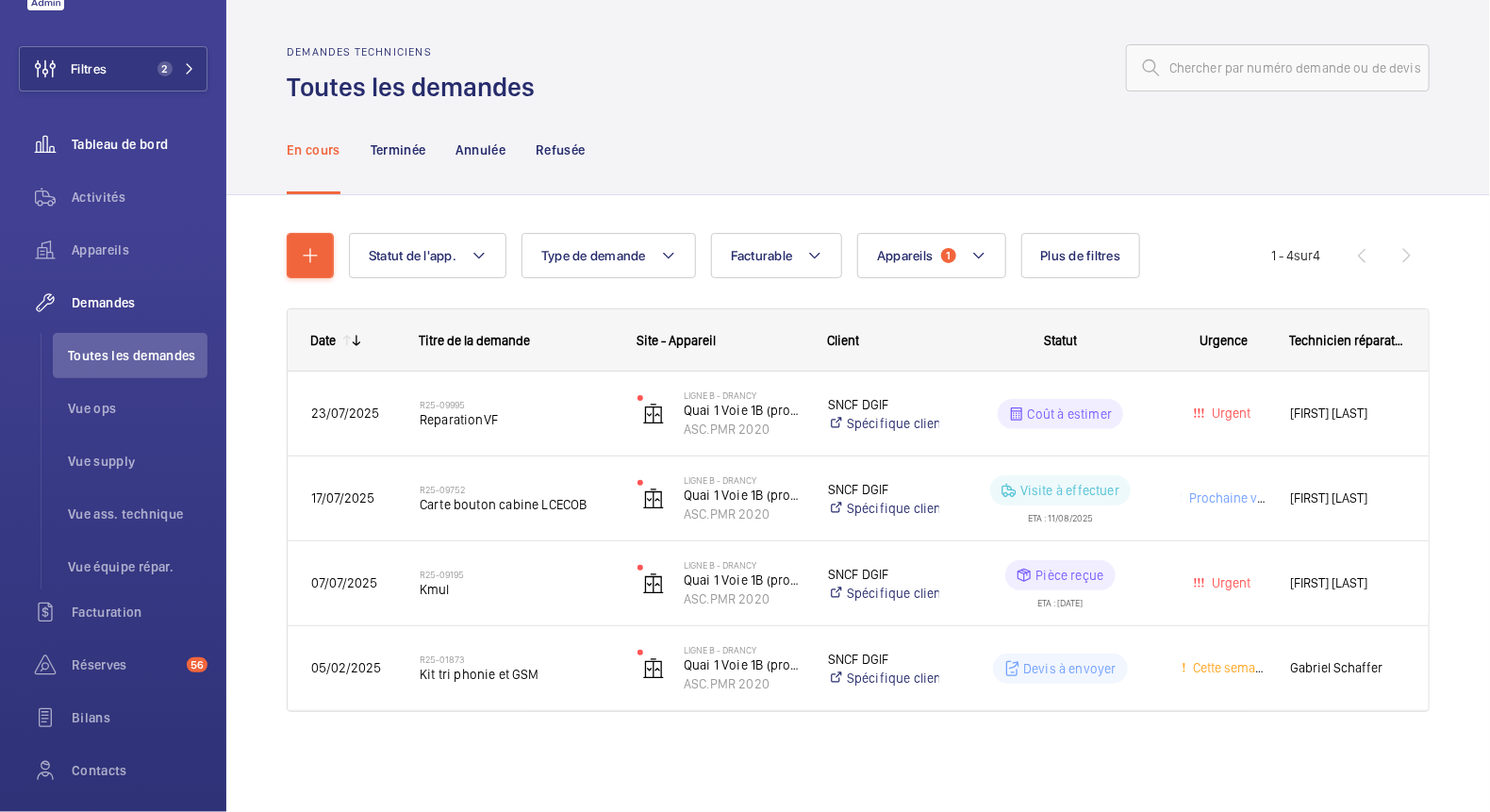 scroll, scrollTop: 125, scrollLeft: 0, axis: vertical 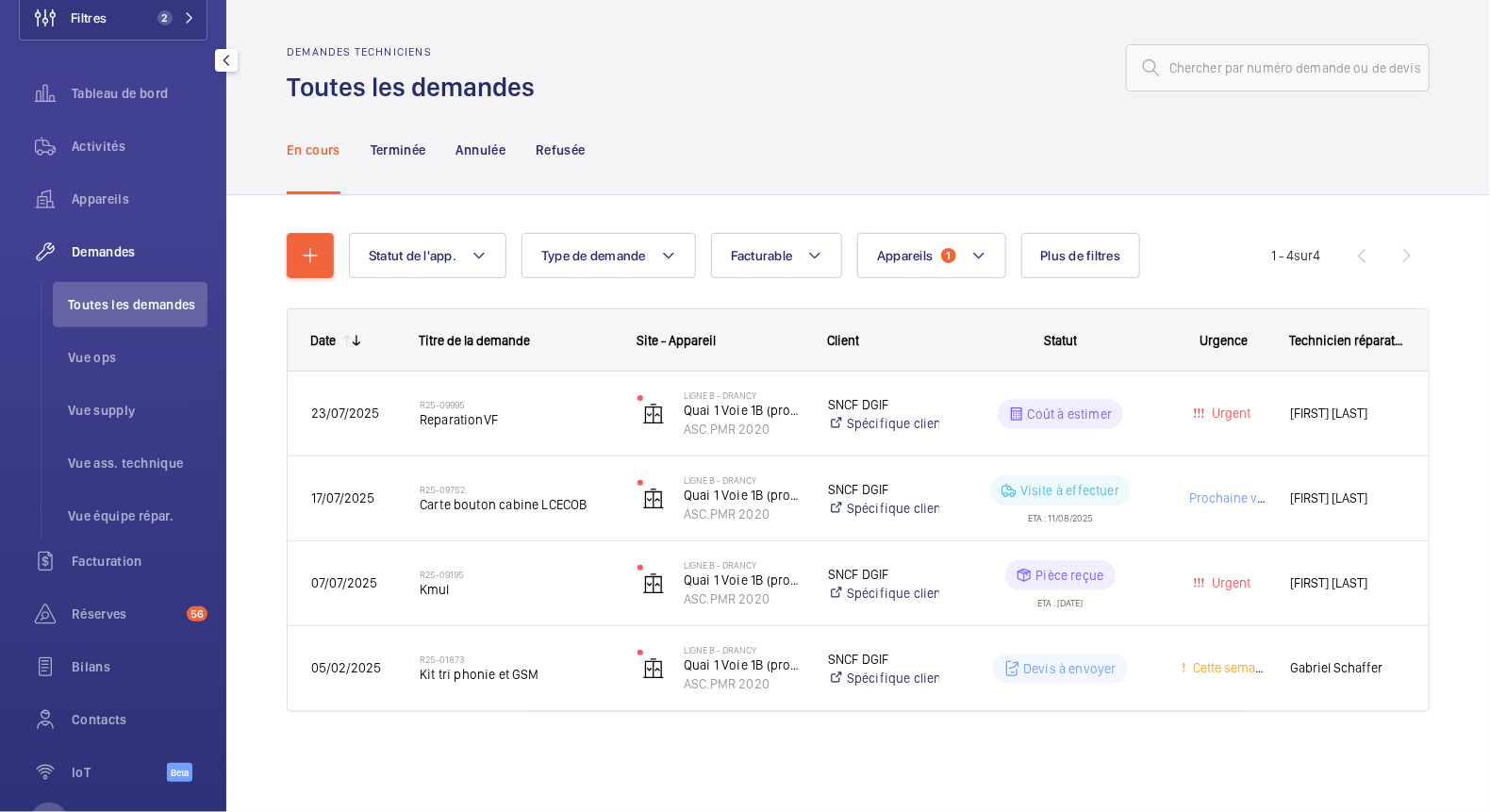 drag, startPoint x: 118, startPoint y: 204, endPoint x: 167, endPoint y: 272, distance: 83.815273 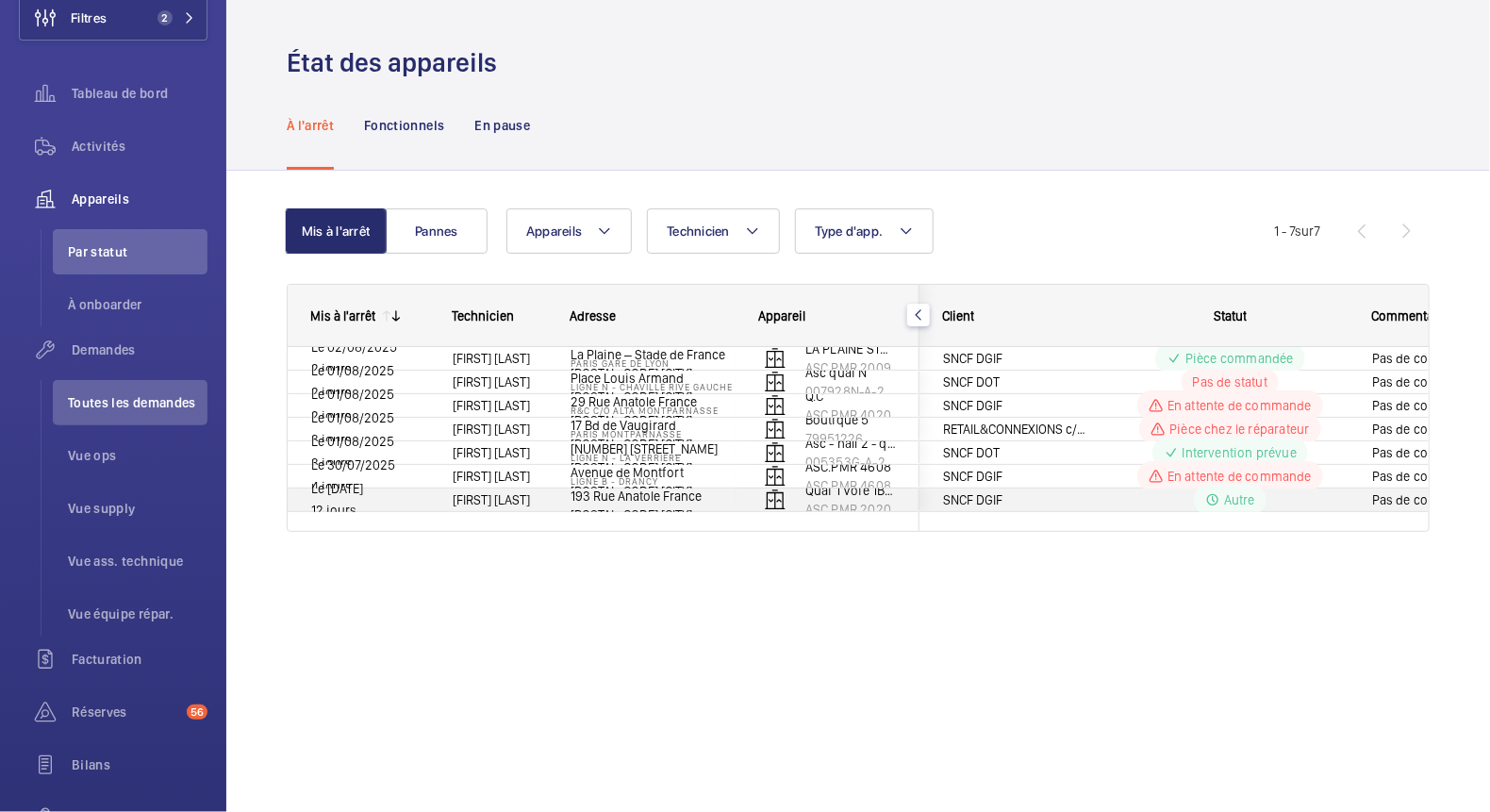 scroll, scrollTop: 40, scrollLeft: 0, axis: vertical 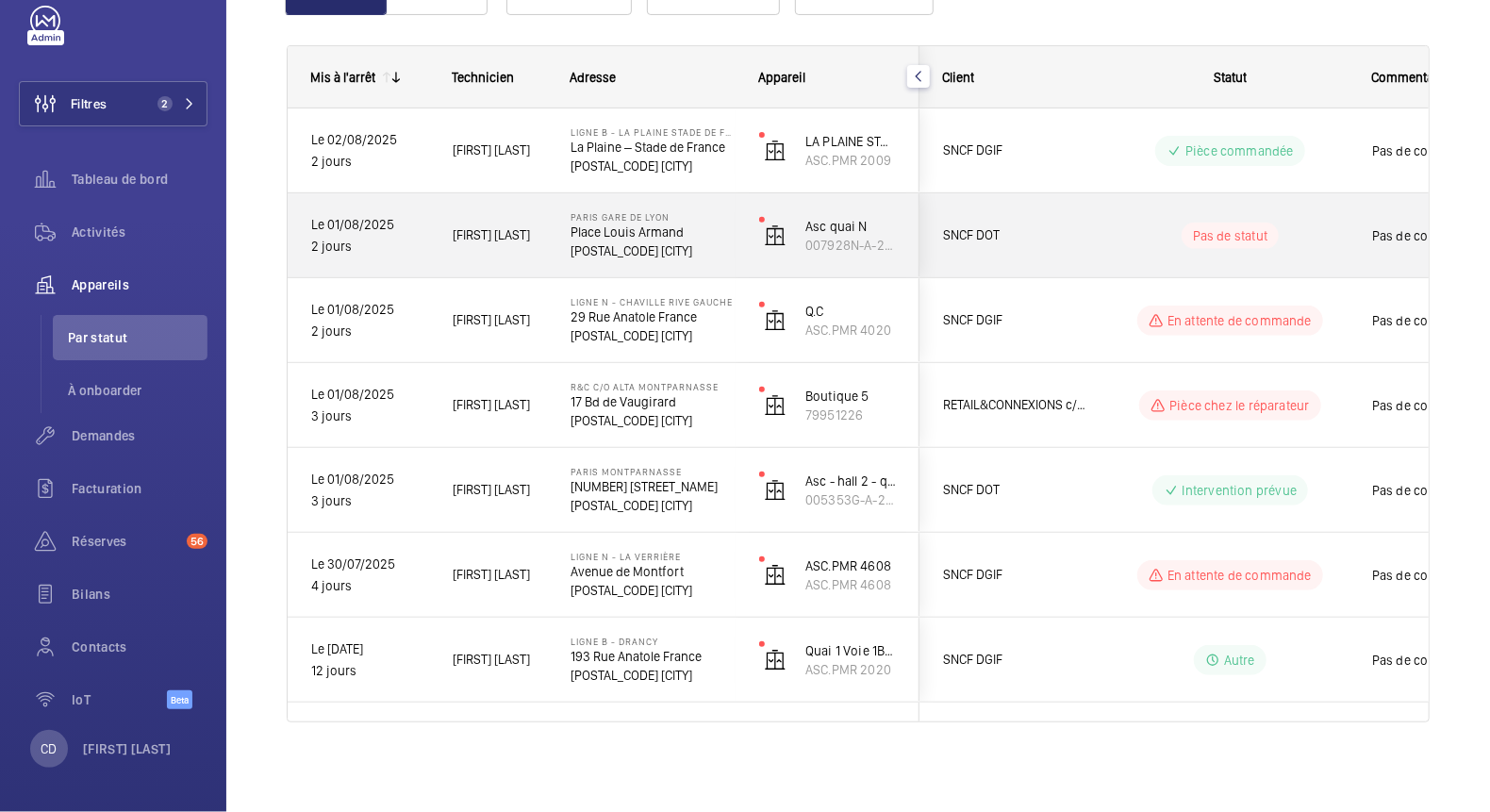 click on "SNCF DOT" 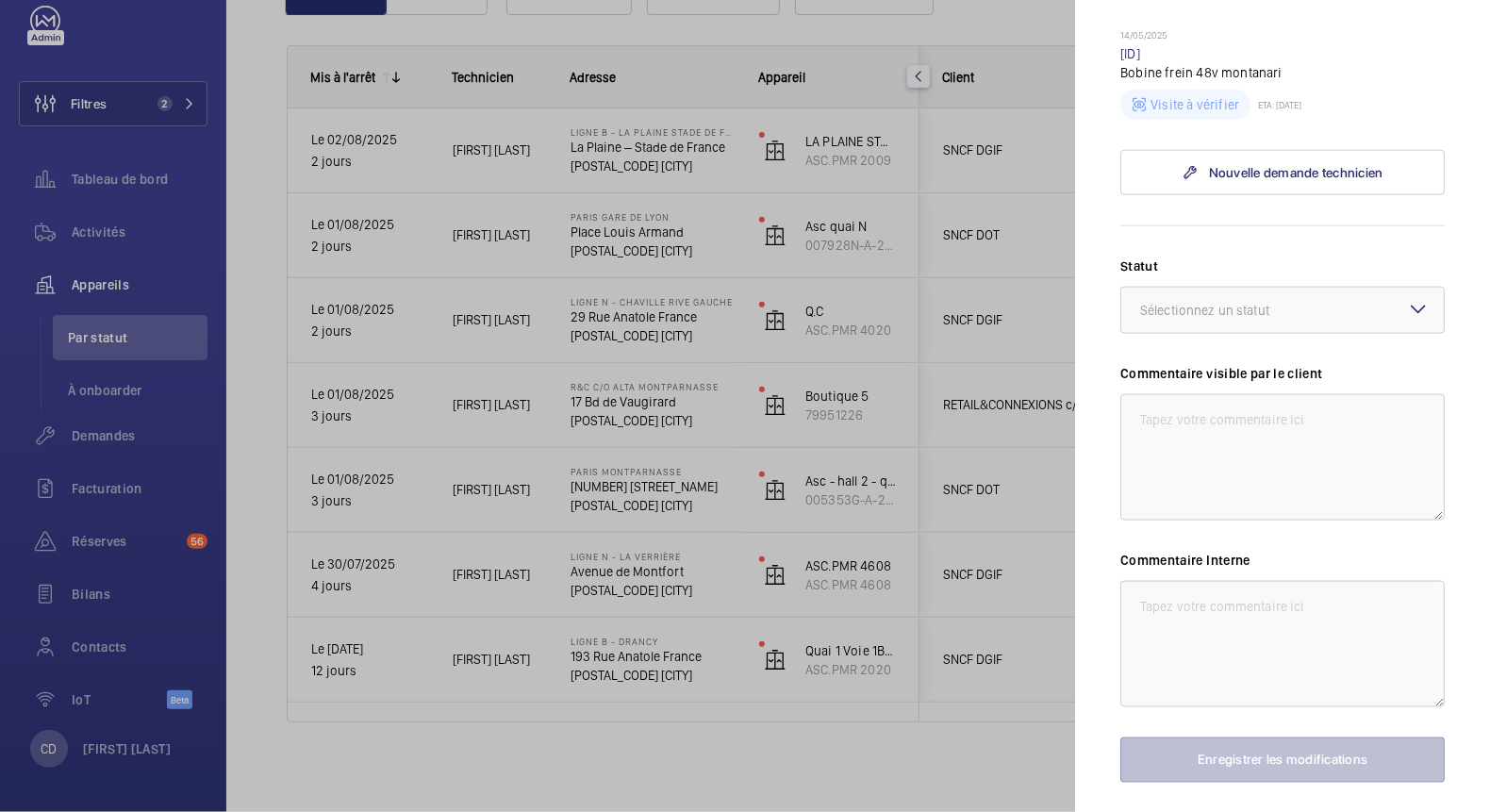 scroll, scrollTop: 1009, scrollLeft: 0, axis: vertical 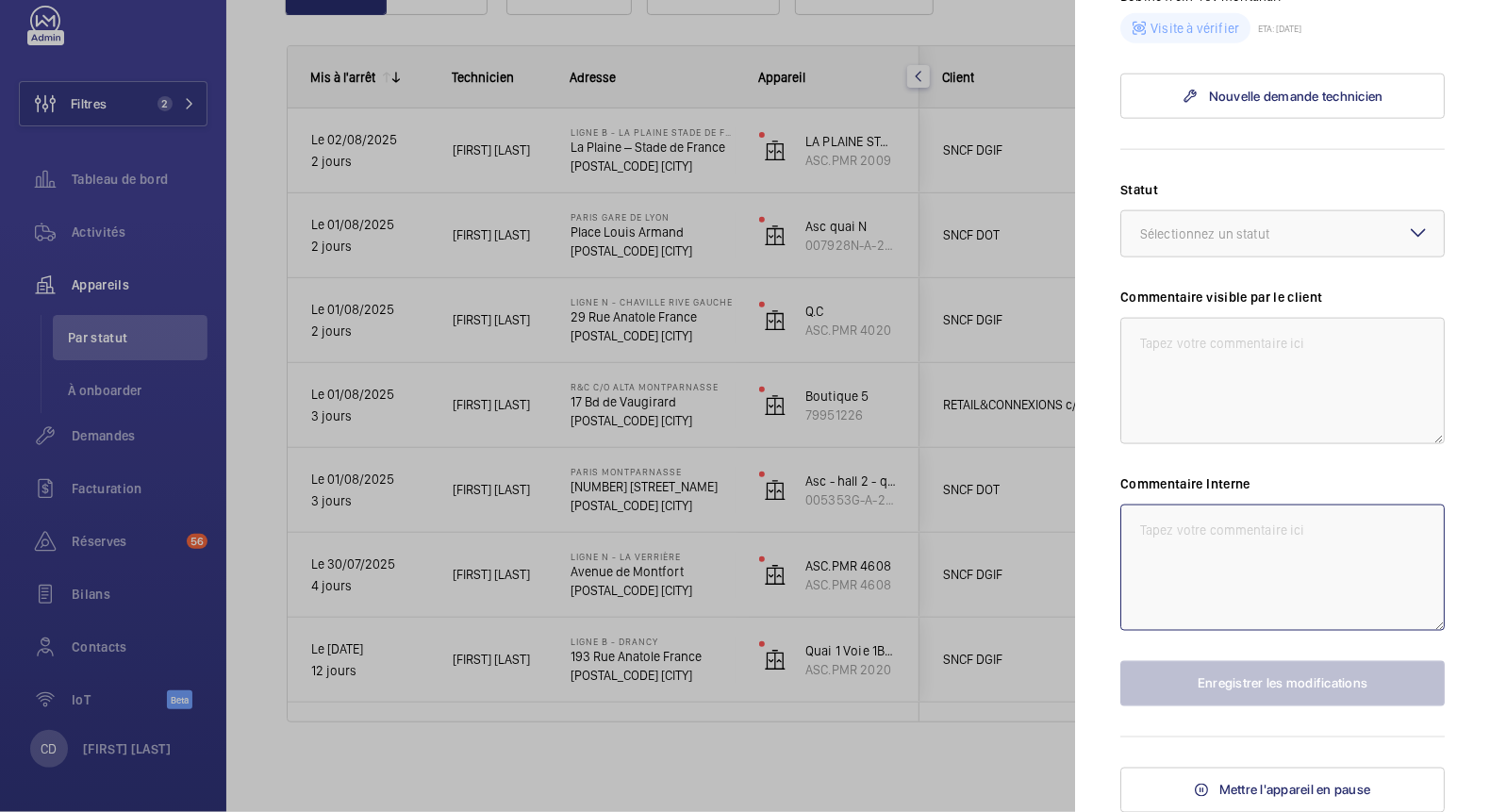 click 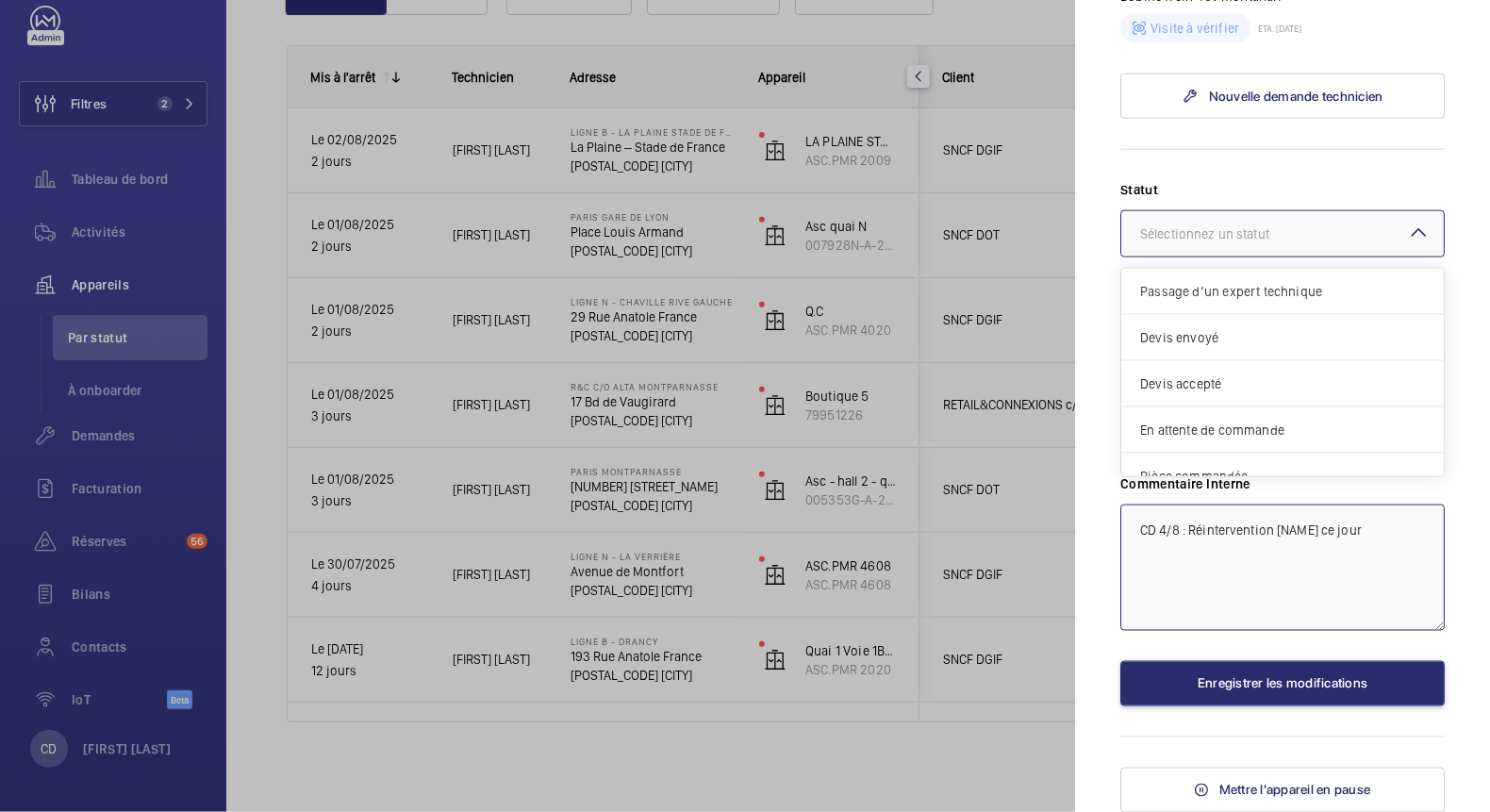 click 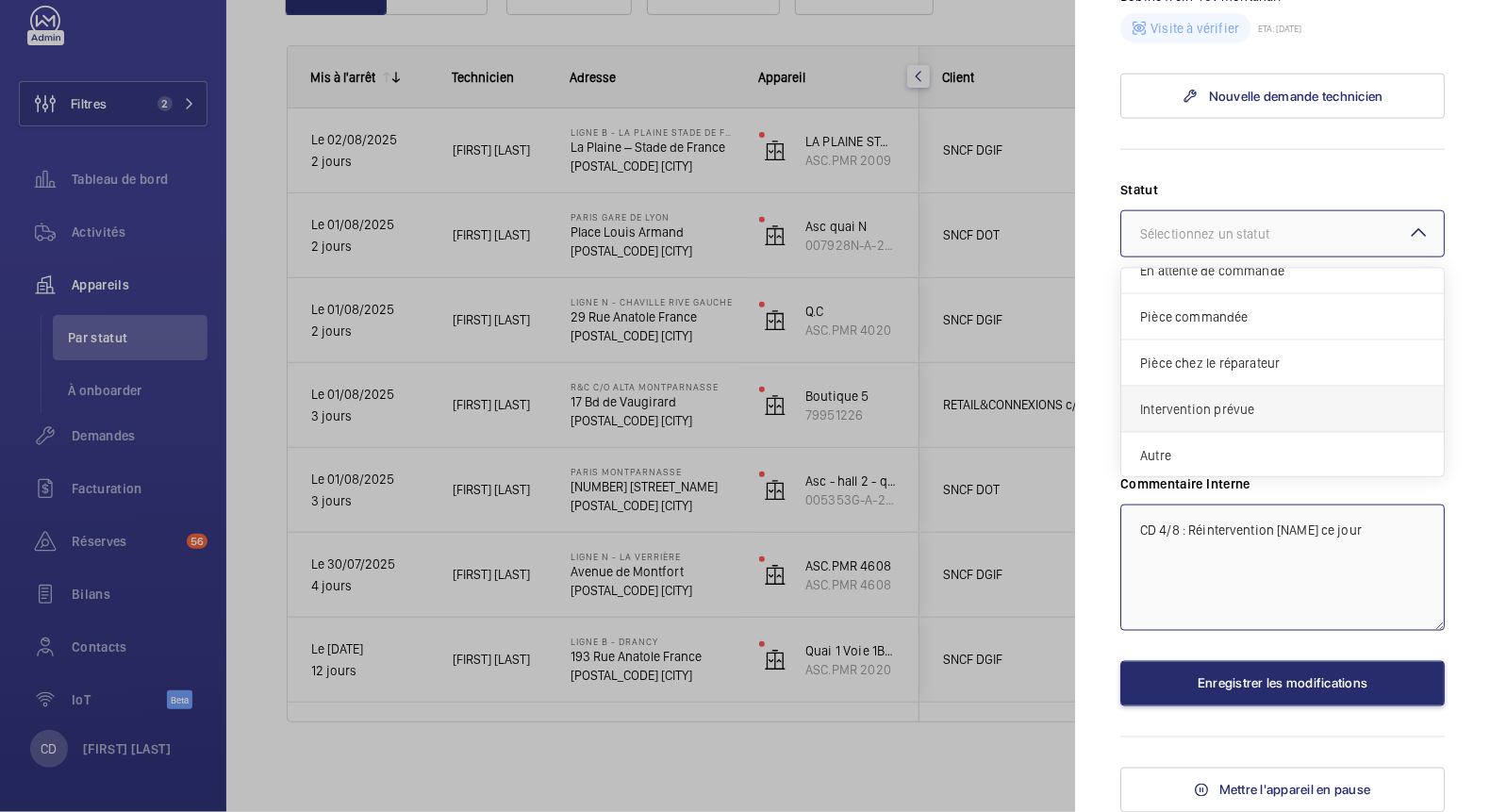 scroll, scrollTop: 0, scrollLeft: 0, axis: both 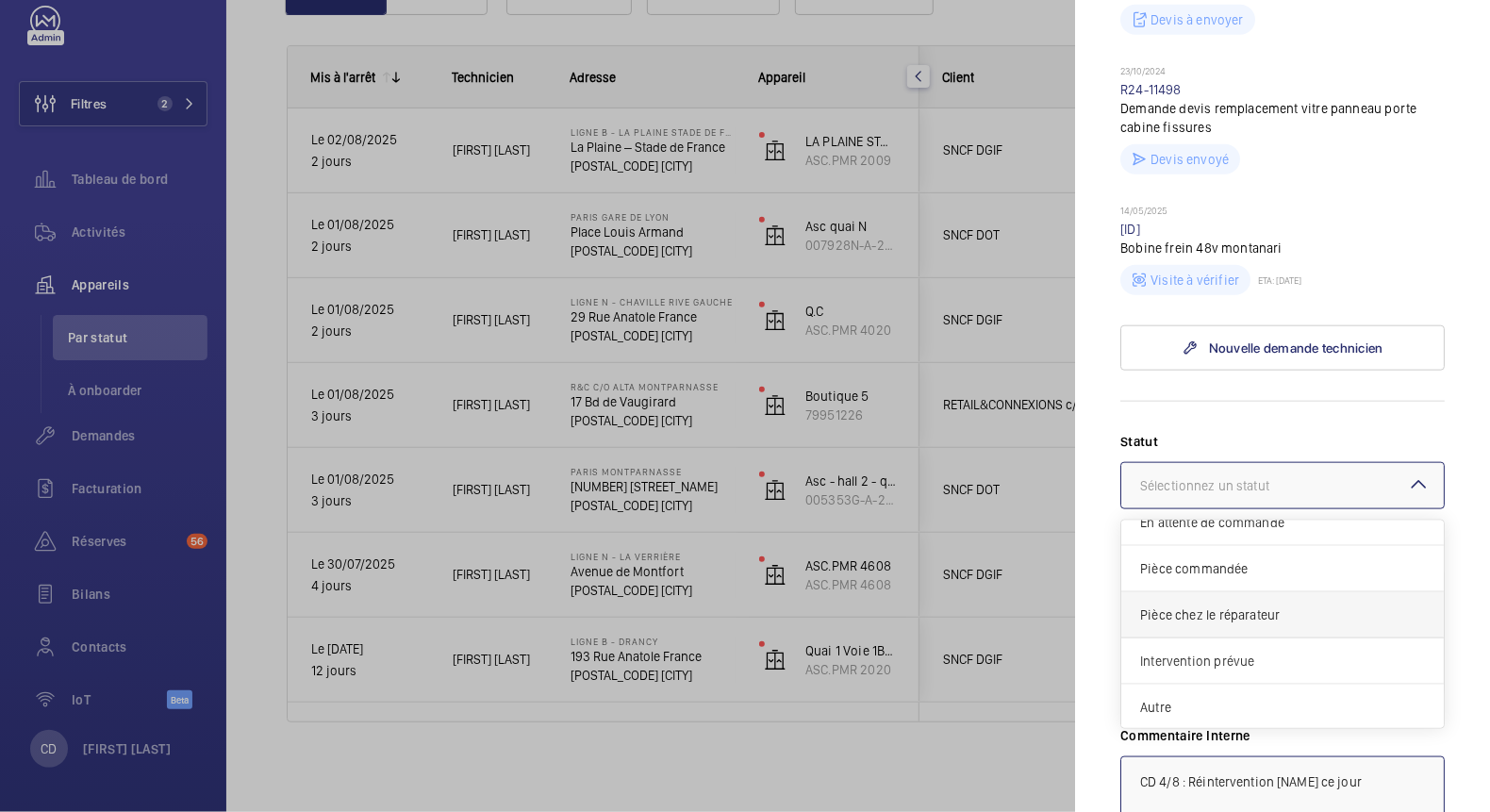 click on "Intervention prévue" at bounding box center (1283, 661) 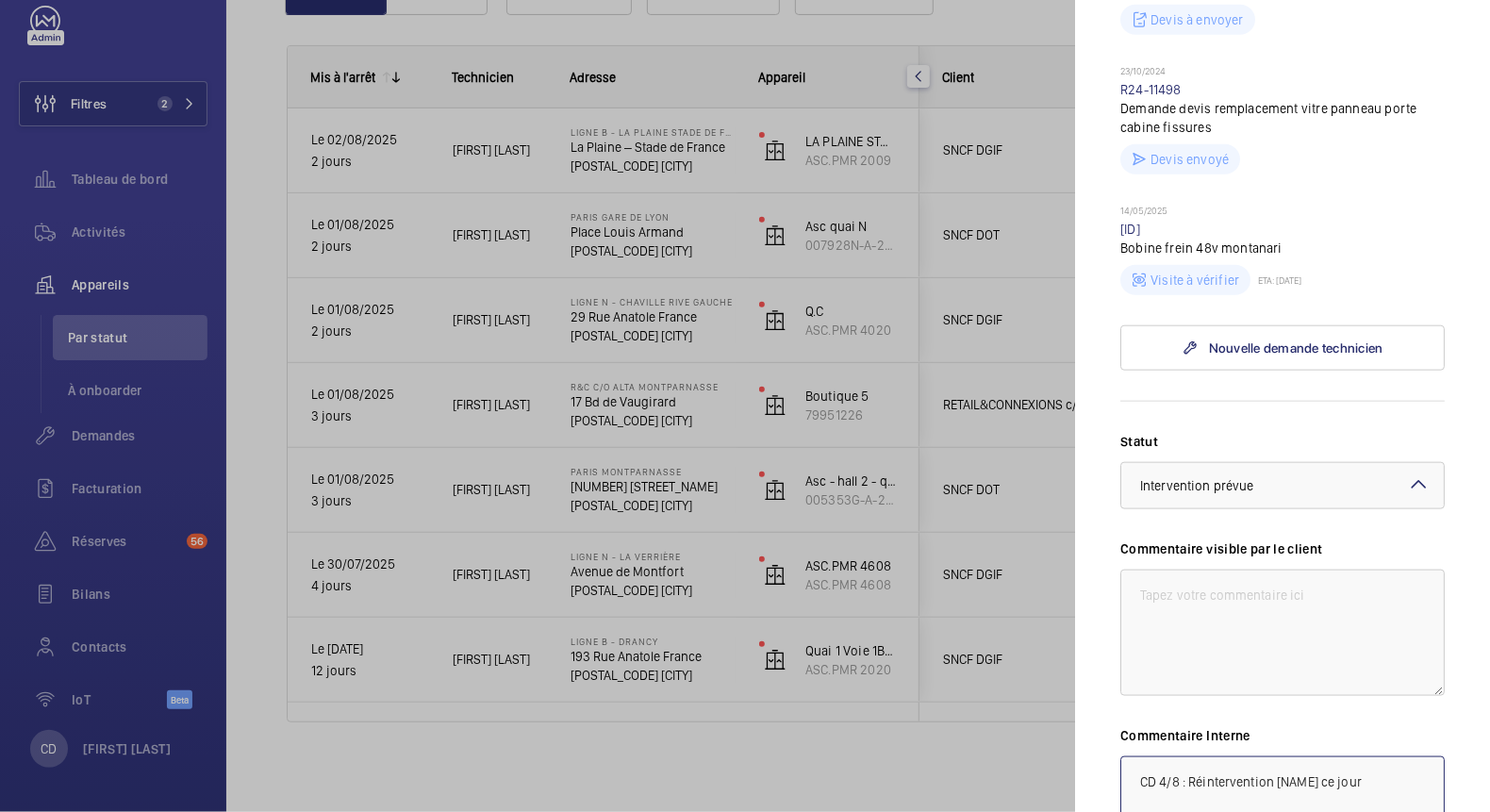 scroll, scrollTop: 1009, scrollLeft: 0, axis: vertical 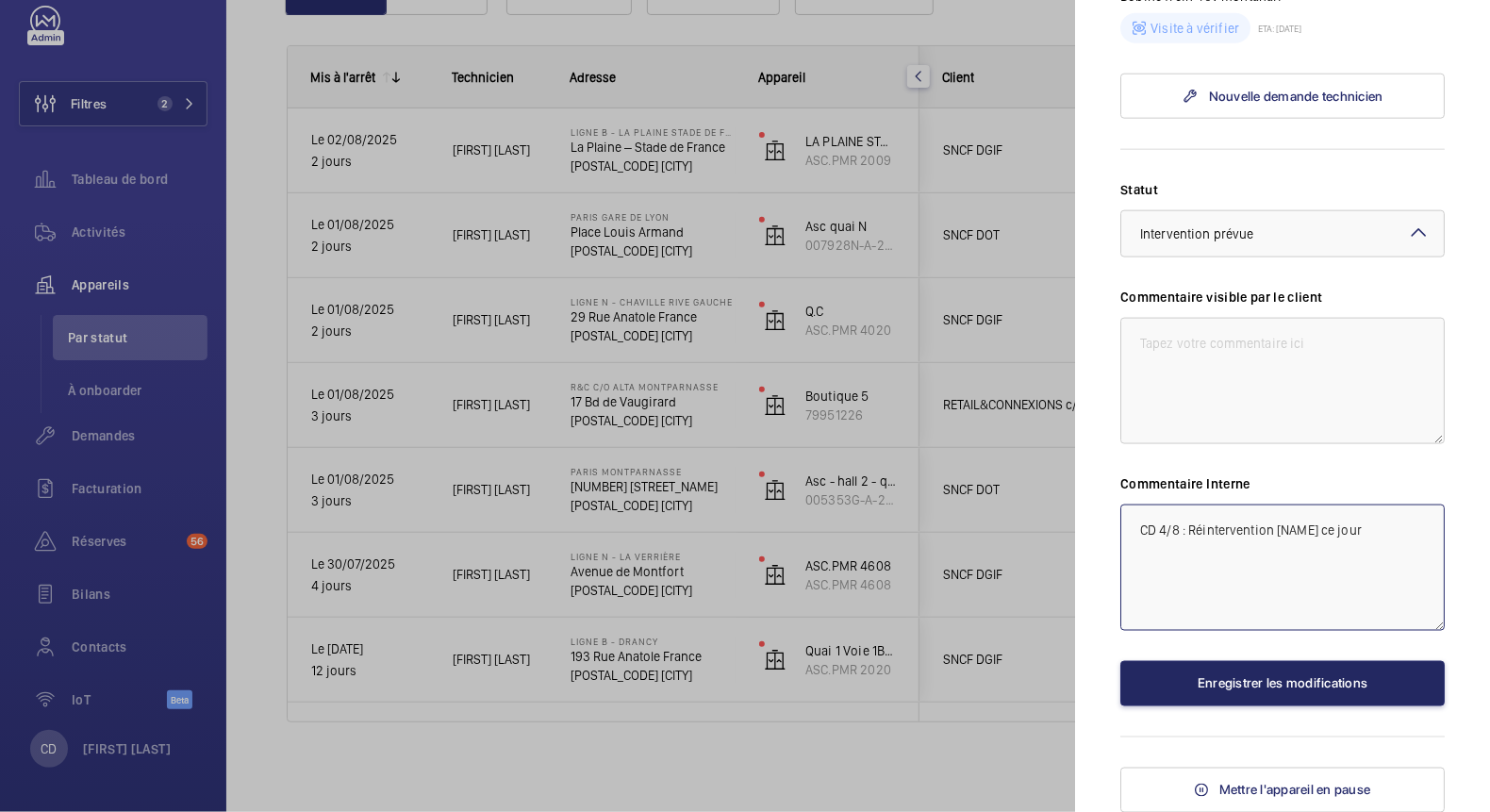 type on "CD 4/8 : Réintervention [NAME] ce jour" 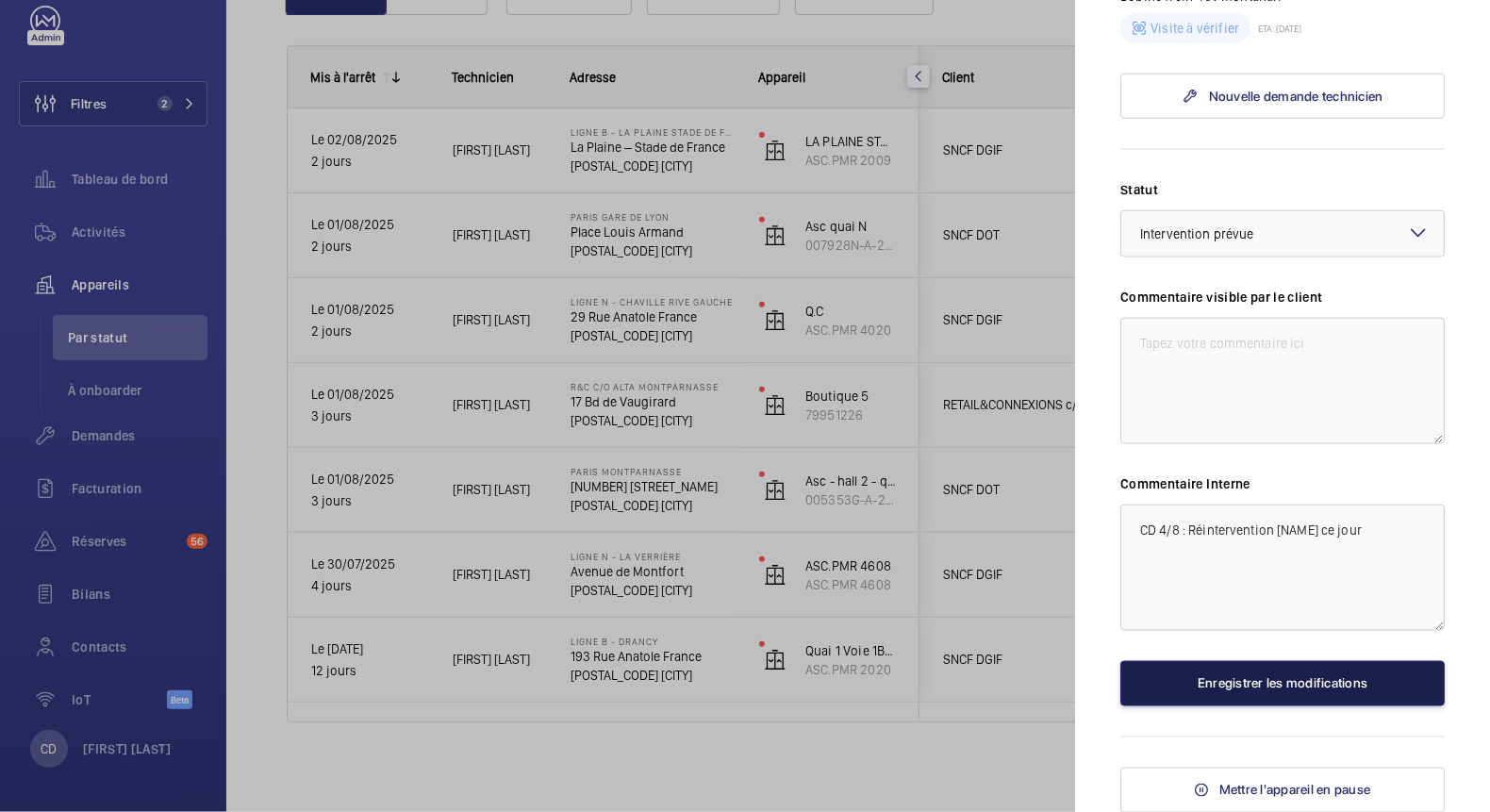 click on "Enregistrer les modifications" 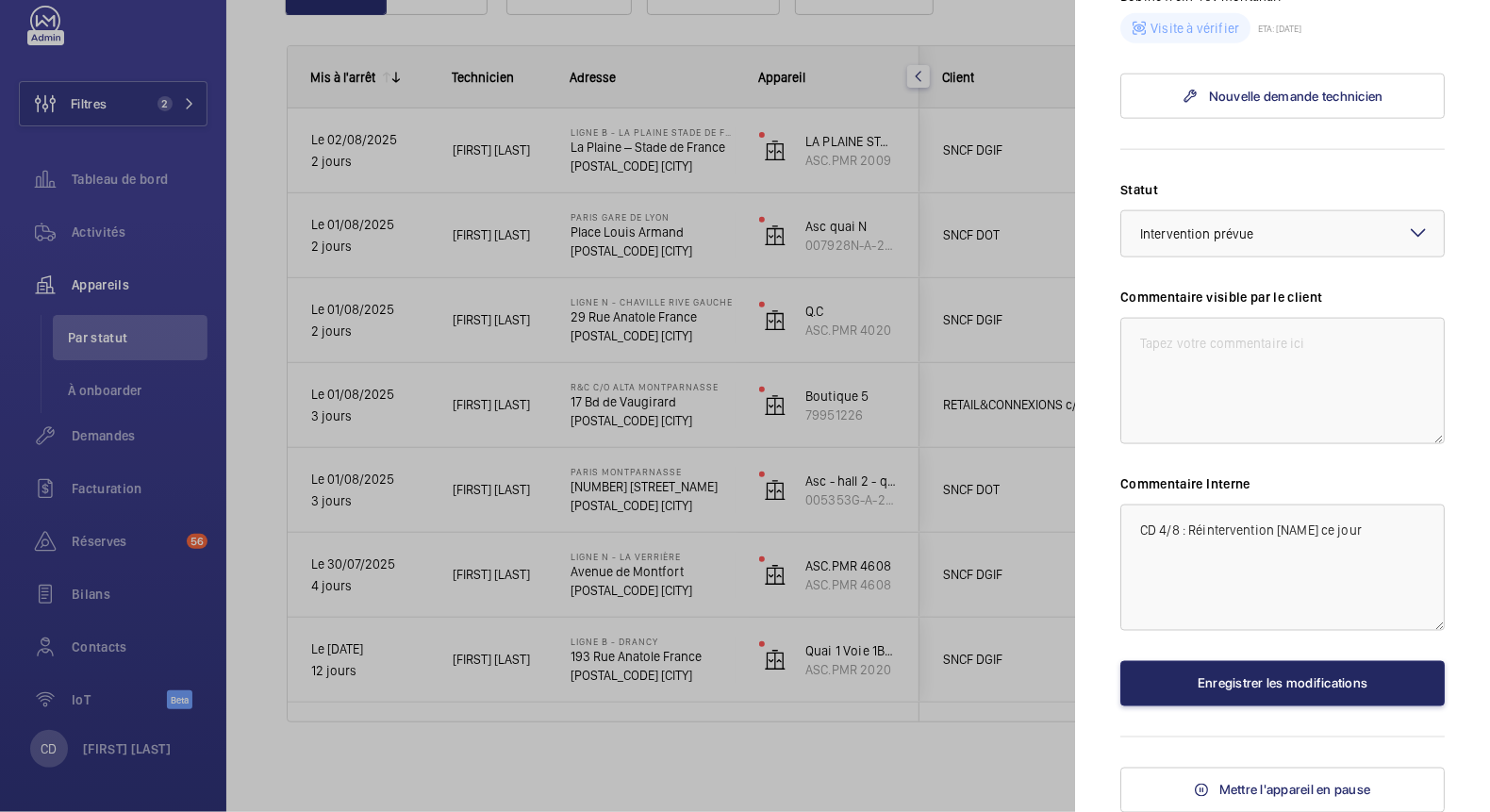 scroll, scrollTop: 0, scrollLeft: 0, axis: both 